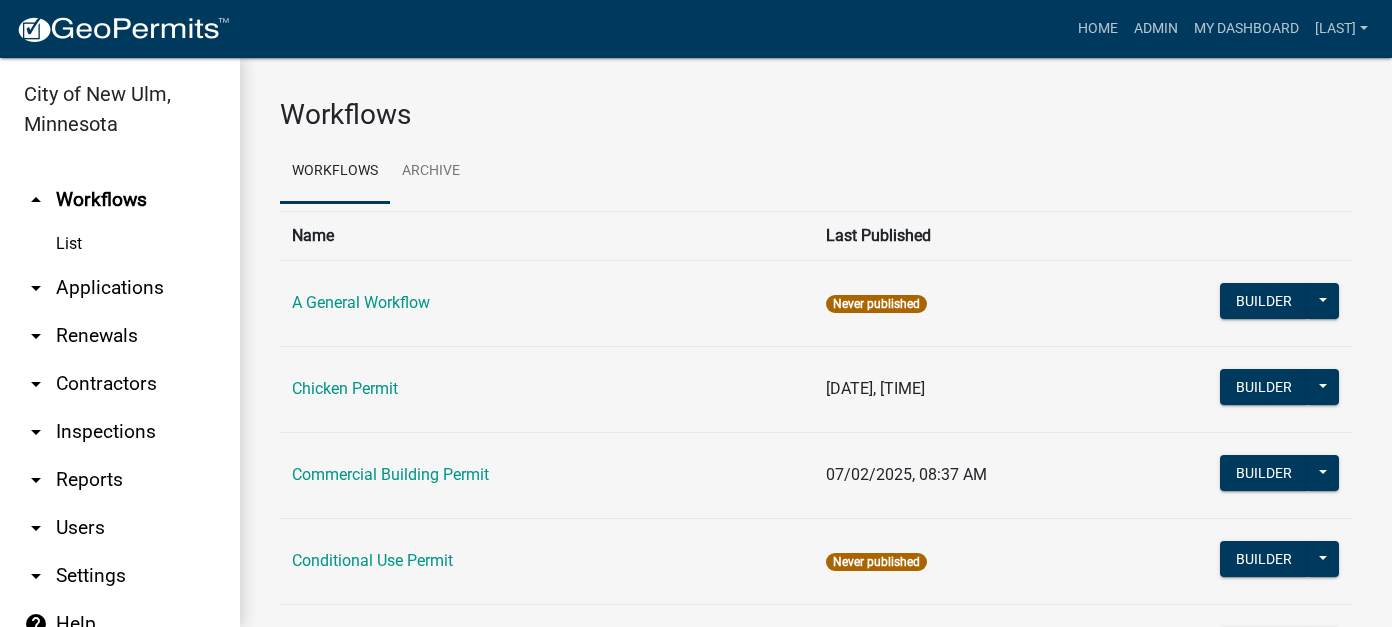 scroll, scrollTop: 0, scrollLeft: 0, axis: both 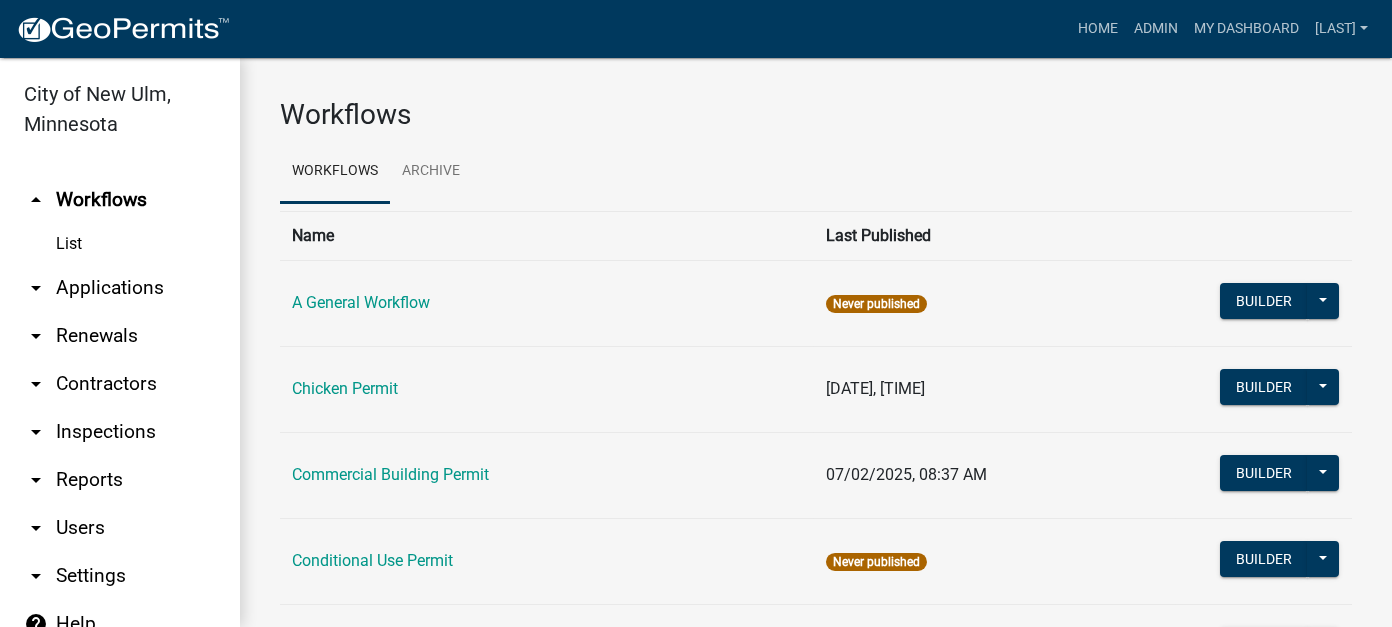 click on "arrow_drop_down   Applications" at bounding box center (120, 288) 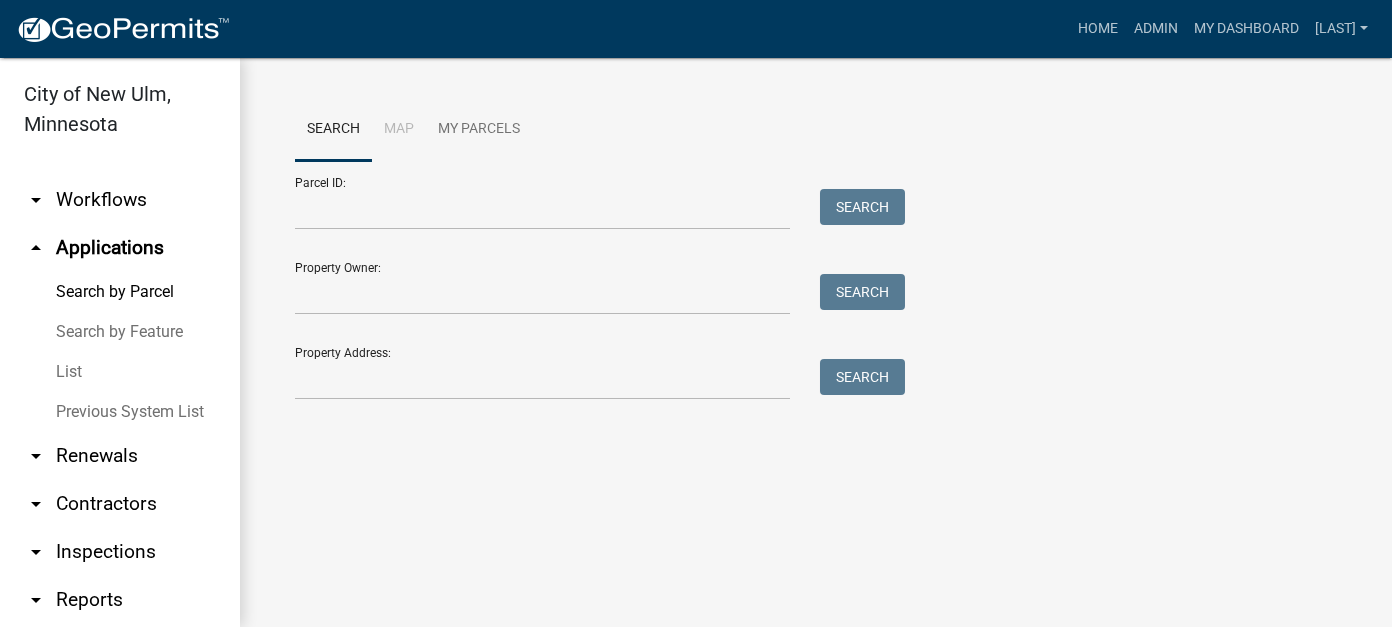 click on "List" at bounding box center [120, 372] 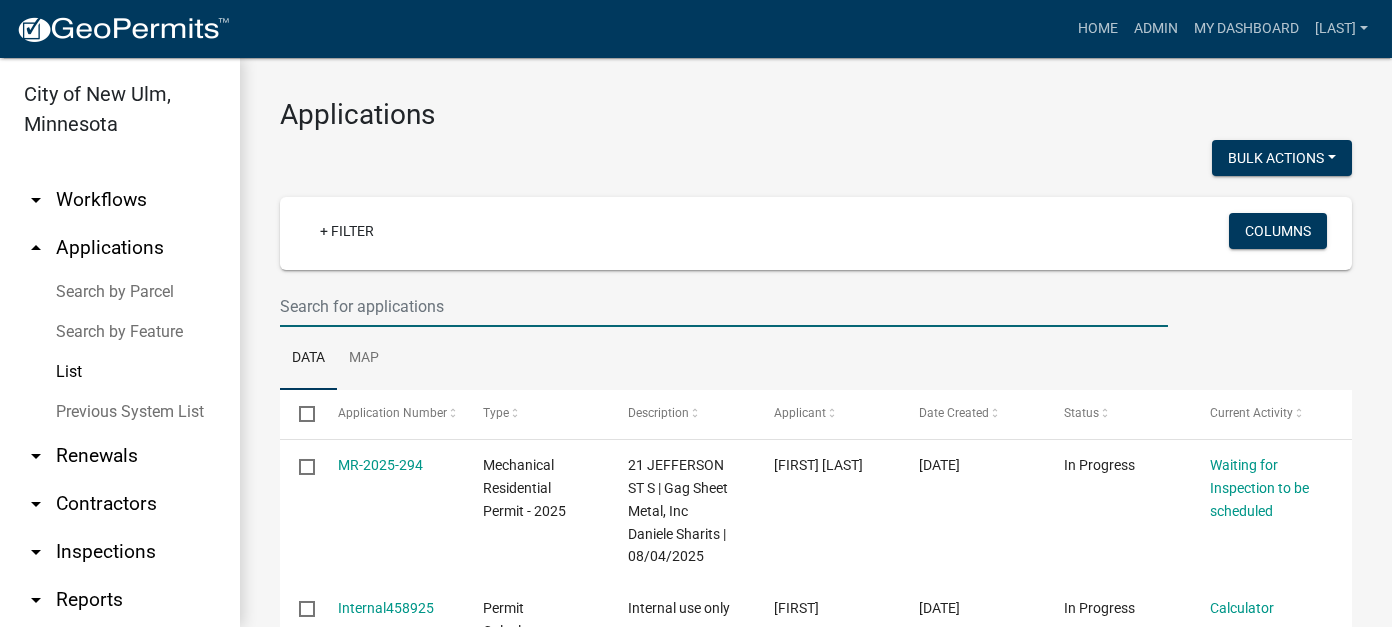 click at bounding box center (724, 306) 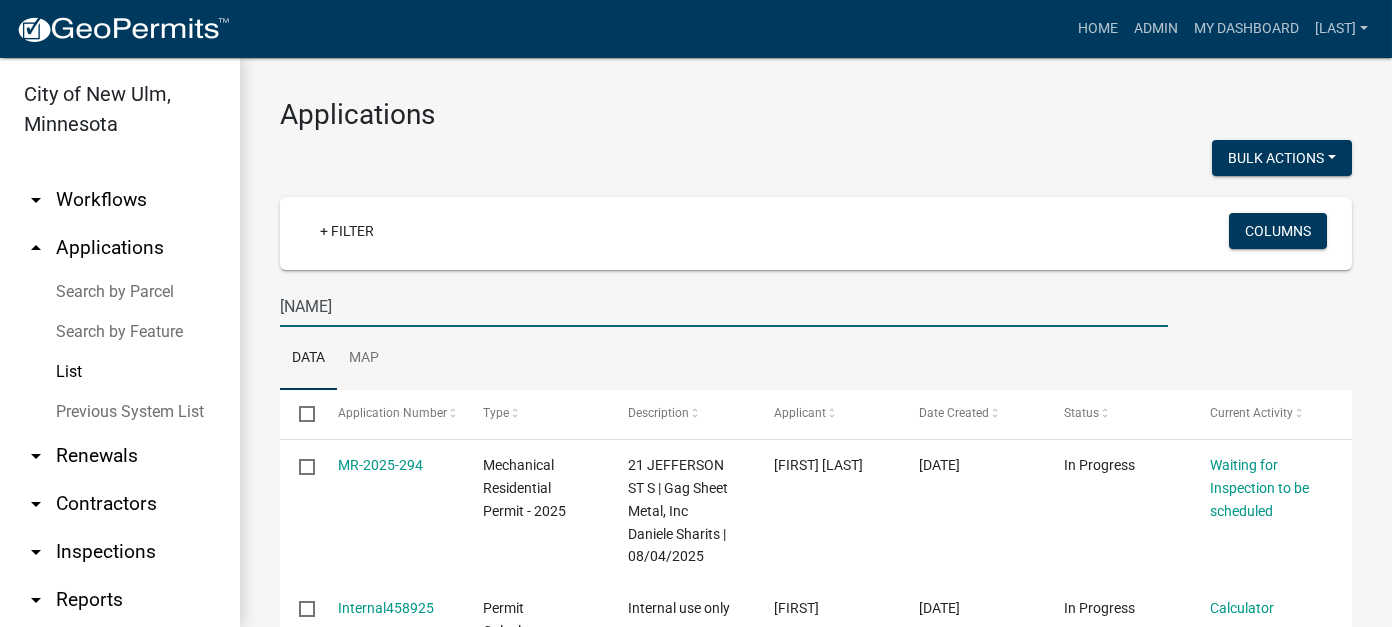 type on "[LAST]" 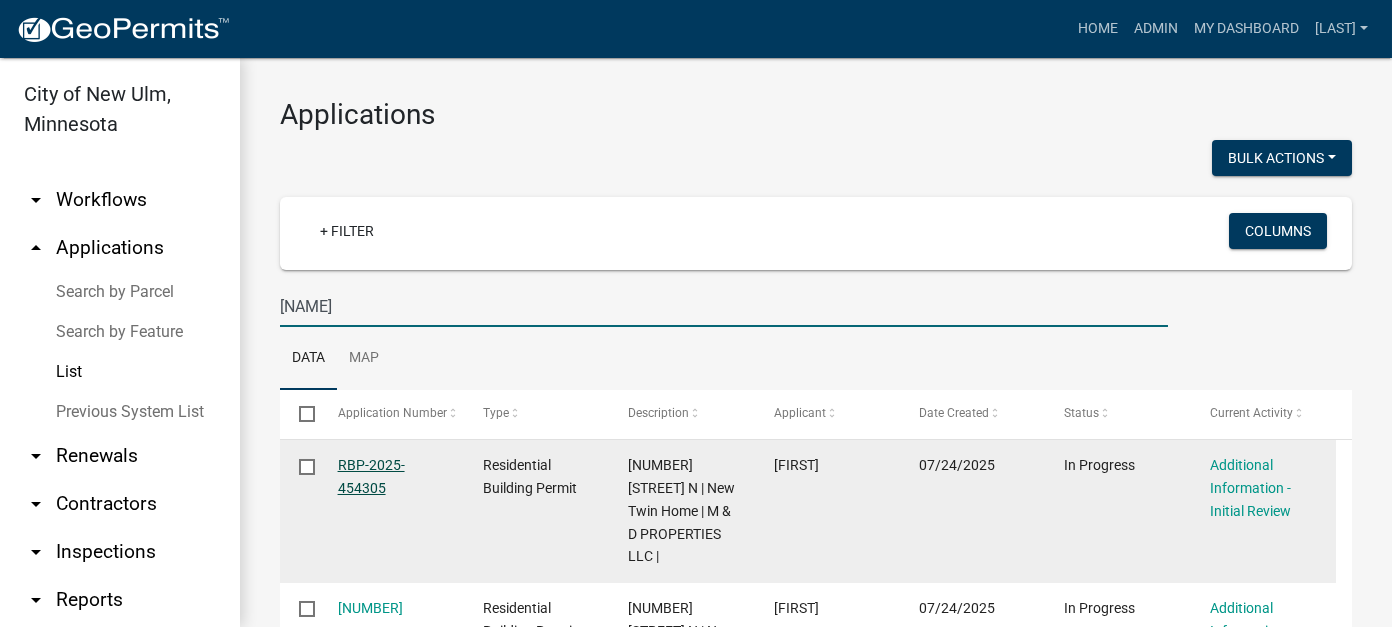 click on "RBP-2025-454305" 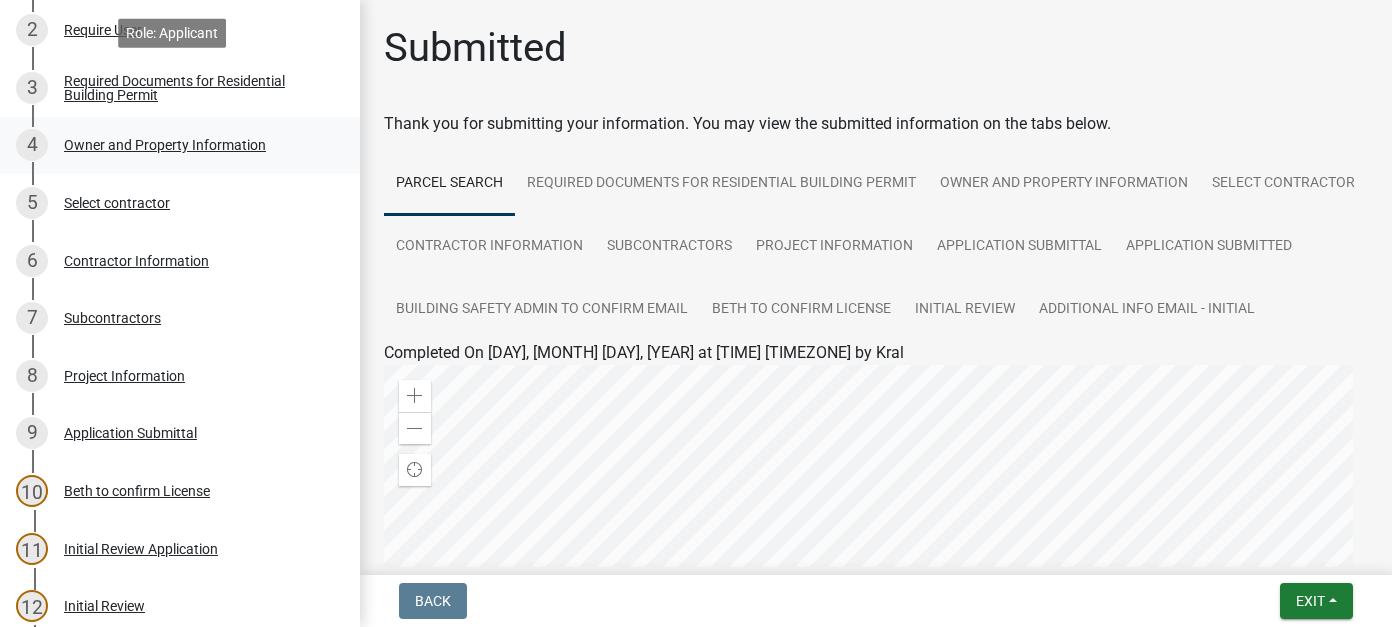 scroll, scrollTop: 400, scrollLeft: 0, axis: vertical 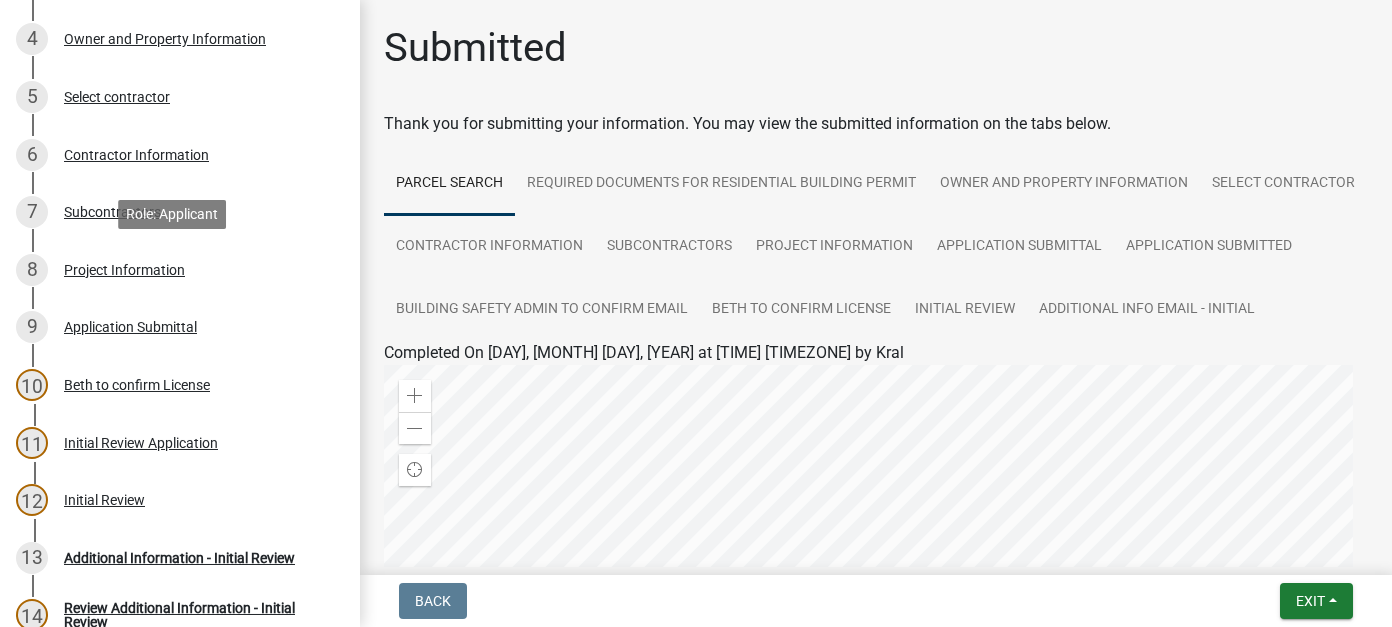 click on "8     Project Information" at bounding box center (172, 270) 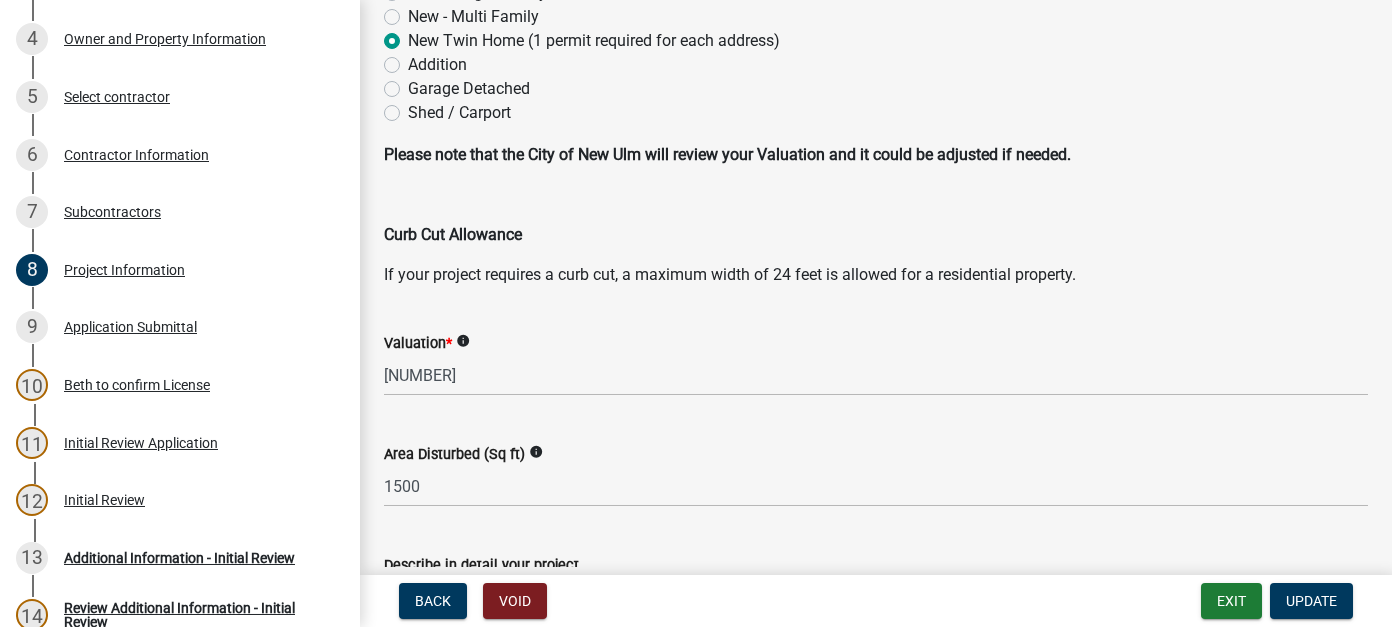 scroll, scrollTop: 600, scrollLeft: 0, axis: vertical 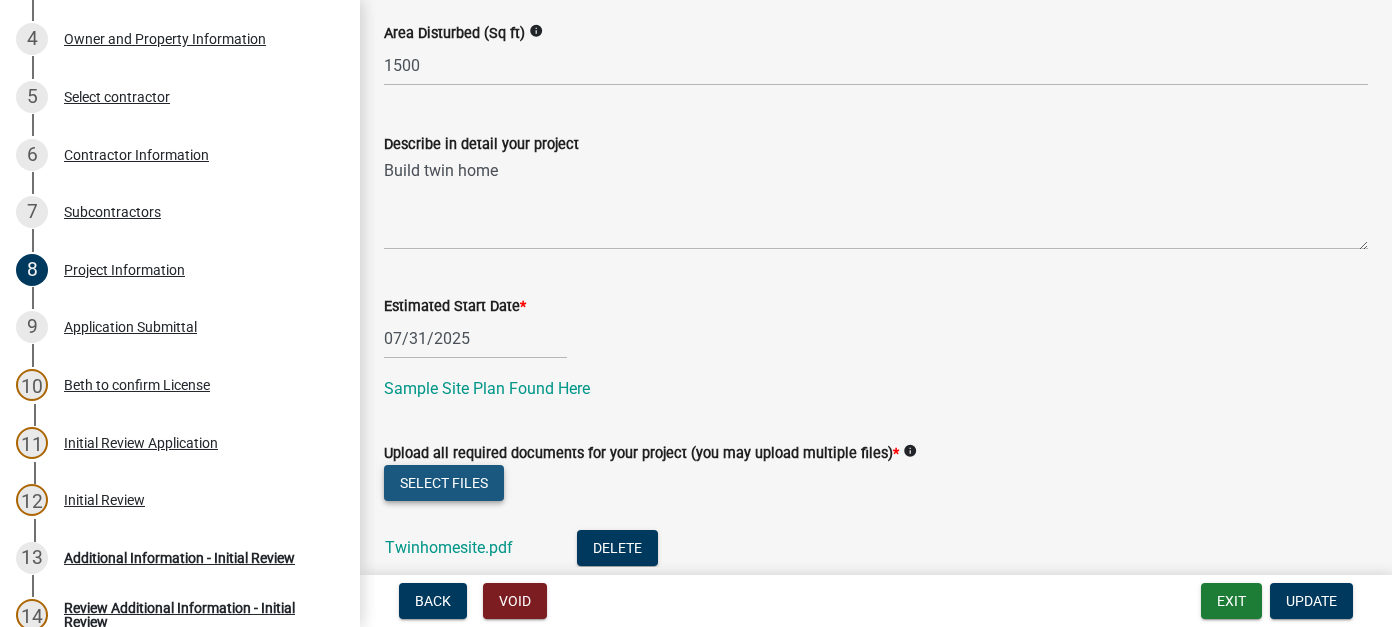 click on "Select files" 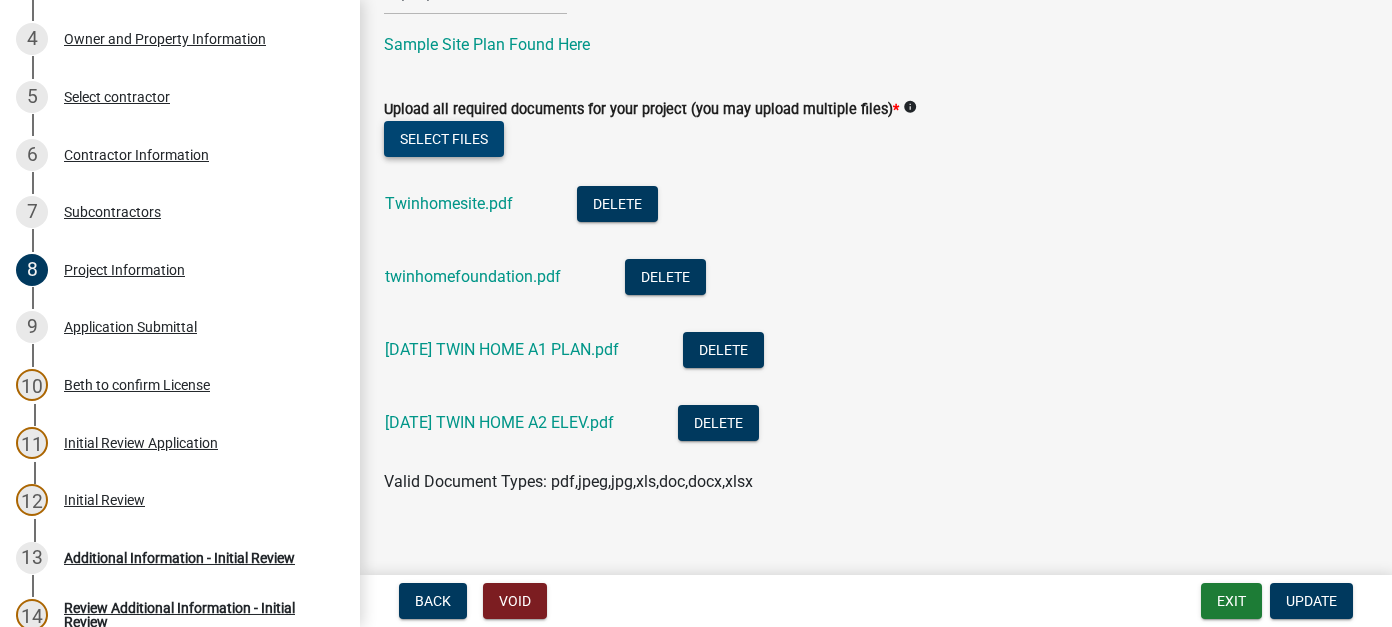 scroll, scrollTop: 965, scrollLeft: 0, axis: vertical 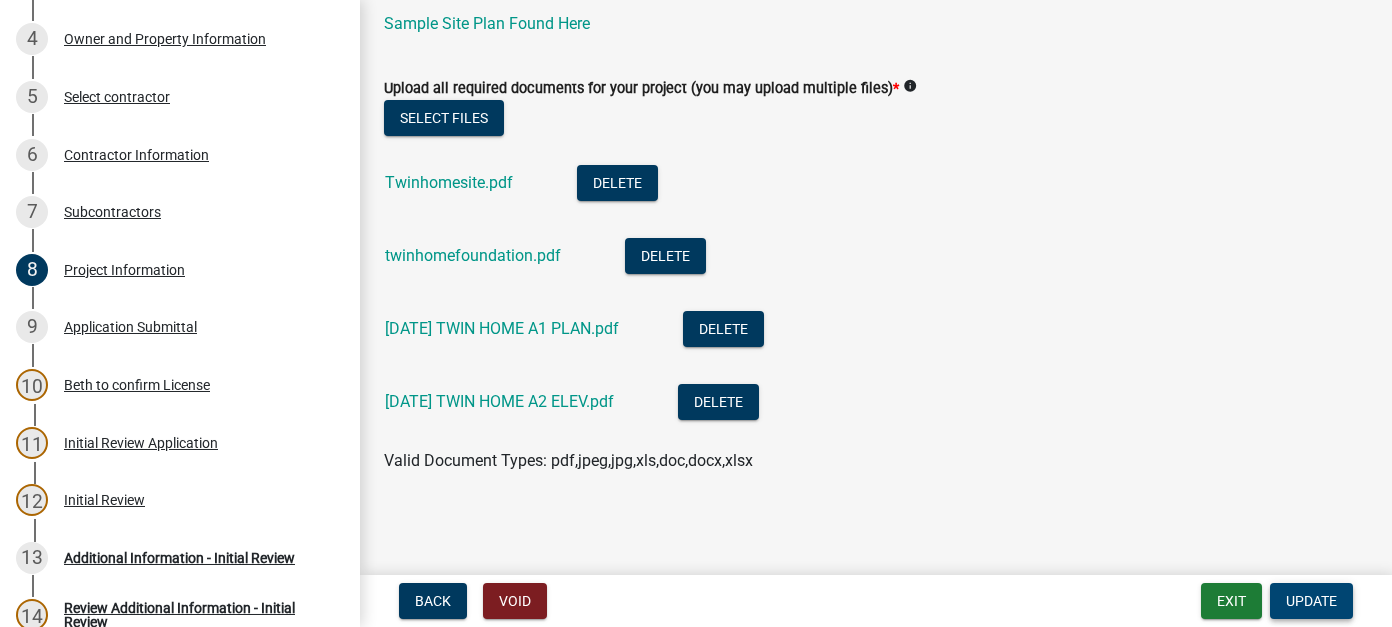 click on "Update" at bounding box center (1311, 601) 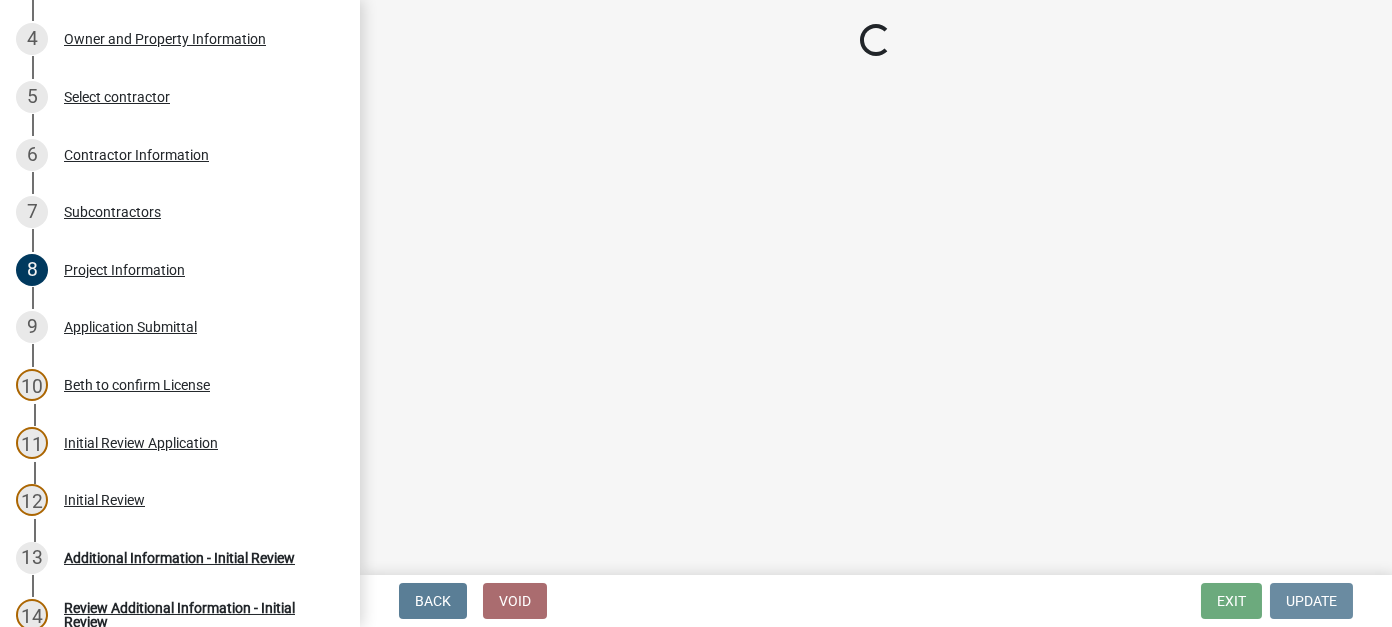 scroll, scrollTop: 0, scrollLeft: 0, axis: both 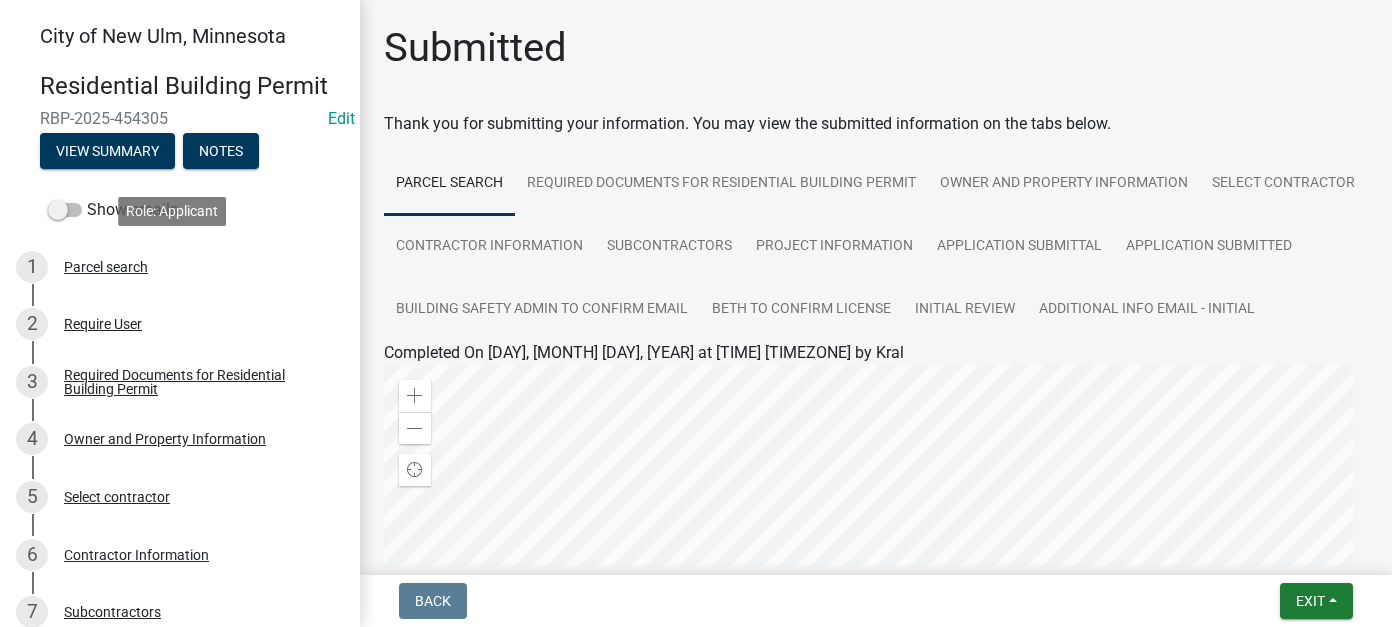 click on "Parcel search" at bounding box center (106, 267) 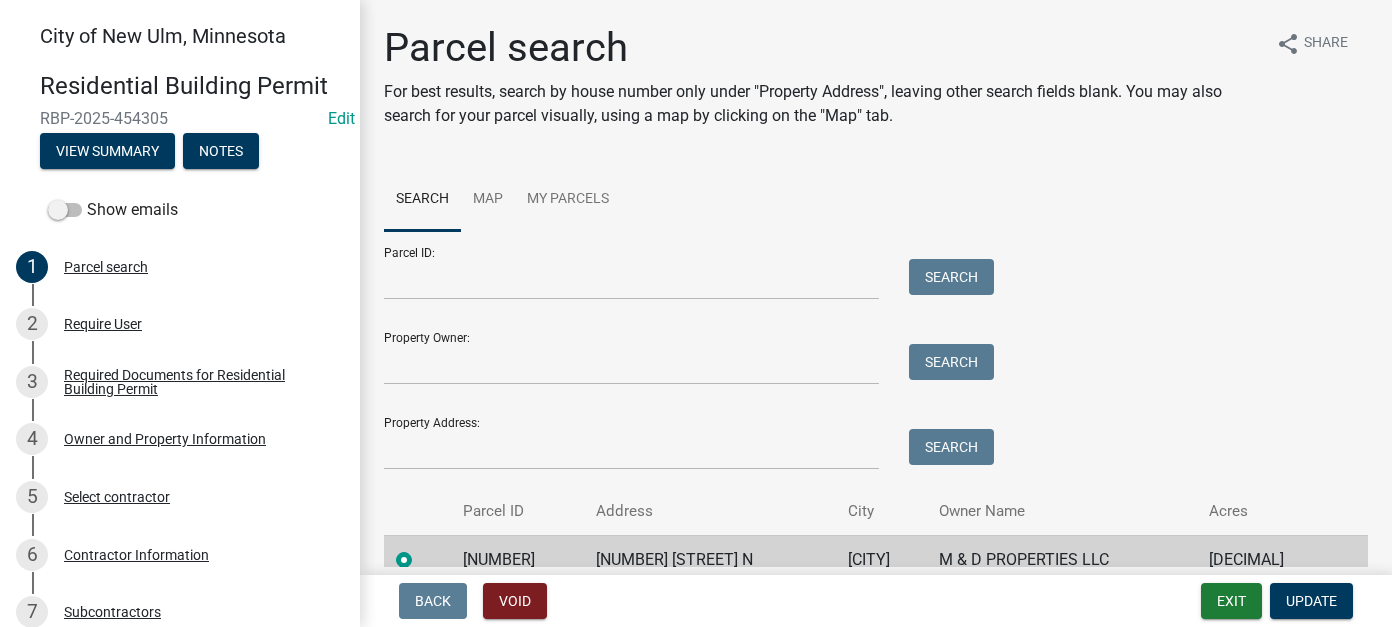 scroll, scrollTop: 94, scrollLeft: 0, axis: vertical 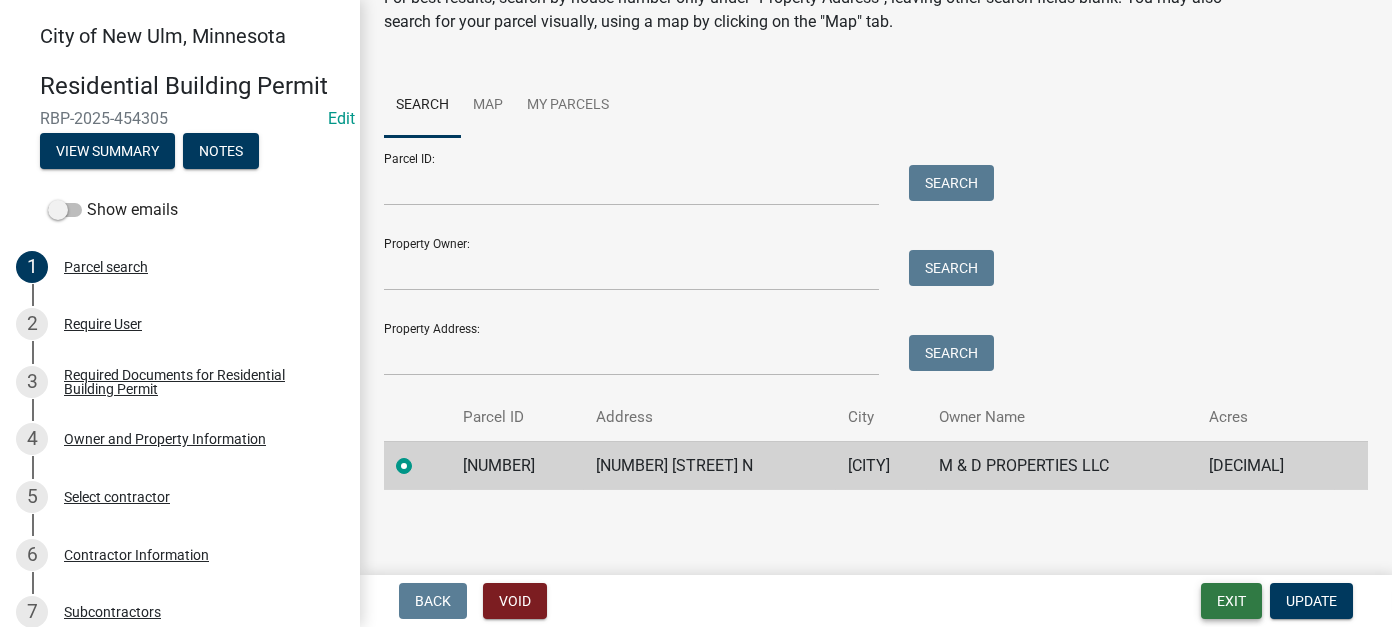 click on "Exit" at bounding box center [1231, 601] 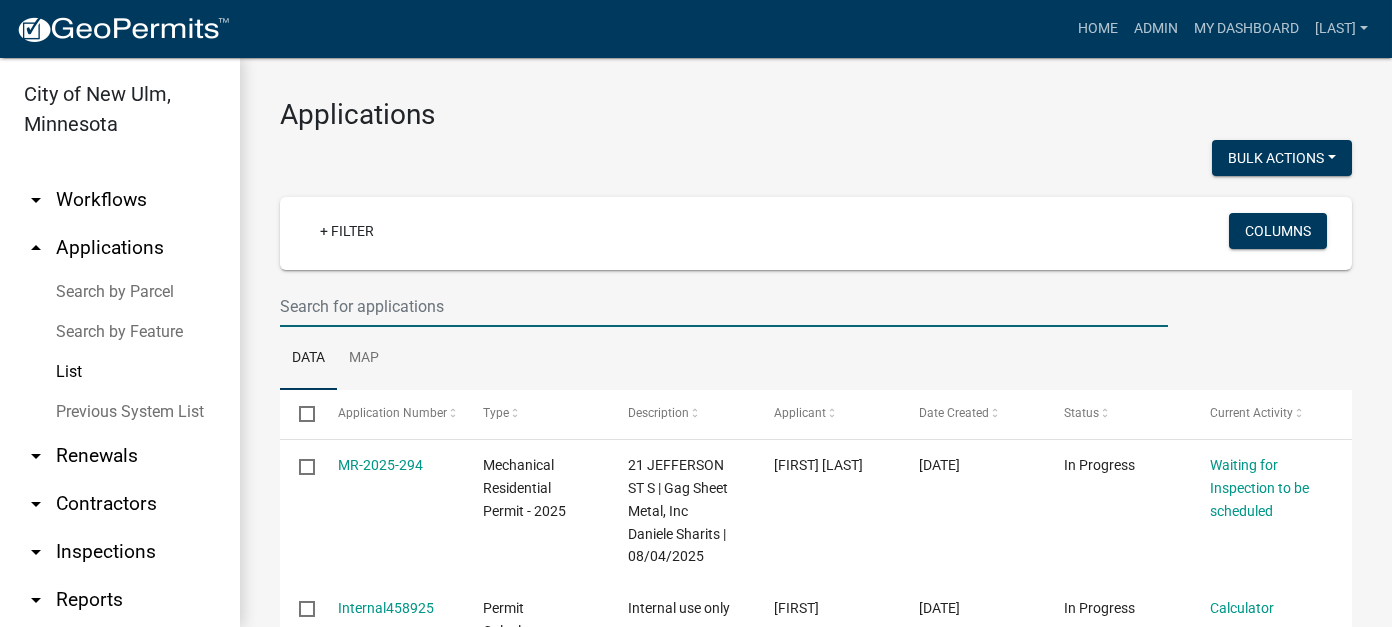 click at bounding box center [724, 306] 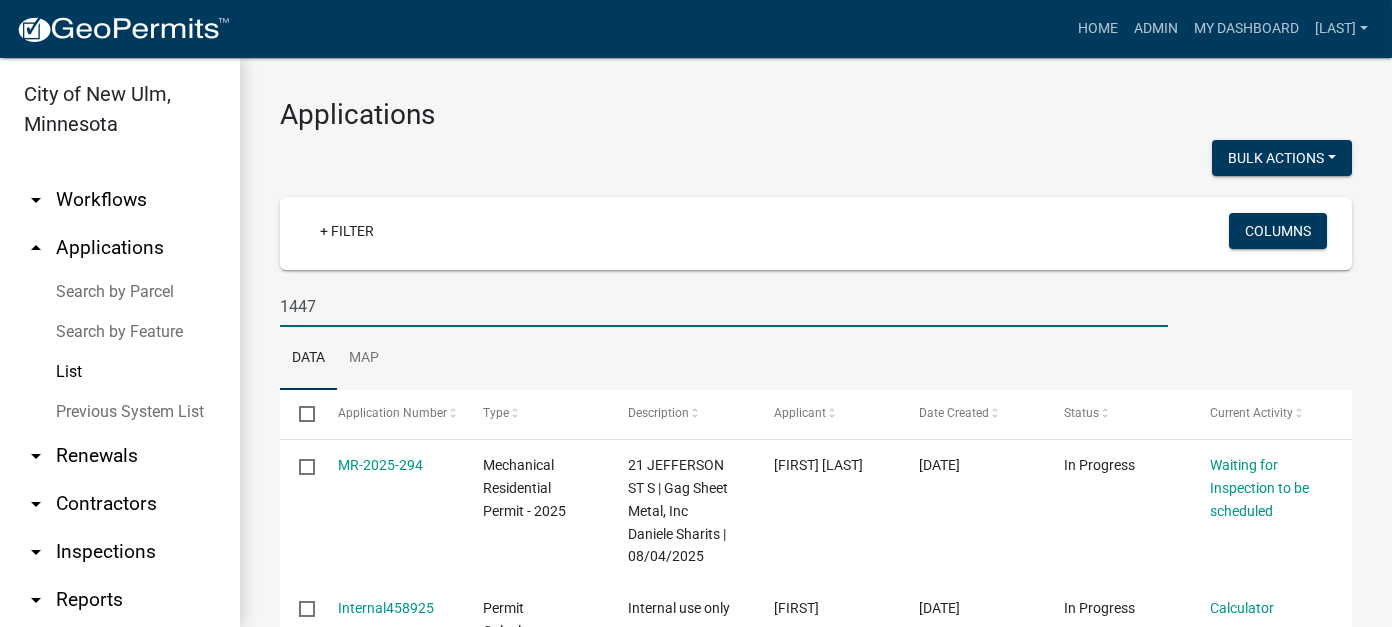 type on "1447" 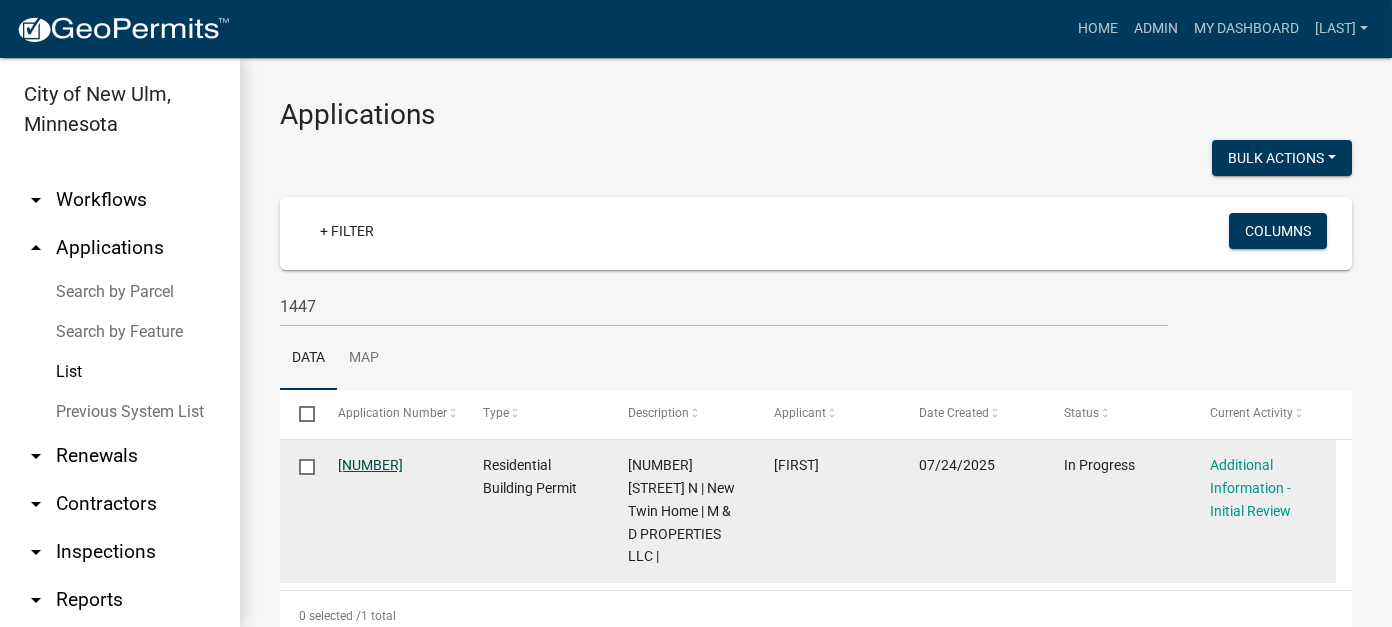 click on "RBP-2025-454294" 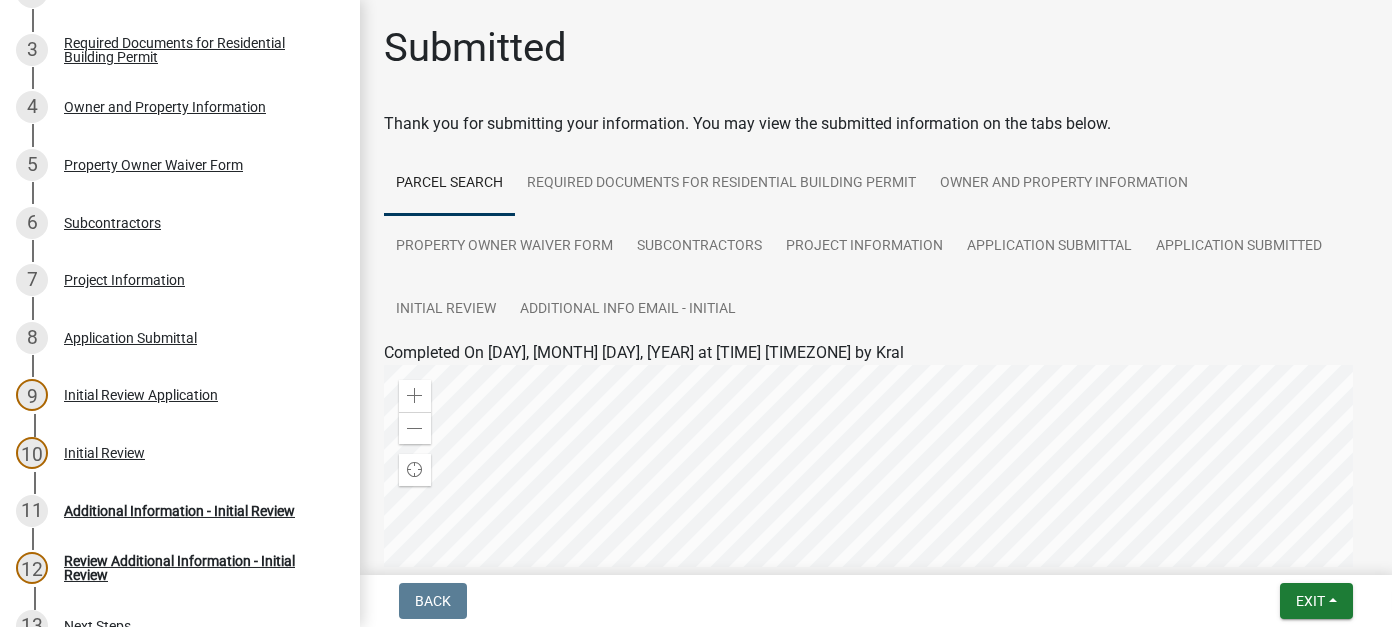 scroll, scrollTop: 300, scrollLeft: 0, axis: vertical 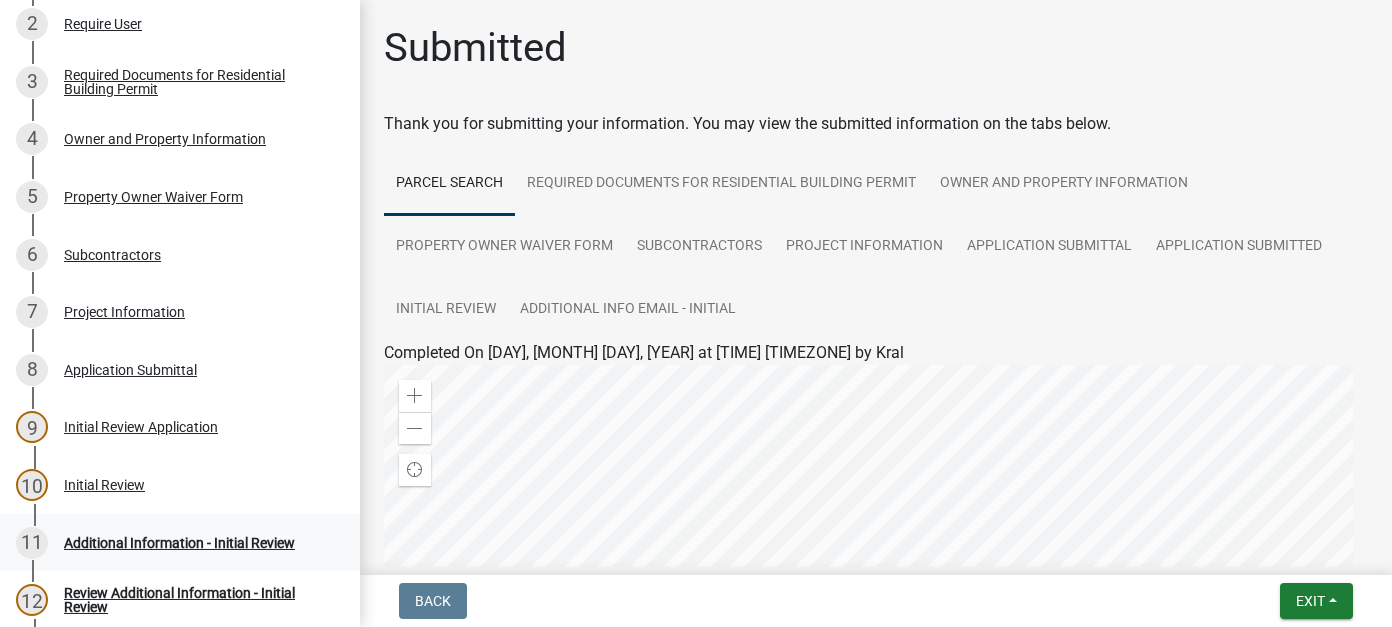 click on "11     Additional Information - Initial Review" at bounding box center (172, 543) 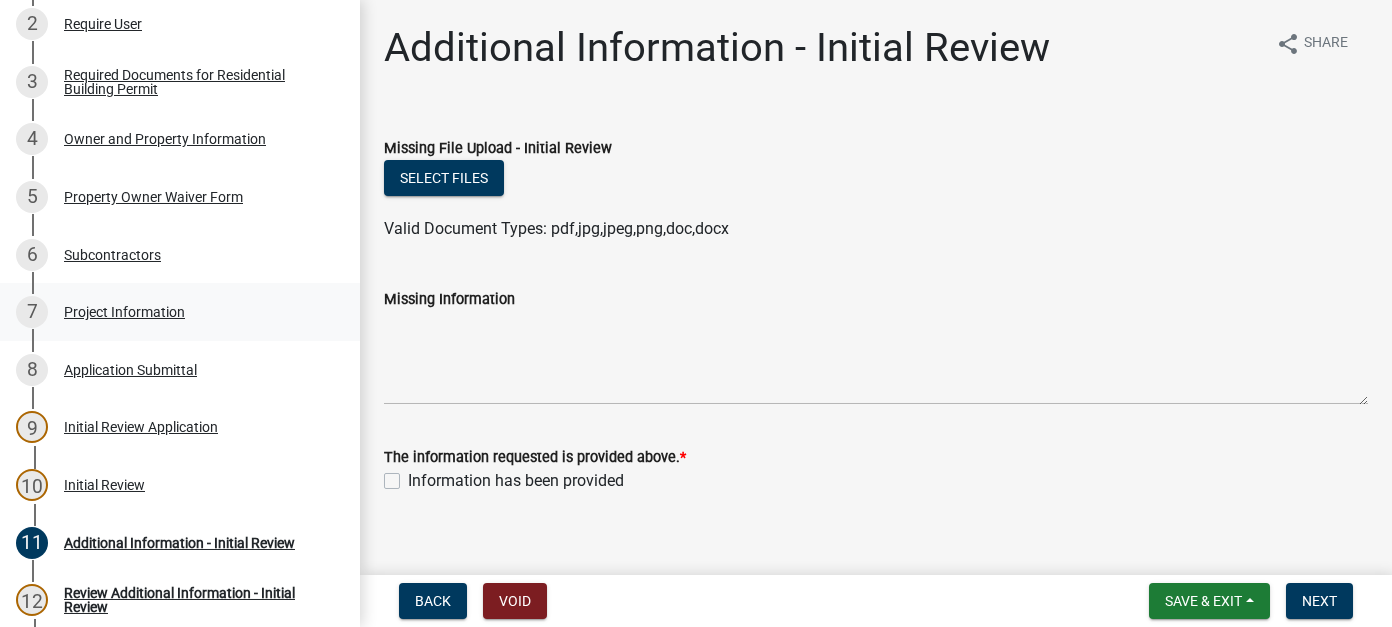 click on "Project Information" at bounding box center (124, 312) 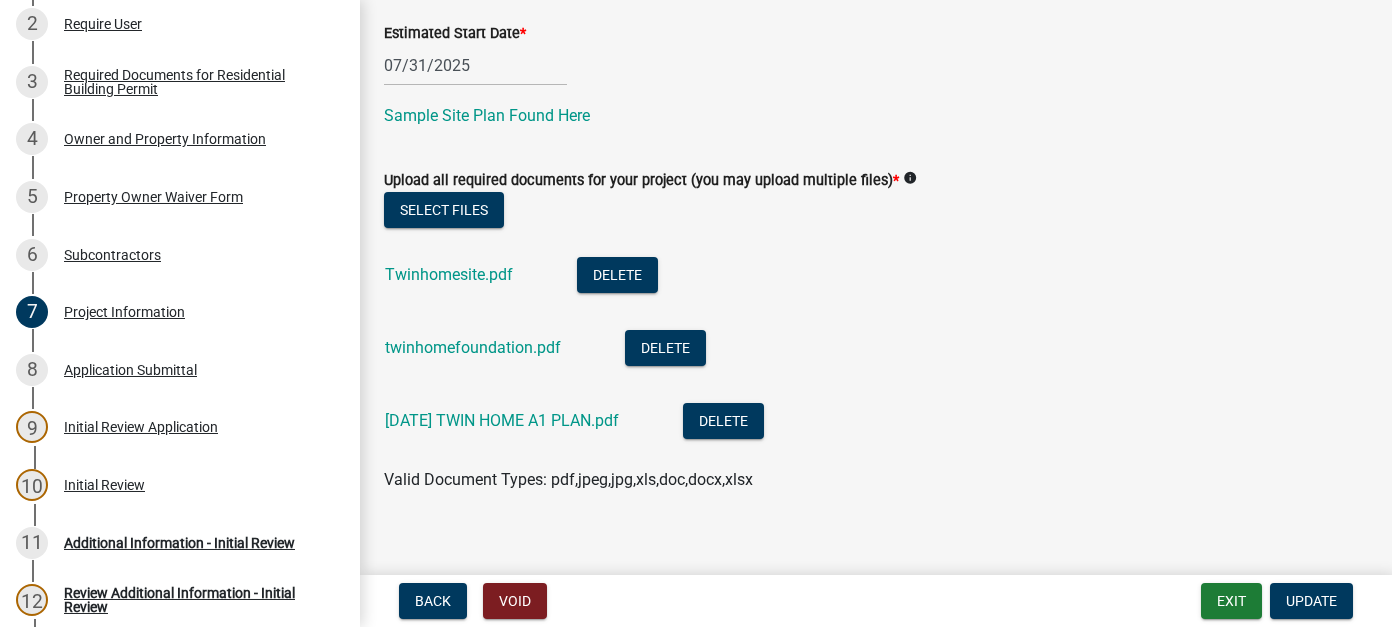 scroll, scrollTop: 893, scrollLeft: 0, axis: vertical 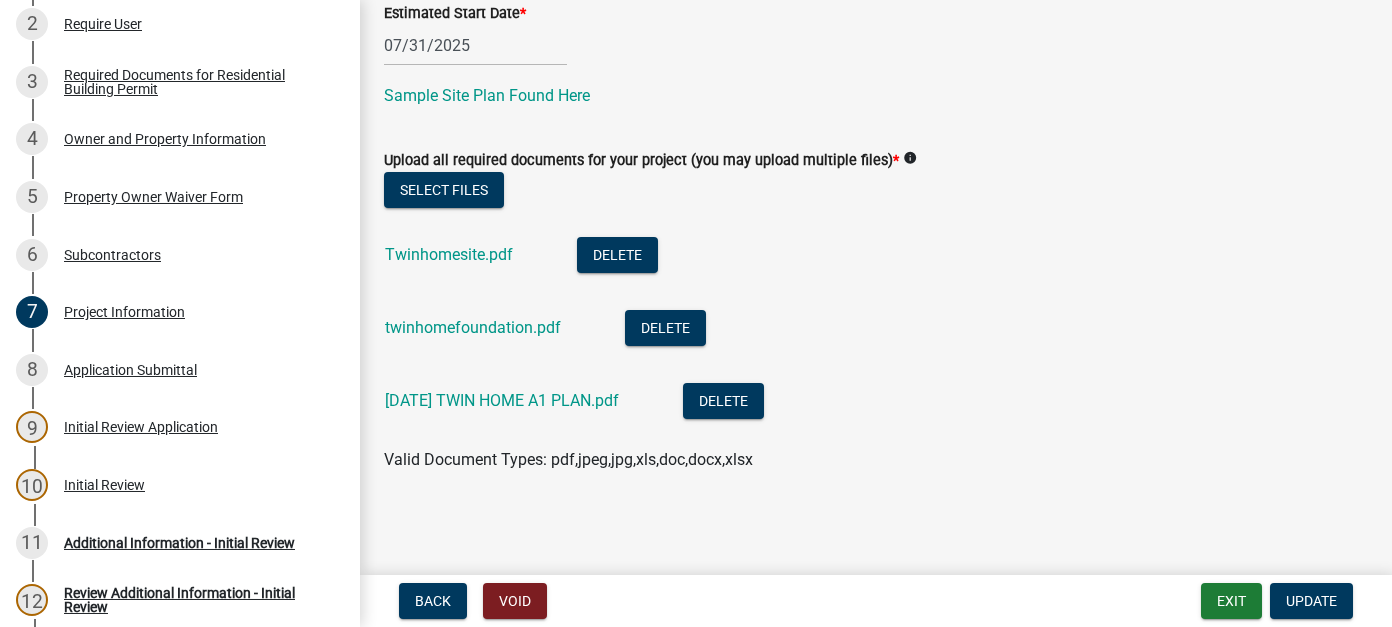 click on "Select files" 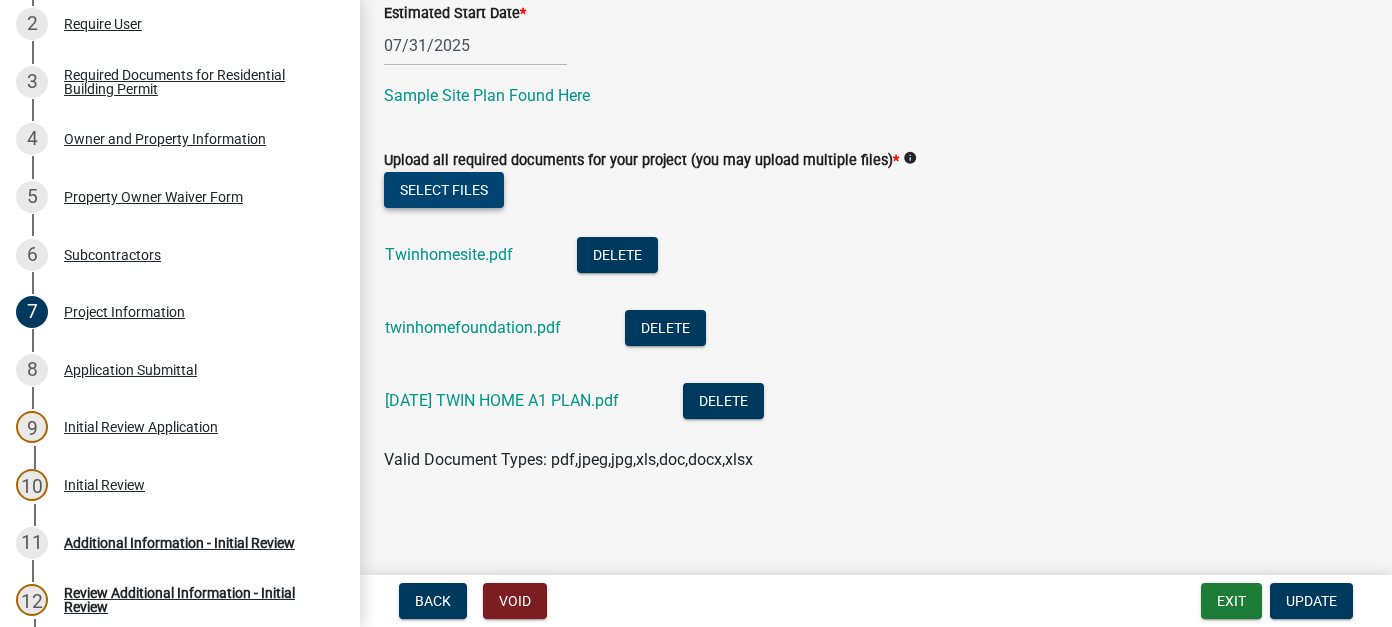 click on "Select files" 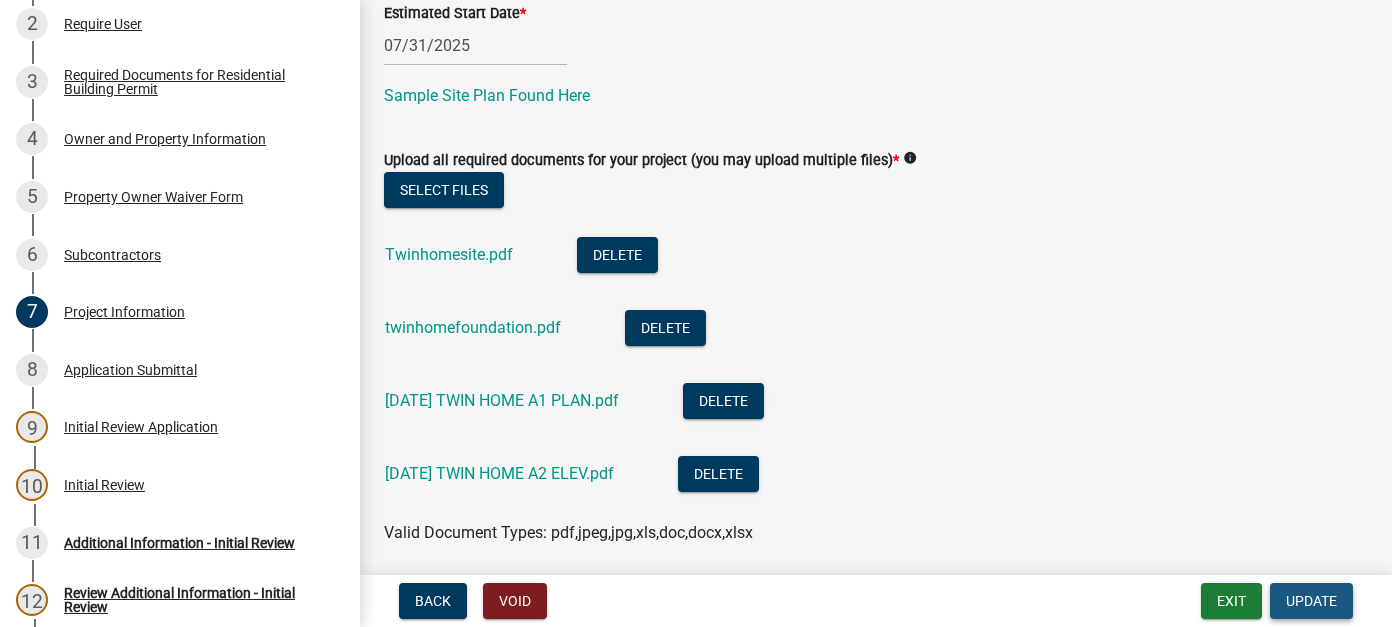click on "Update" at bounding box center (1311, 601) 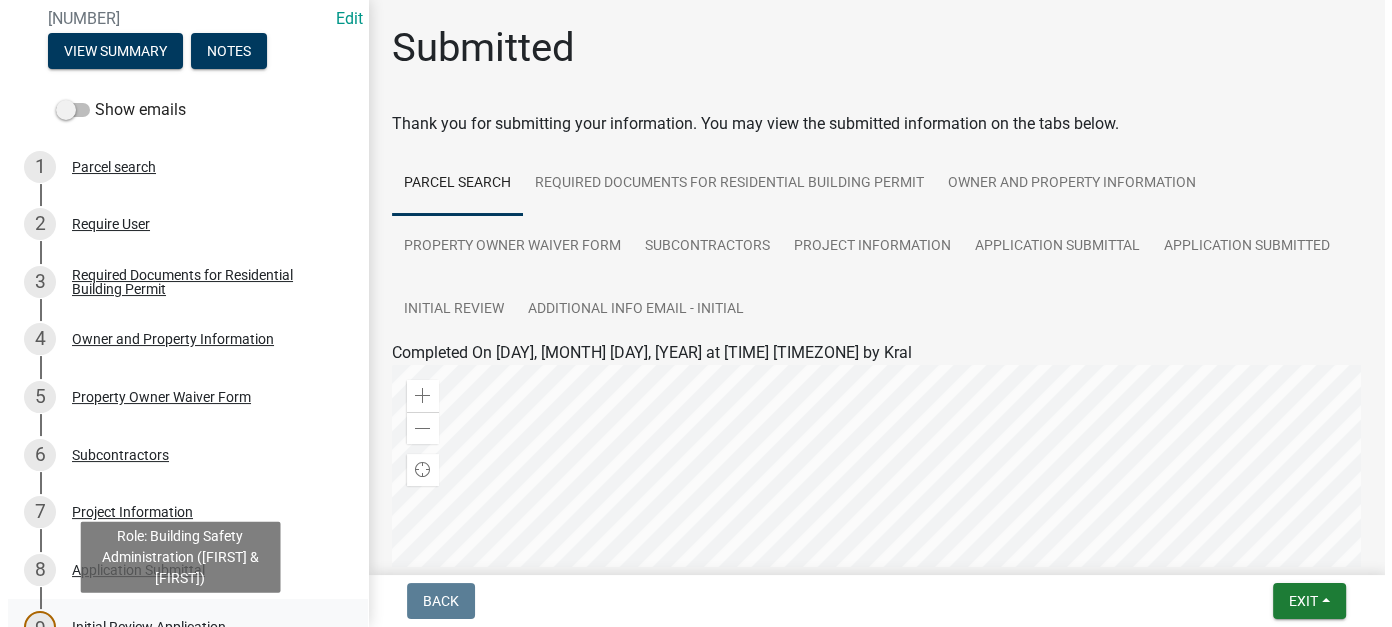scroll, scrollTop: 0, scrollLeft: 0, axis: both 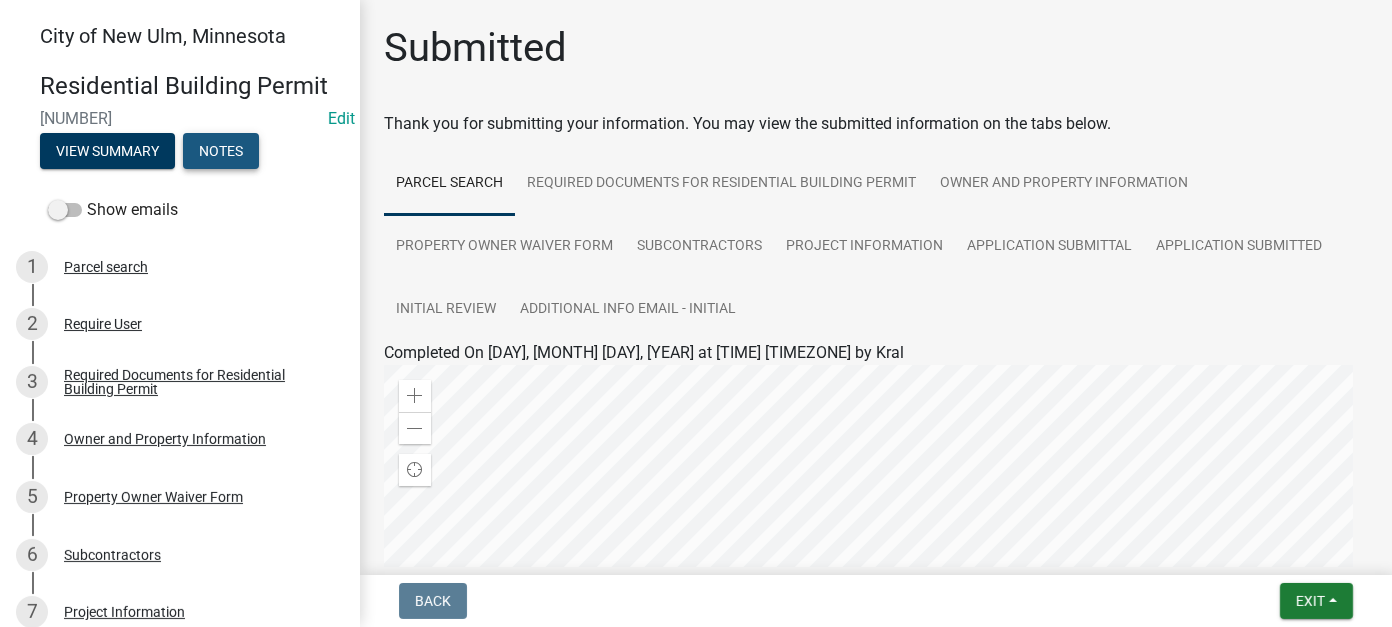 click on "Notes" at bounding box center (221, 151) 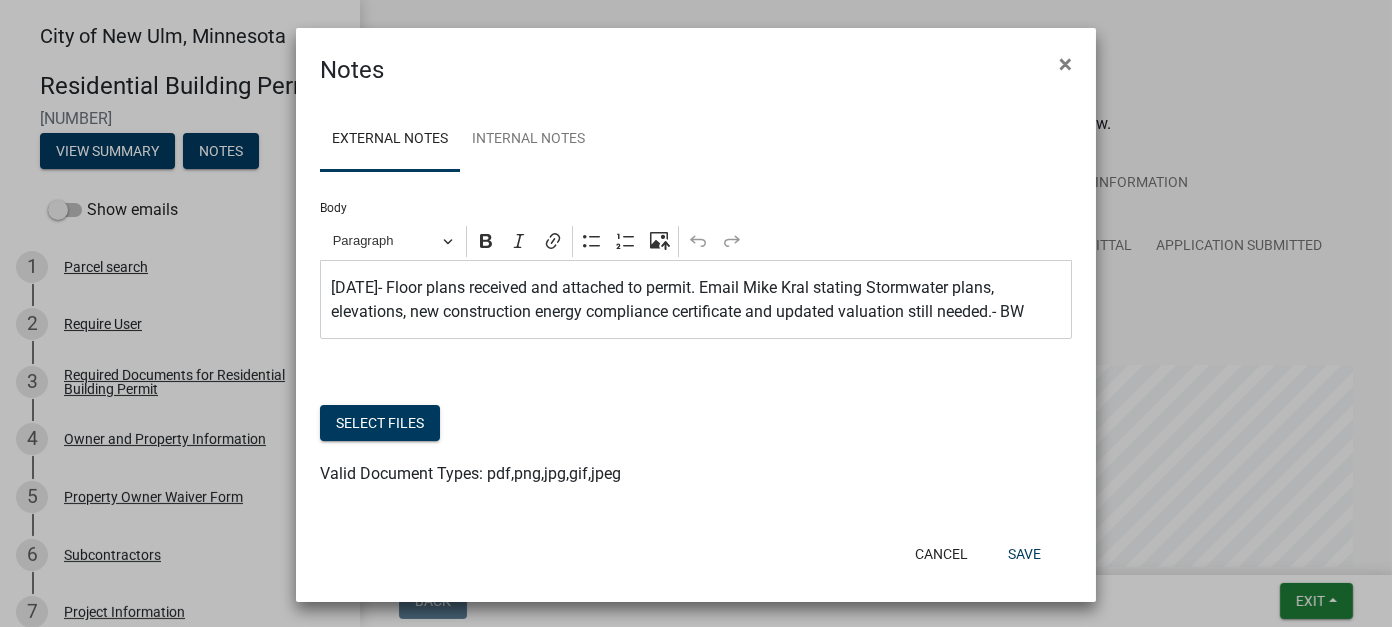 click on "8/4/25- Floor plans received and attached to permit. Email Mike Kral stating Stormwater plans, elevations, new construction energy compliance certificate and updated valuation still needed.- BW" at bounding box center (696, 300) 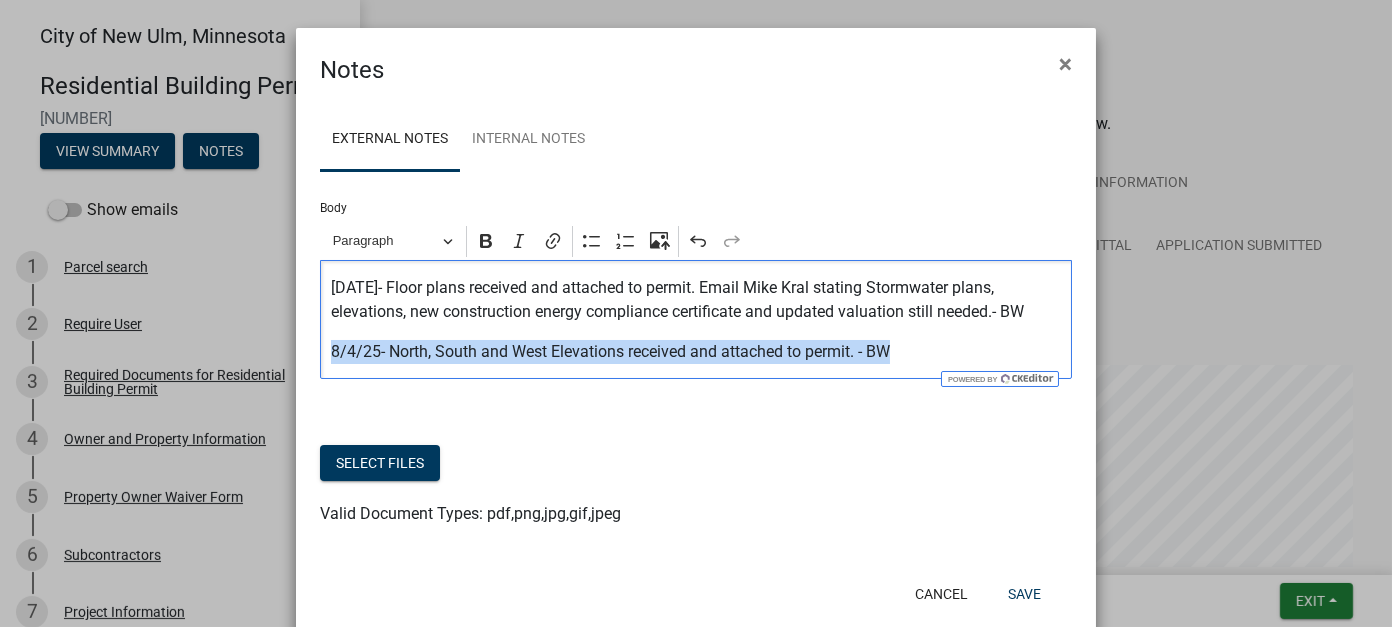 drag, startPoint x: 900, startPoint y: 352, endPoint x: 317, endPoint y: 341, distance: 583.10376 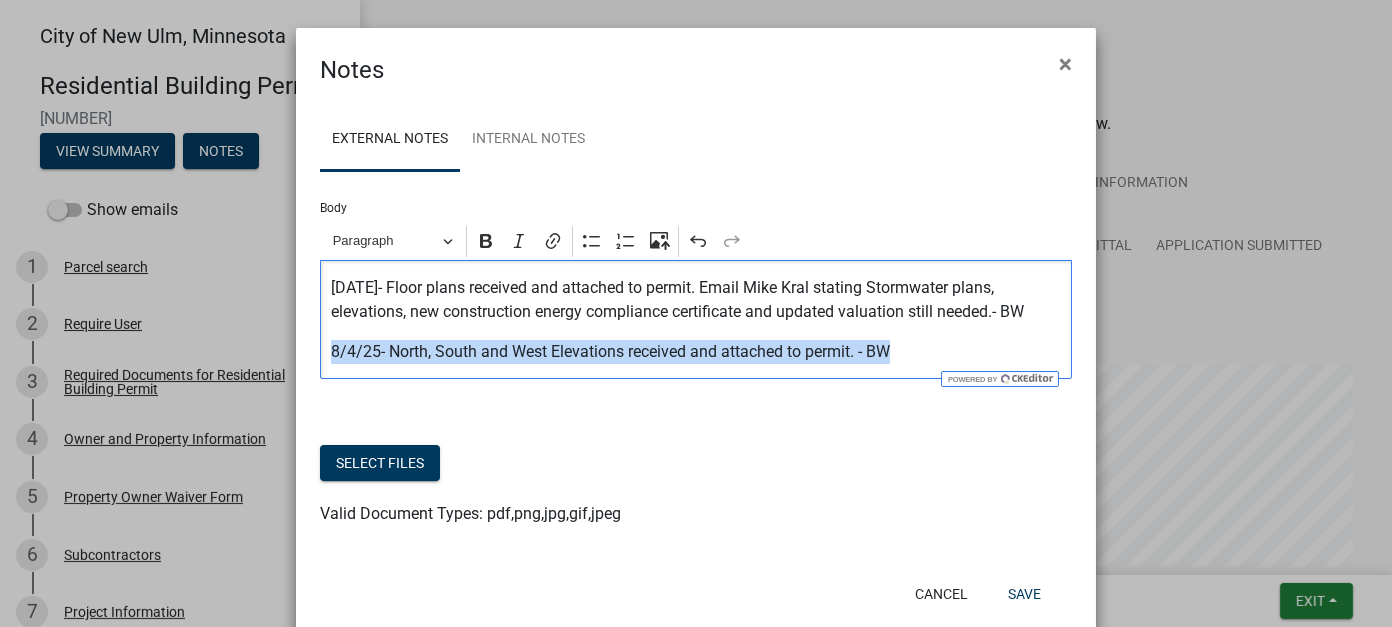 click on "8/4/25- Floor plans received and attached to permit. Email Mike Kral stating Stormwater plans, elevations, new construction energy compliance certificate and updated valuation still needed.- BW 8/4/25- North, South and West Elevations received and attached to permit. - BW" at bounding box center [696, 319] 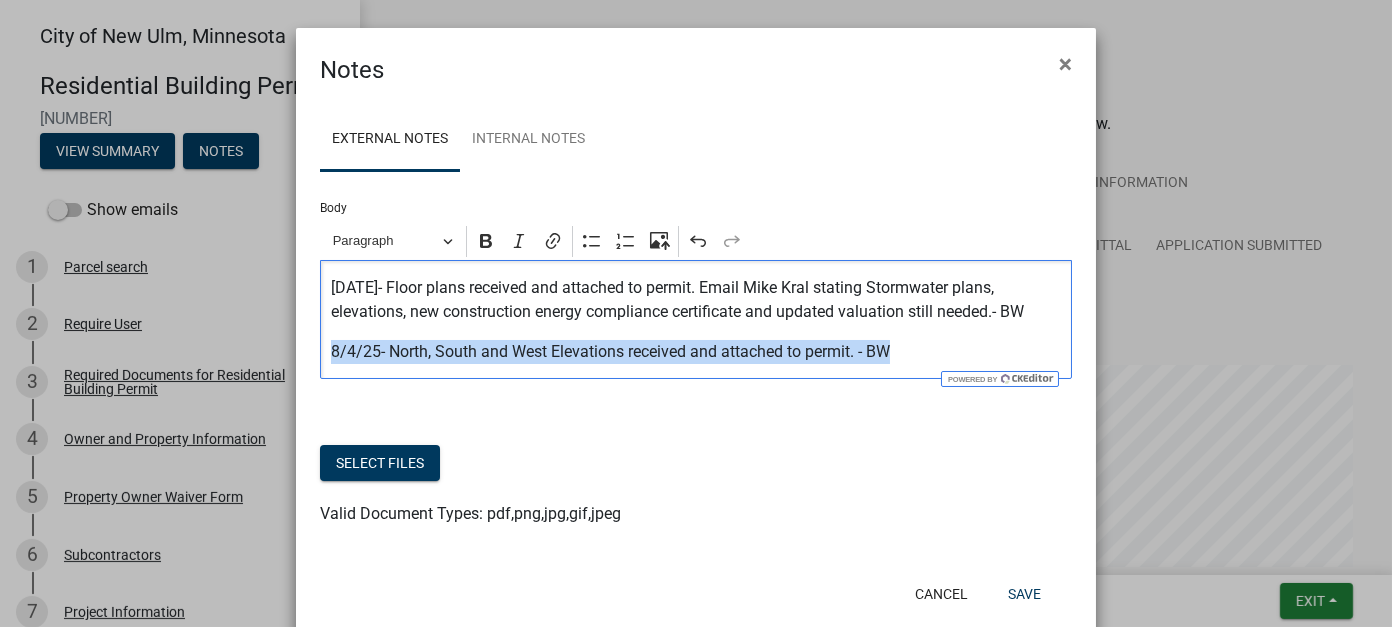 copy on "8/4/25- North, South and West Elevations received and attached to permit. - BW" 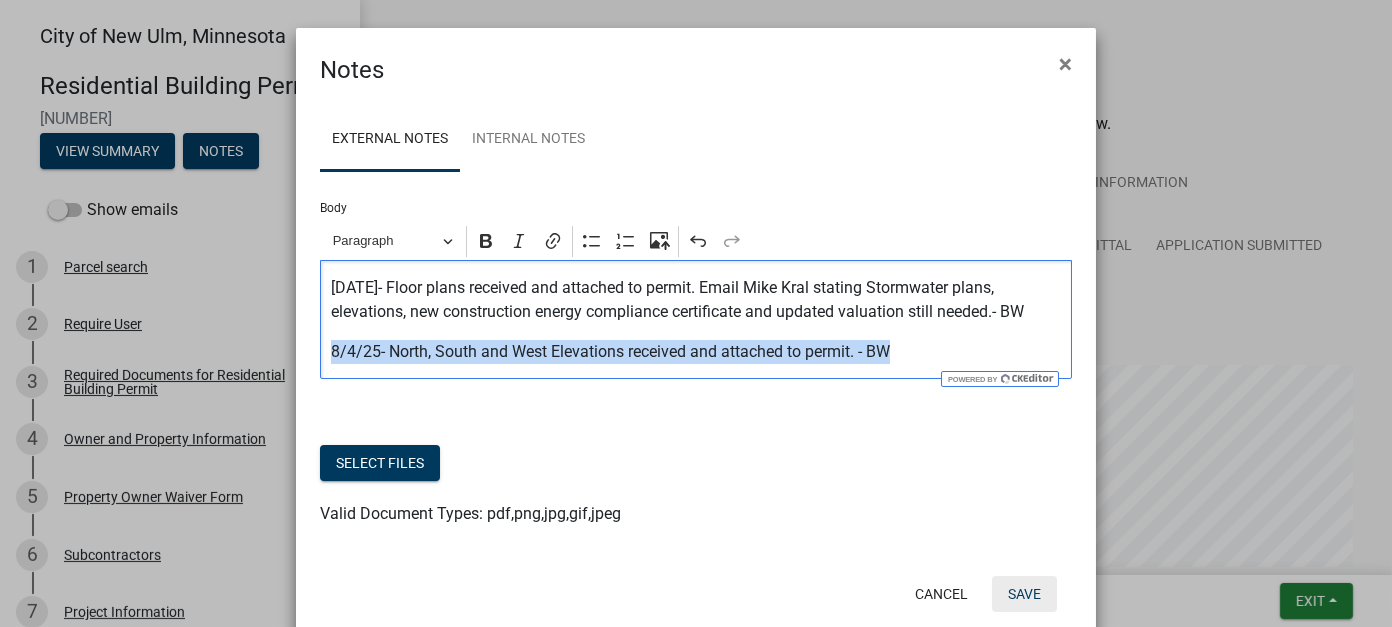click on "Save" 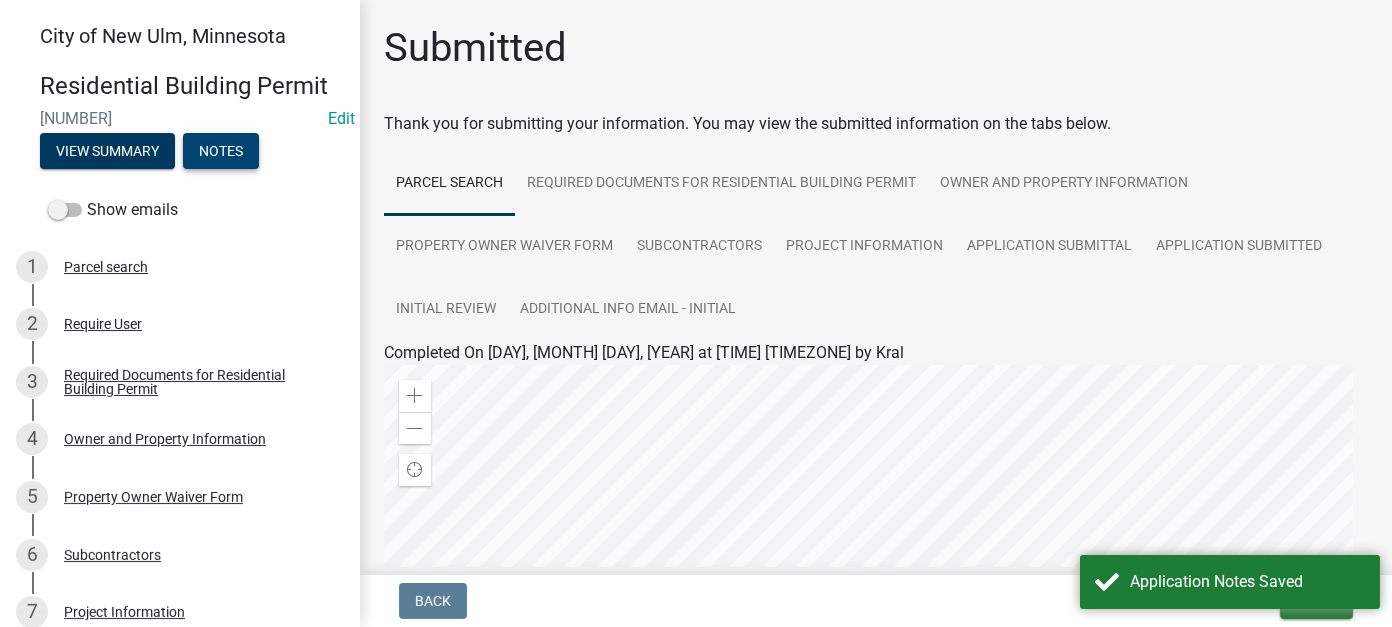 scroll, scrollTop: 512, scrollLeft: 0, axis: vertical 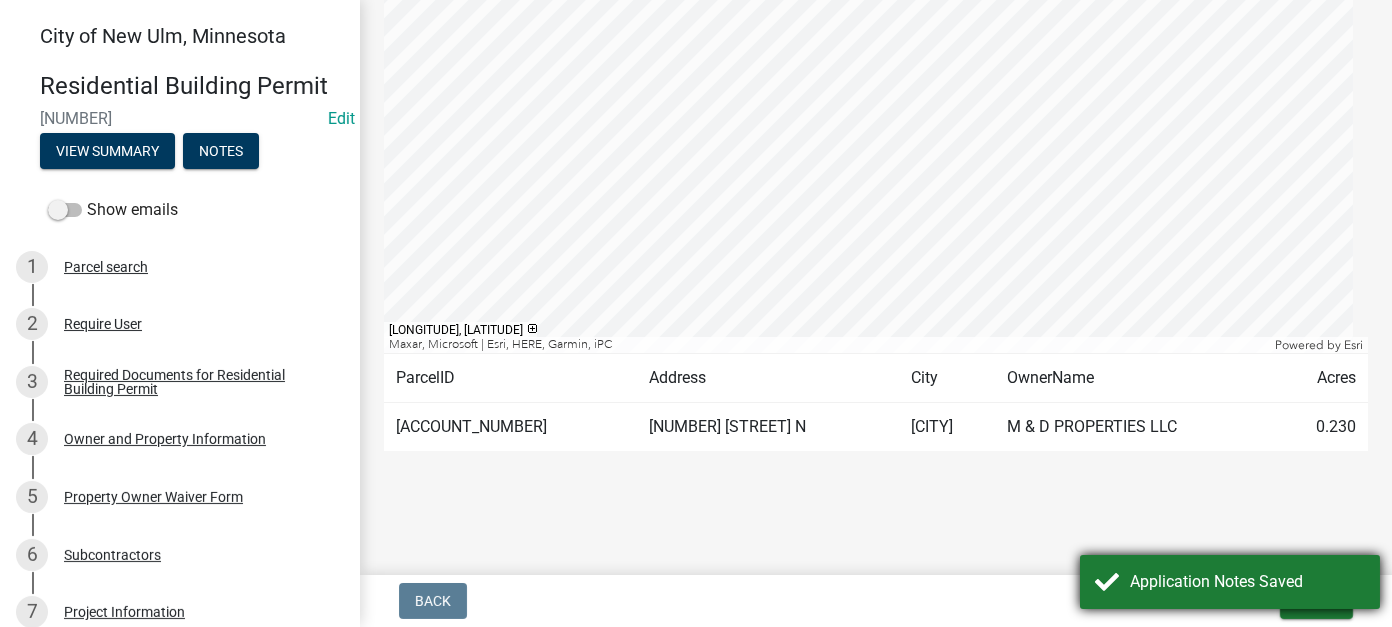 click on "Application Notes Saved" at bounding box center [1247, 582] 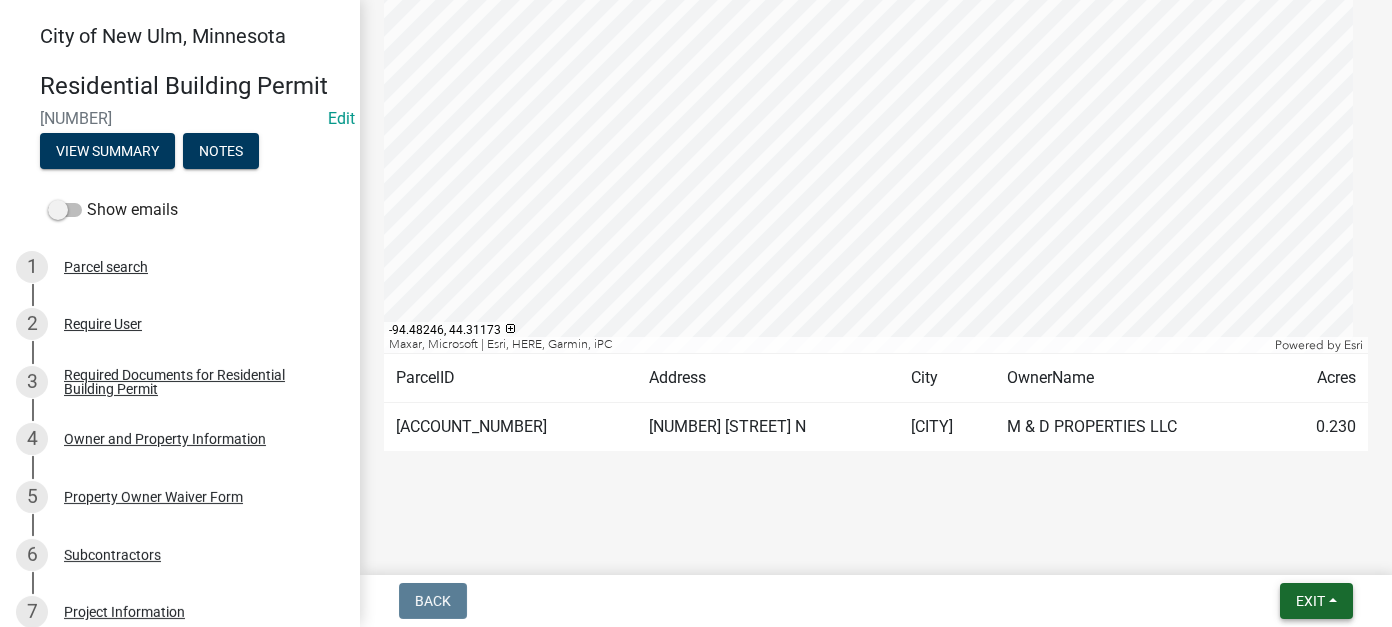 click on "Exit" at bounding box center (1310, 601) 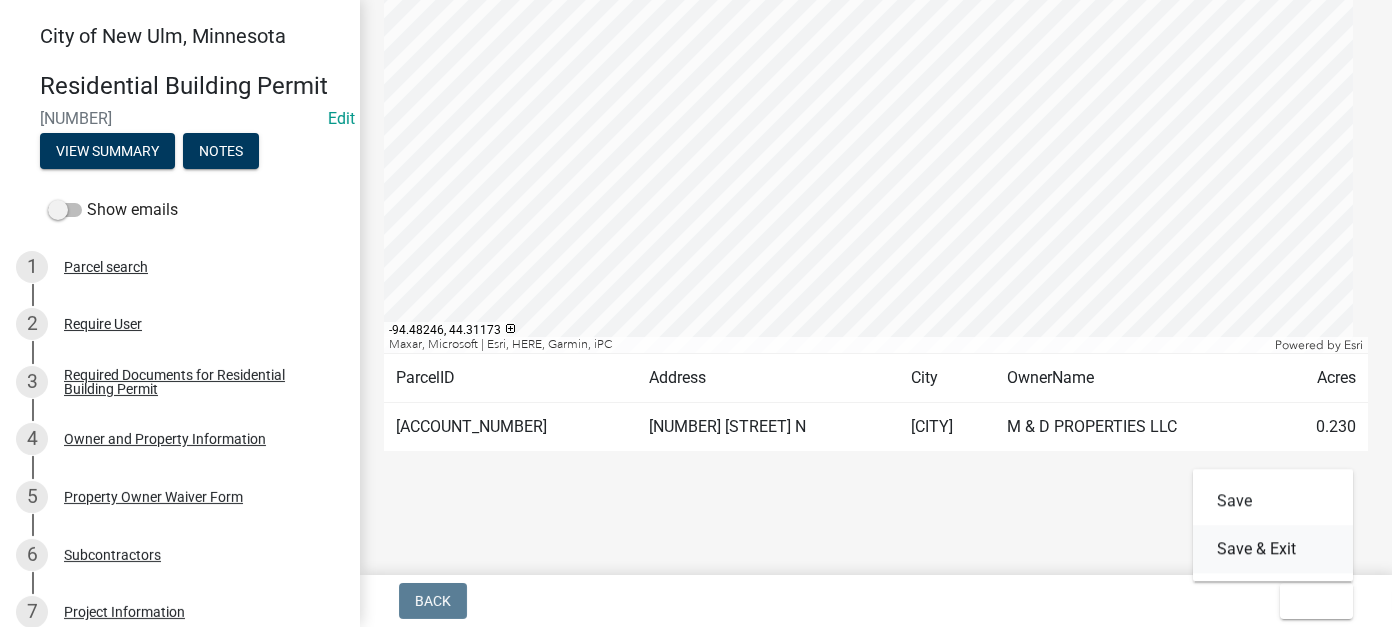 click on "Save & Exit" at bounding box center (1273, 549) 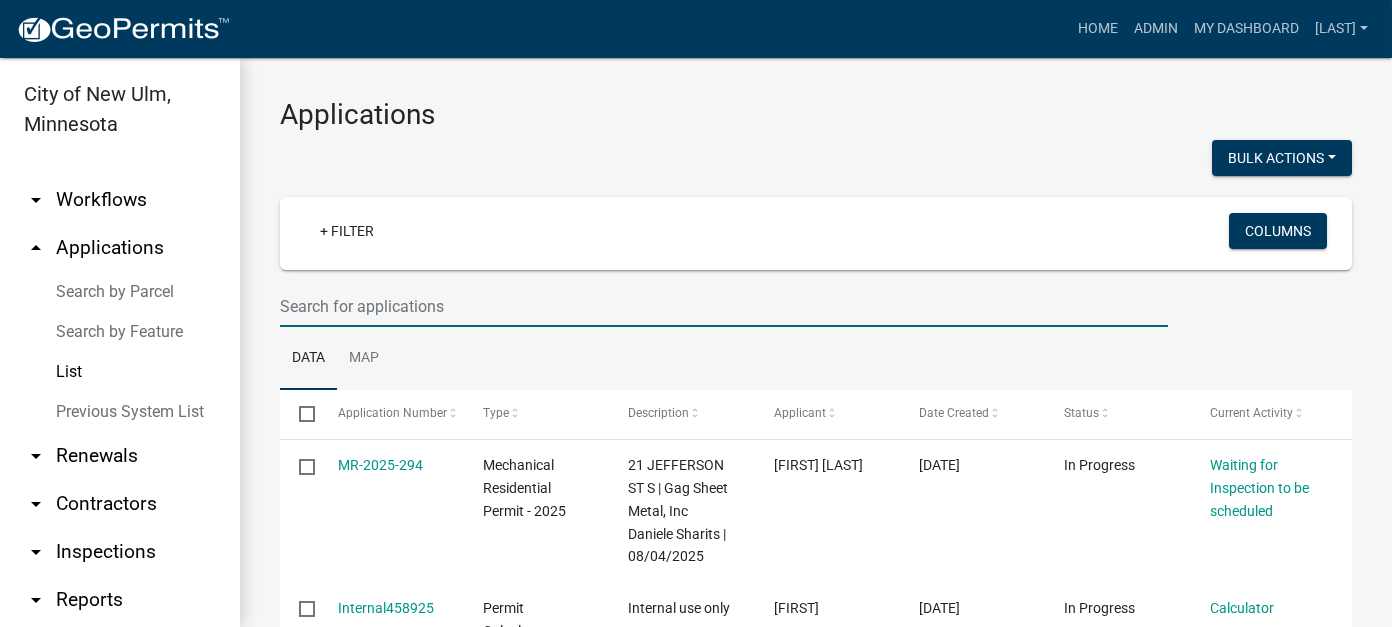 click at bounding box center (724, 306) 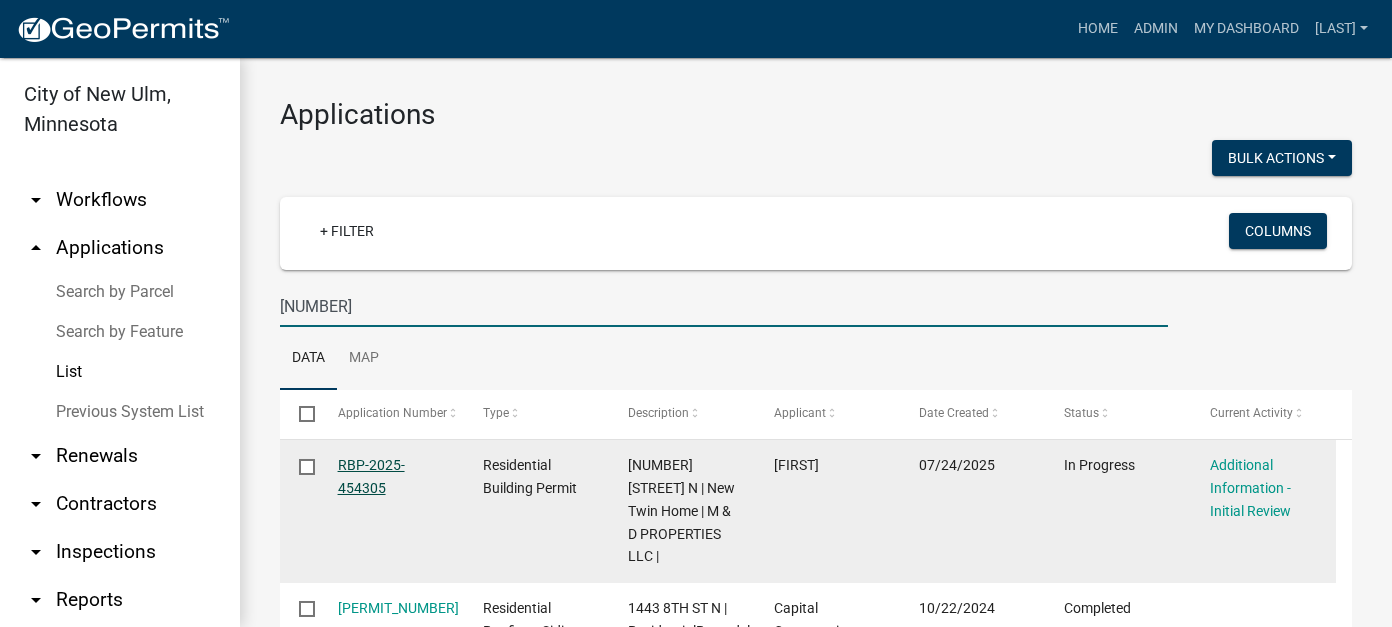 type on "1443" 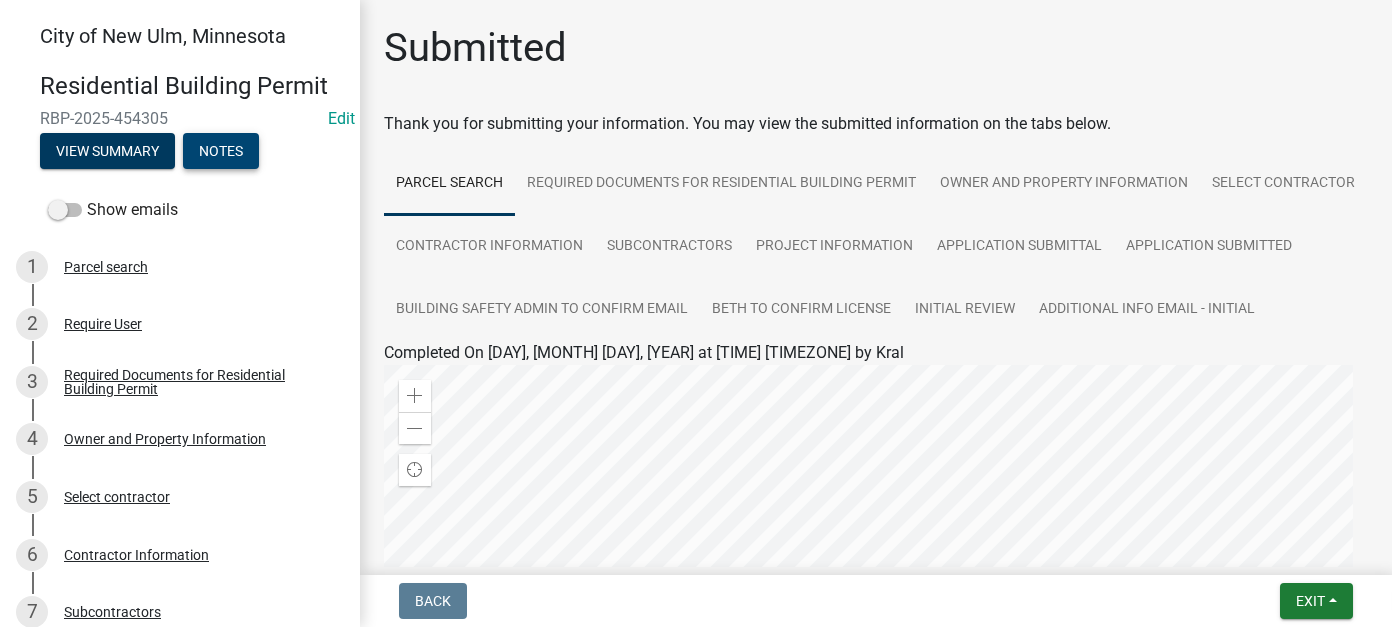 click on "Notes" at bounding box center (221, 151) 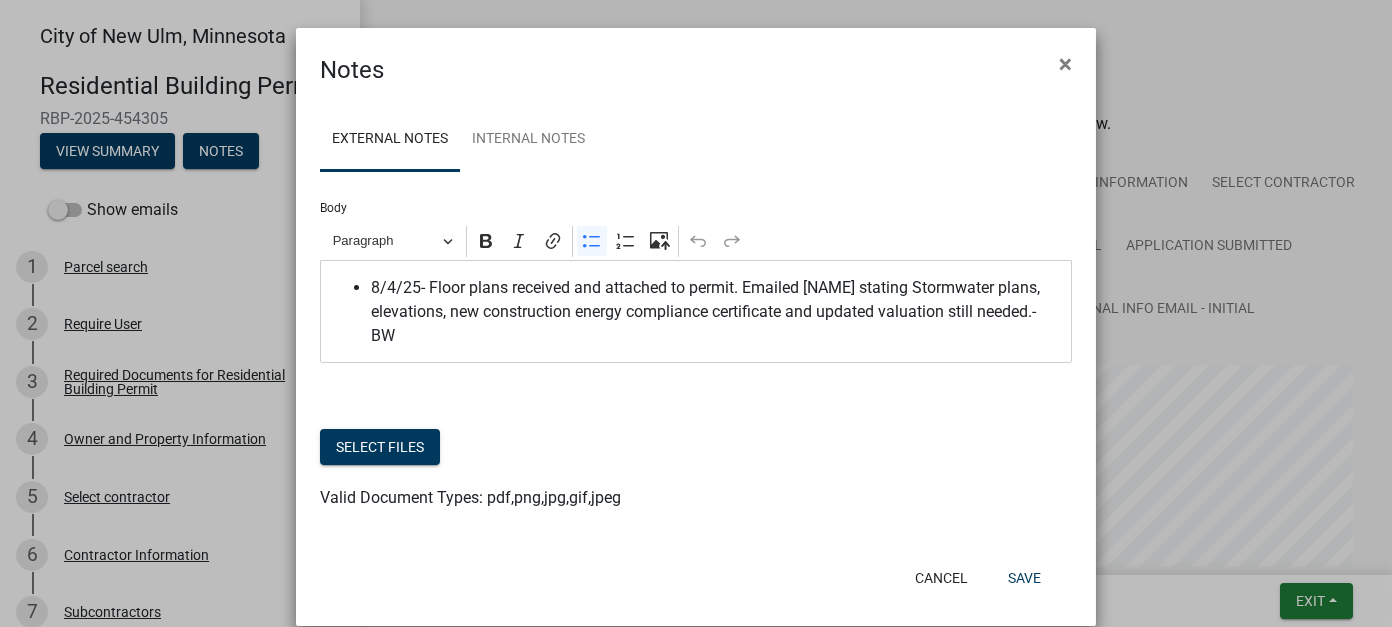 click on "8/4/25- Floor plans received and attached to permit. Emailed Mike Kral stating Stormwater plans, elevations, new construction energy compliance certificate and updated valuation still needed.- BW" at bounding box center (716, 312) 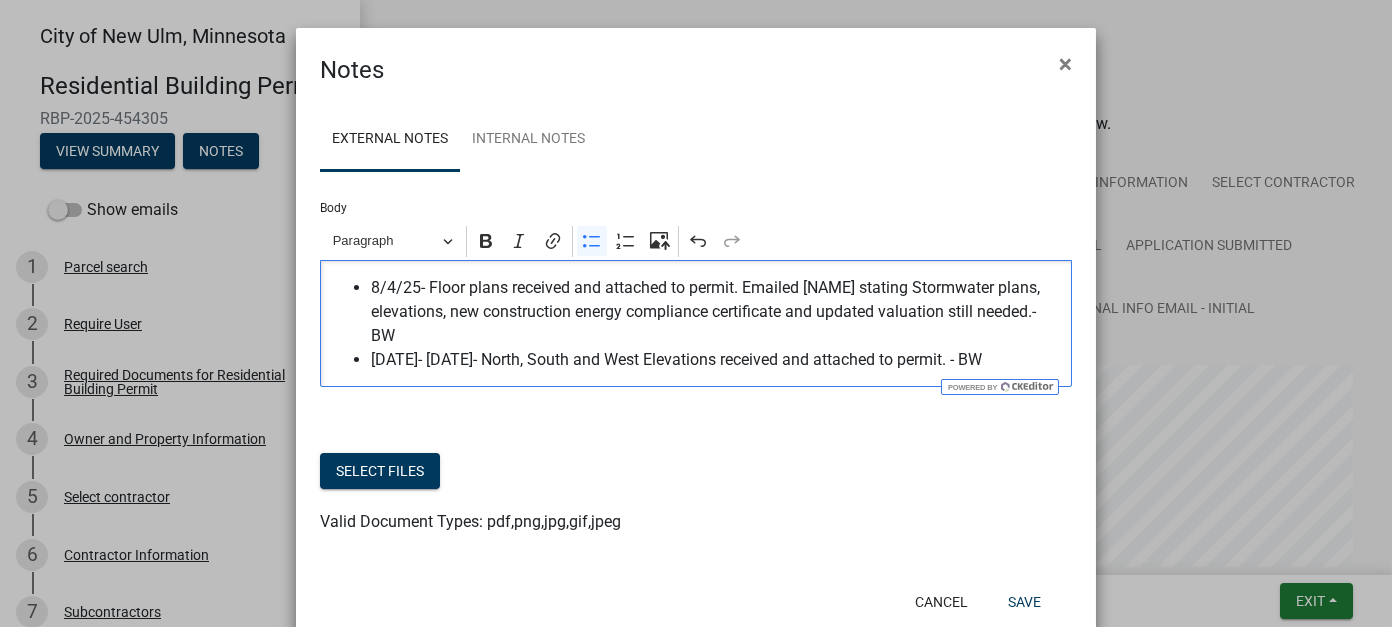 click on "8/4/25- 8/4/25- North, South and West Elevations received and attached to permit. - BW" at bounding box center [716, 360] 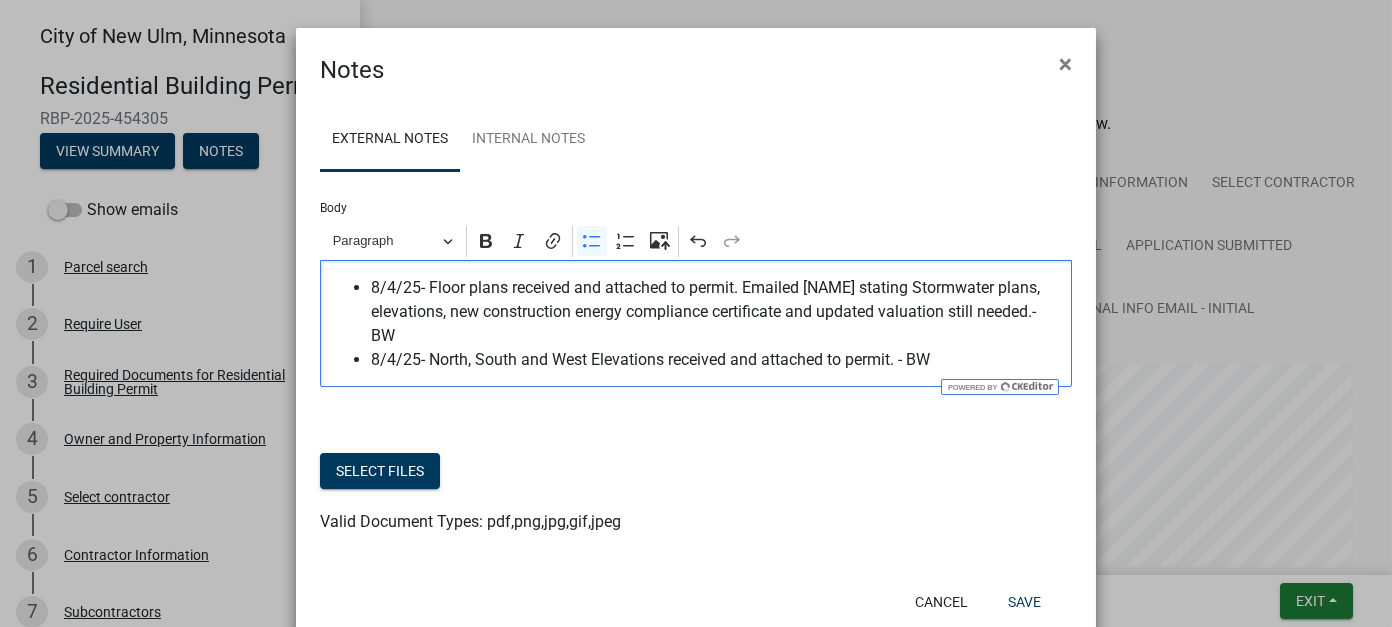 click on "8/4/25- North, South and West Elevations received and attached to permit. - BW" at bounding box center (716, 360) 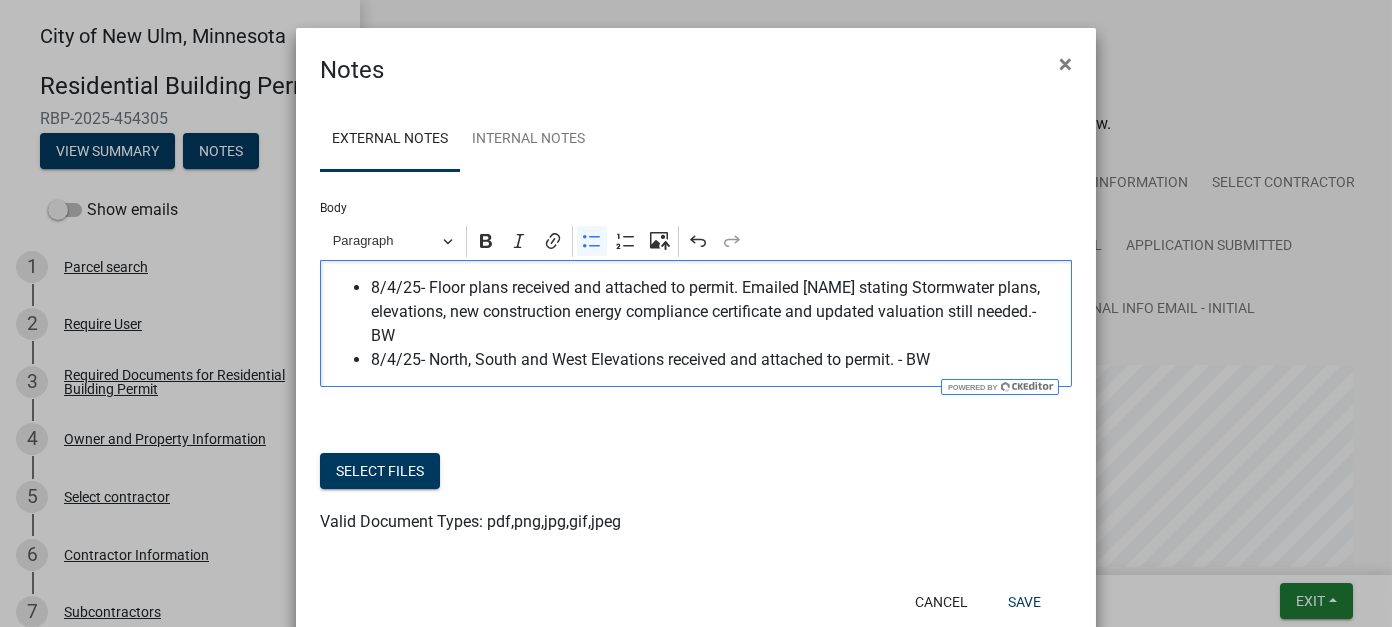 click on "8/4/25- North, South and West Elevations received and attached to permit. - BW" at bounding box center (716, 360) 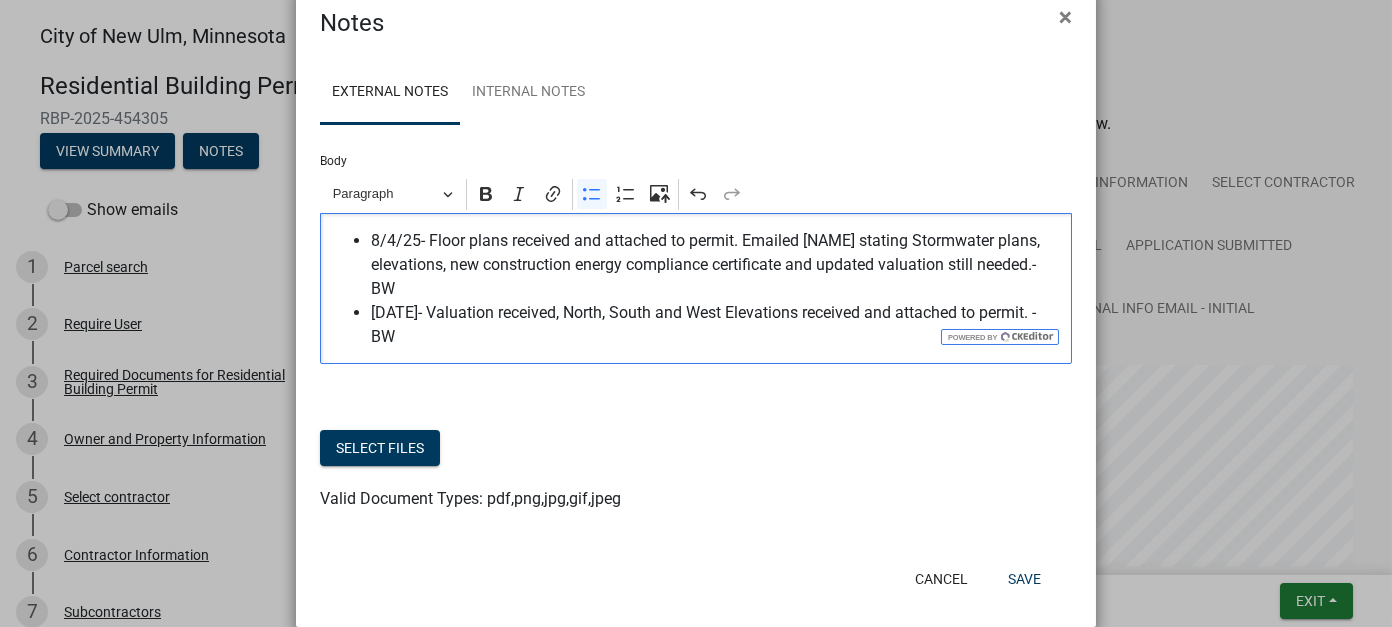 scroll, scrollTop: 73, scrollLeft: 0, axis: vertical 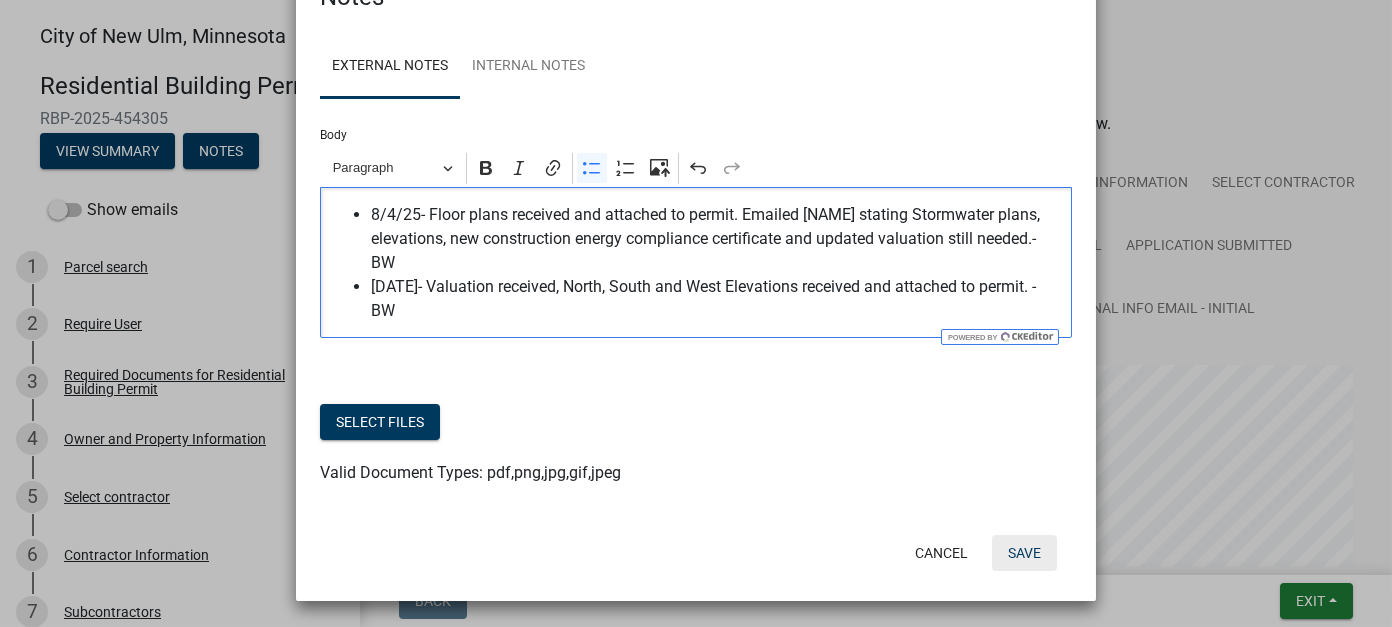 click on "Save" 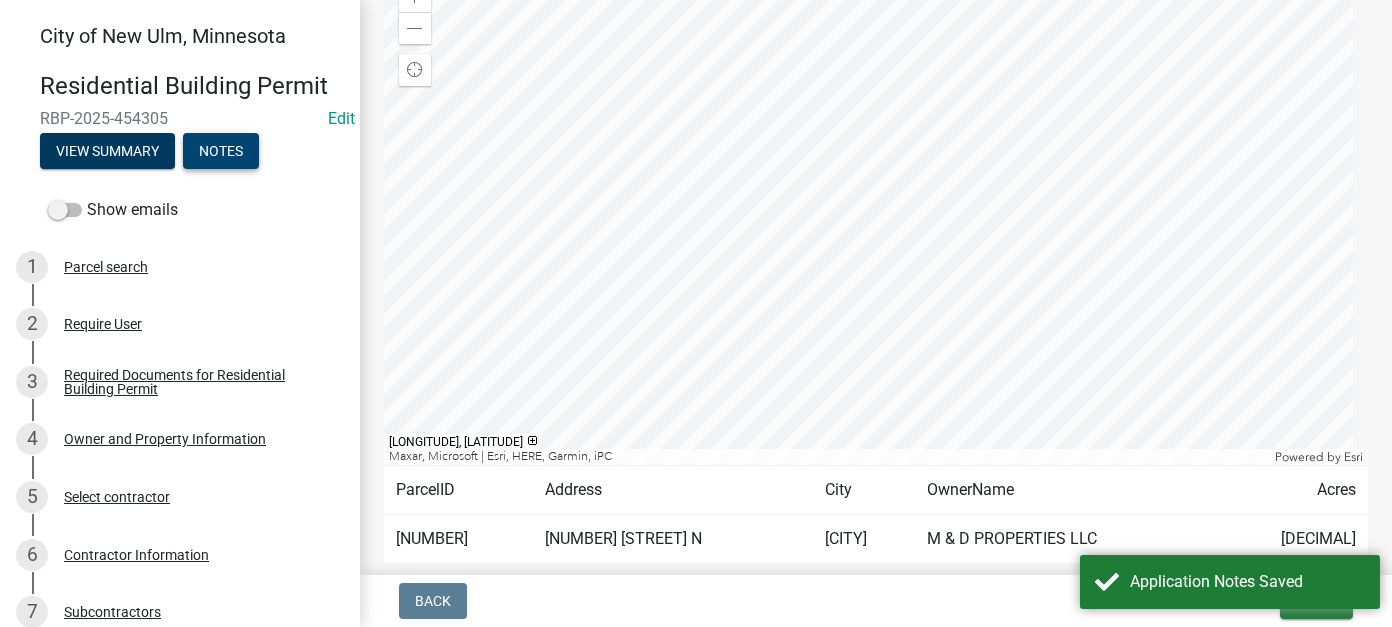 scroll, scrollTop: 575, scrollLeft: 0, axis: vertical 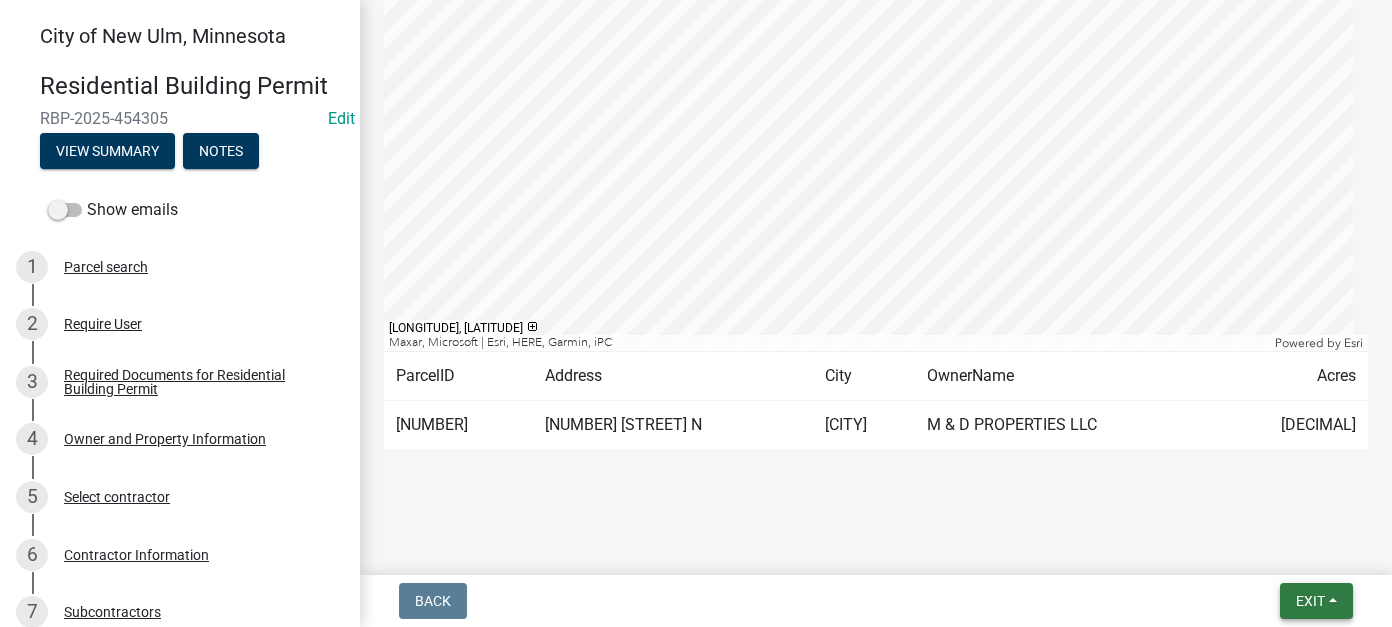 click on "Exit" at bounding box center (1310, 601) 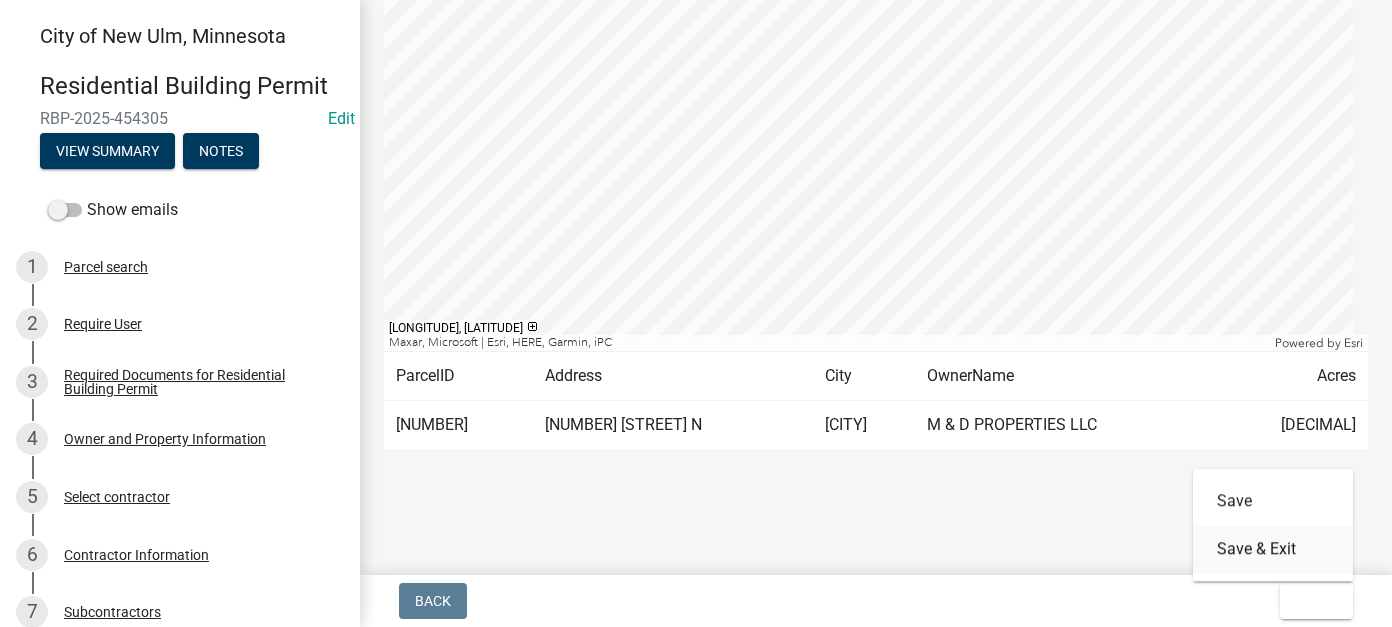 click on "Save & Exit" at bounding box center [1273, 549] 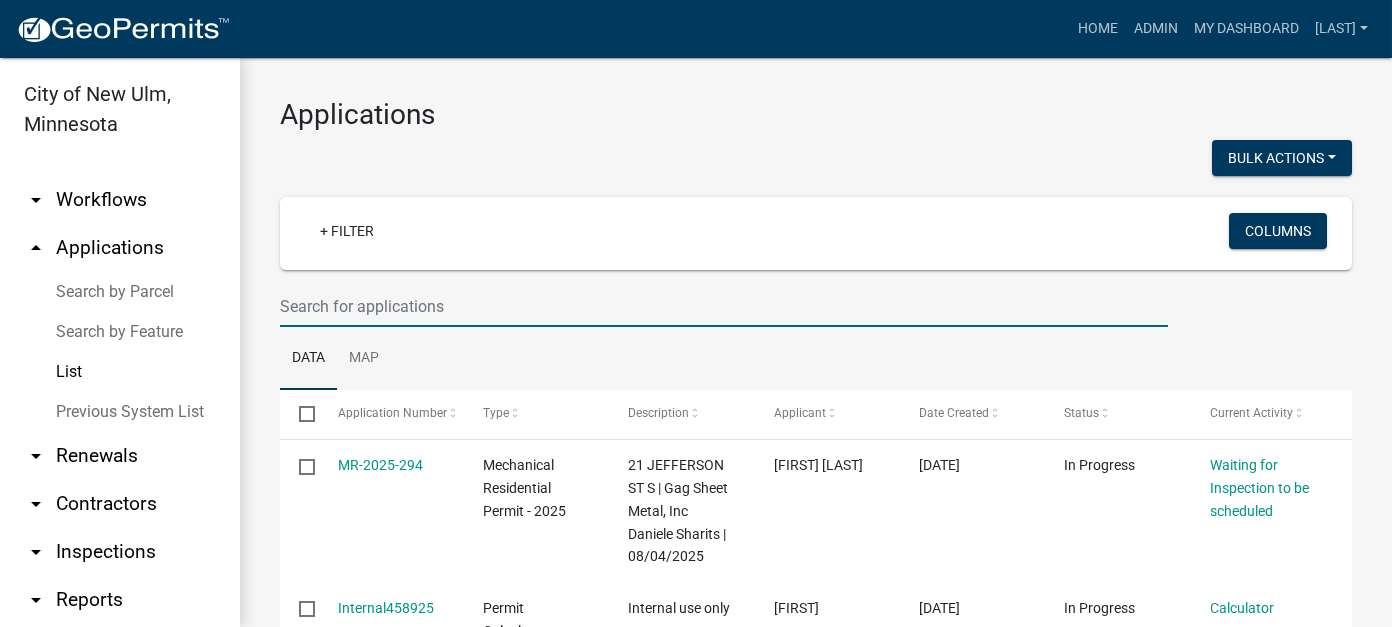 click at bounding box center (724, 306) 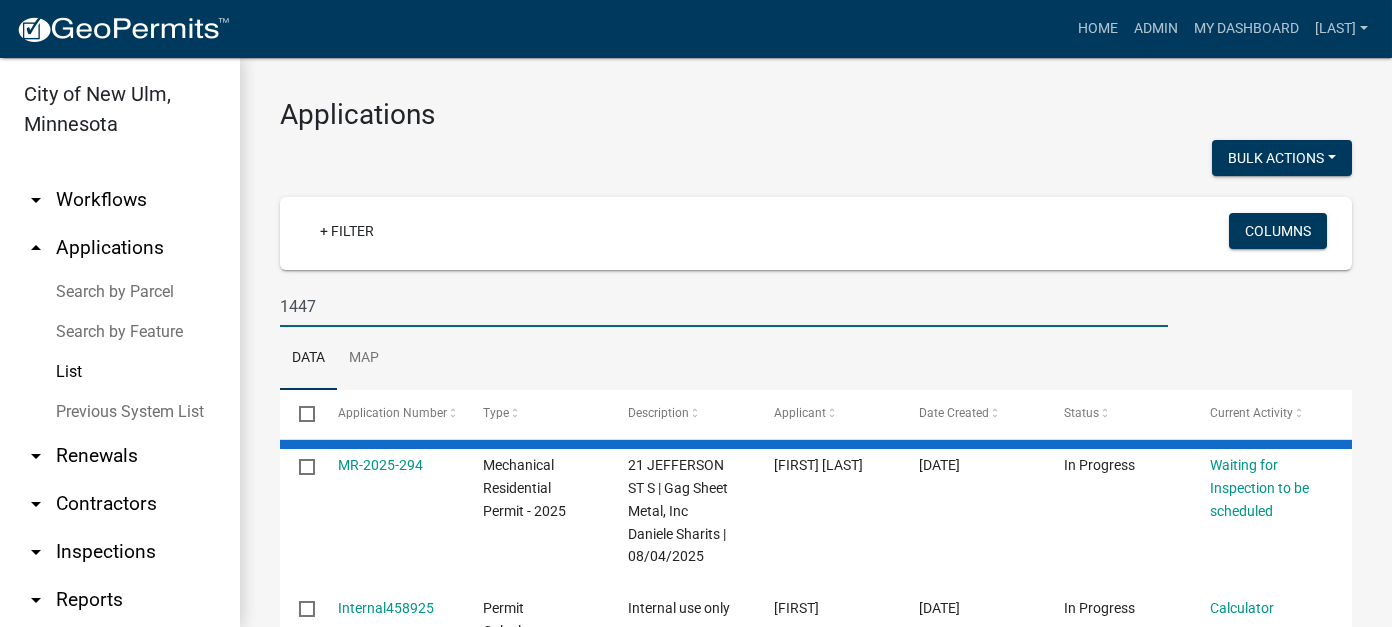 type on "1447" 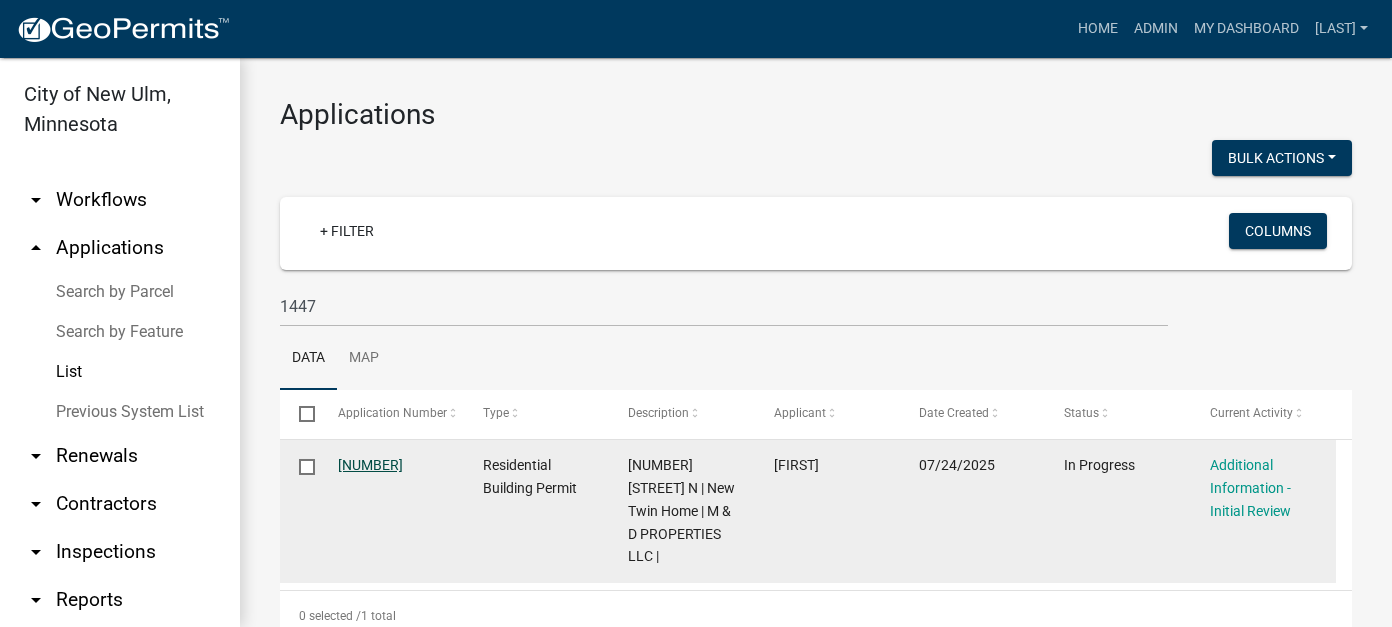 click on "RBP-2025-454294" 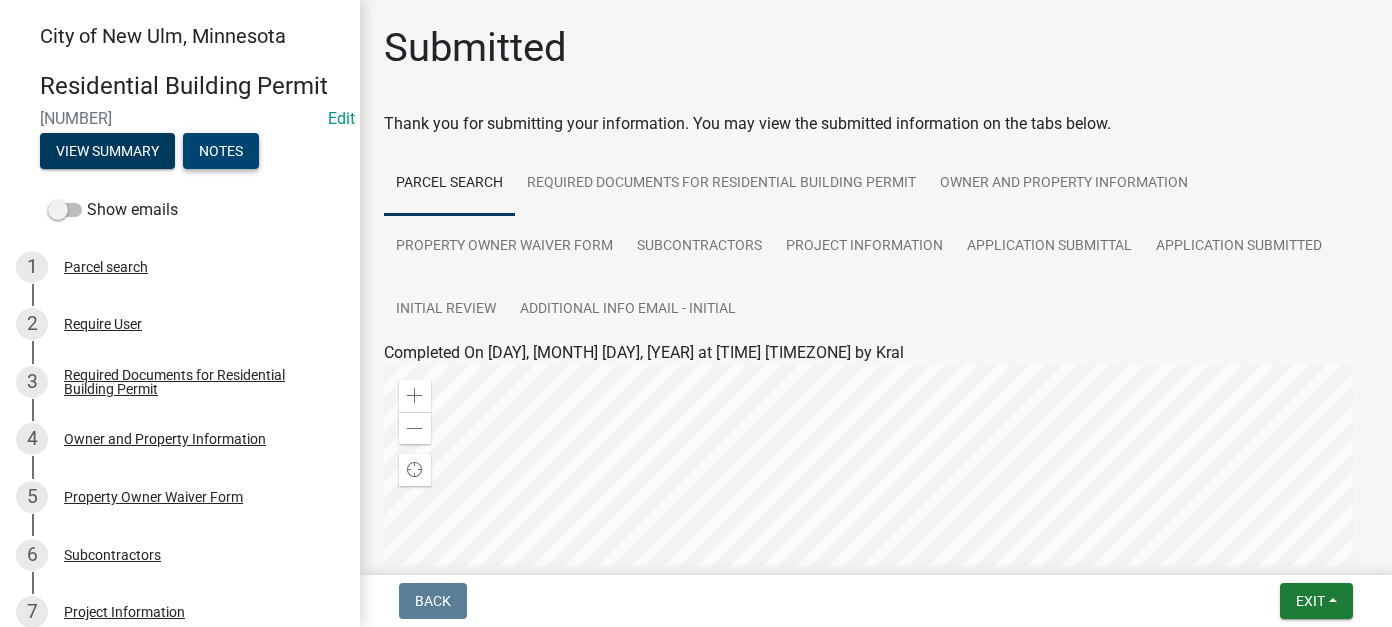 click on "Notes" at bounding box center [221, 151] 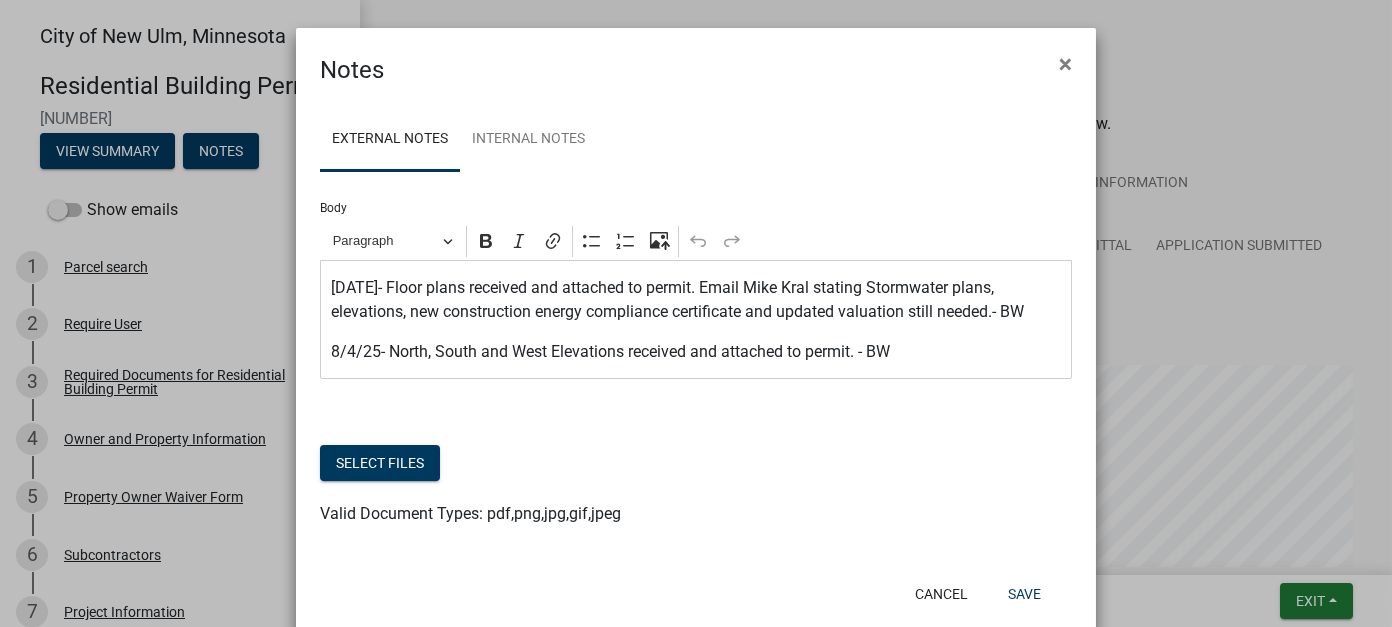 click on "8/4/25- North, South and West Elevations received and attached to permit. - BW" at bounding box center [696, 352] 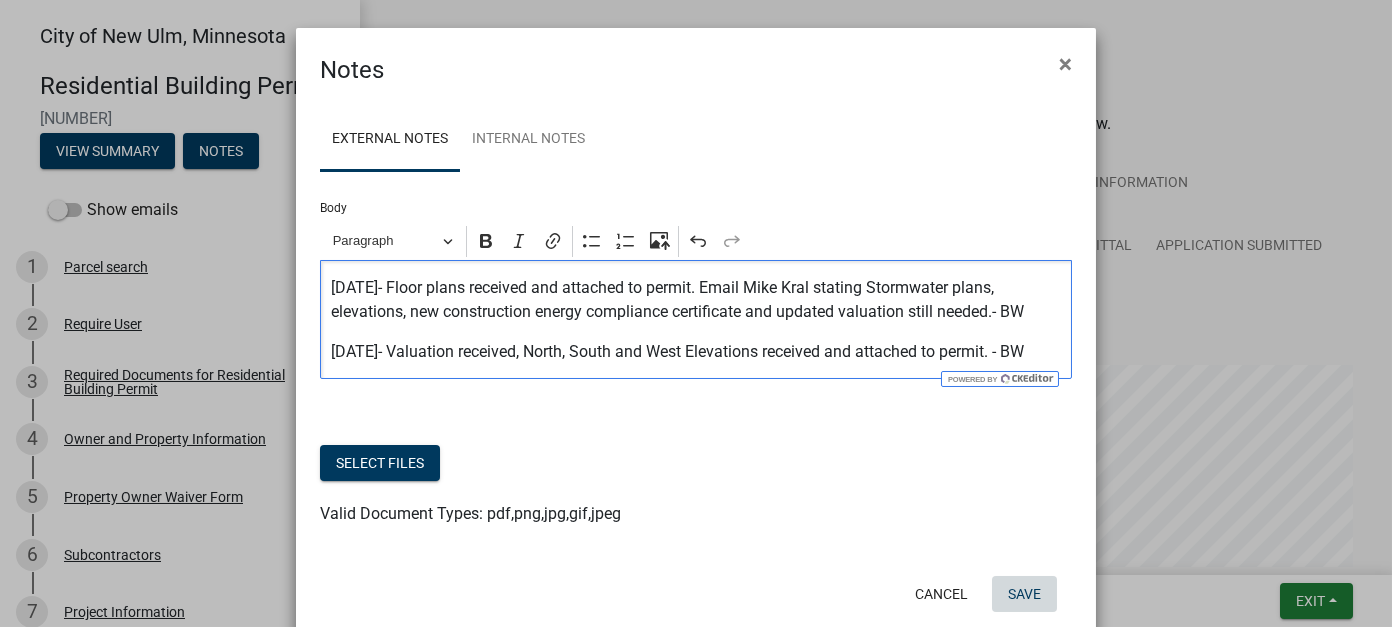 click on "Save" 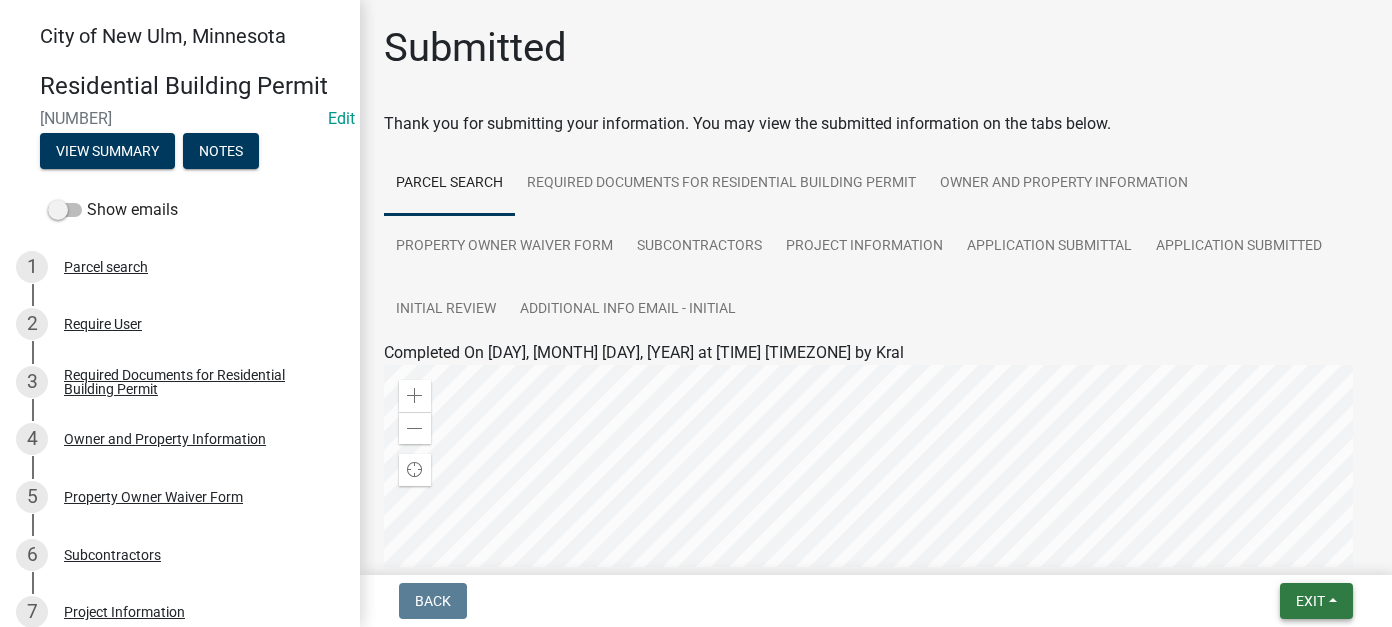 click on "Exit" at bounding box center [1310, 601] 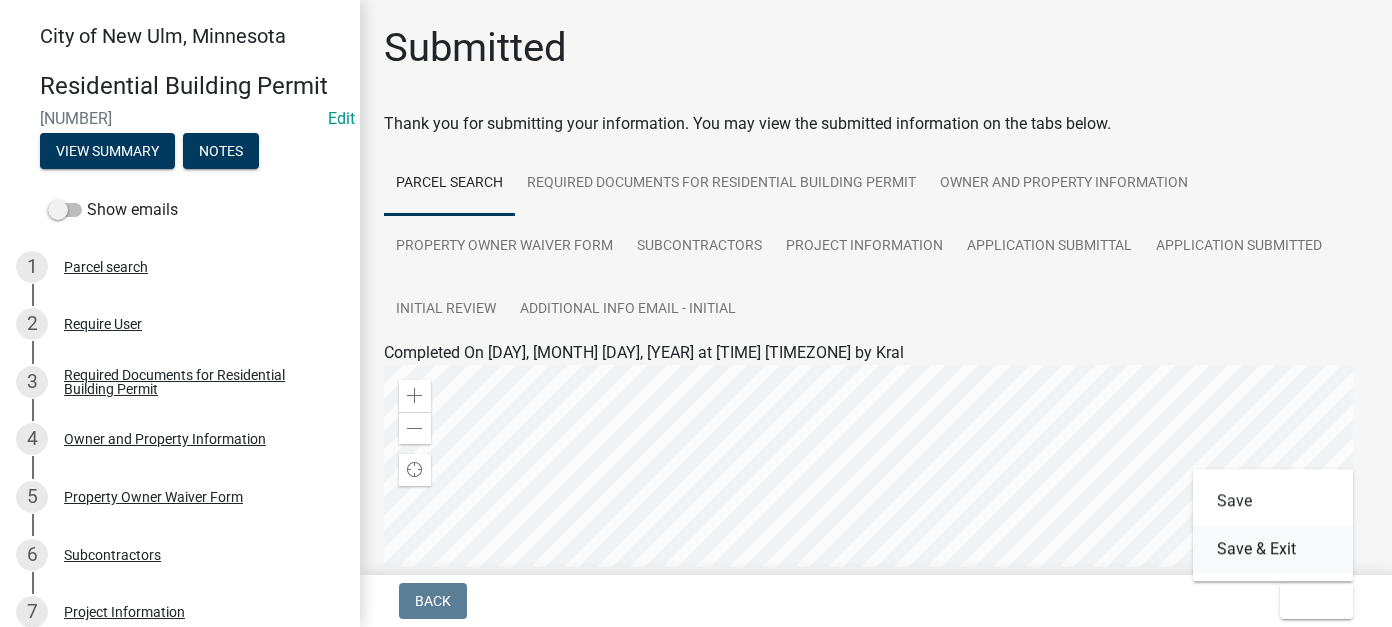 click on "Save & Exit" at bounding box center [1273, 549] 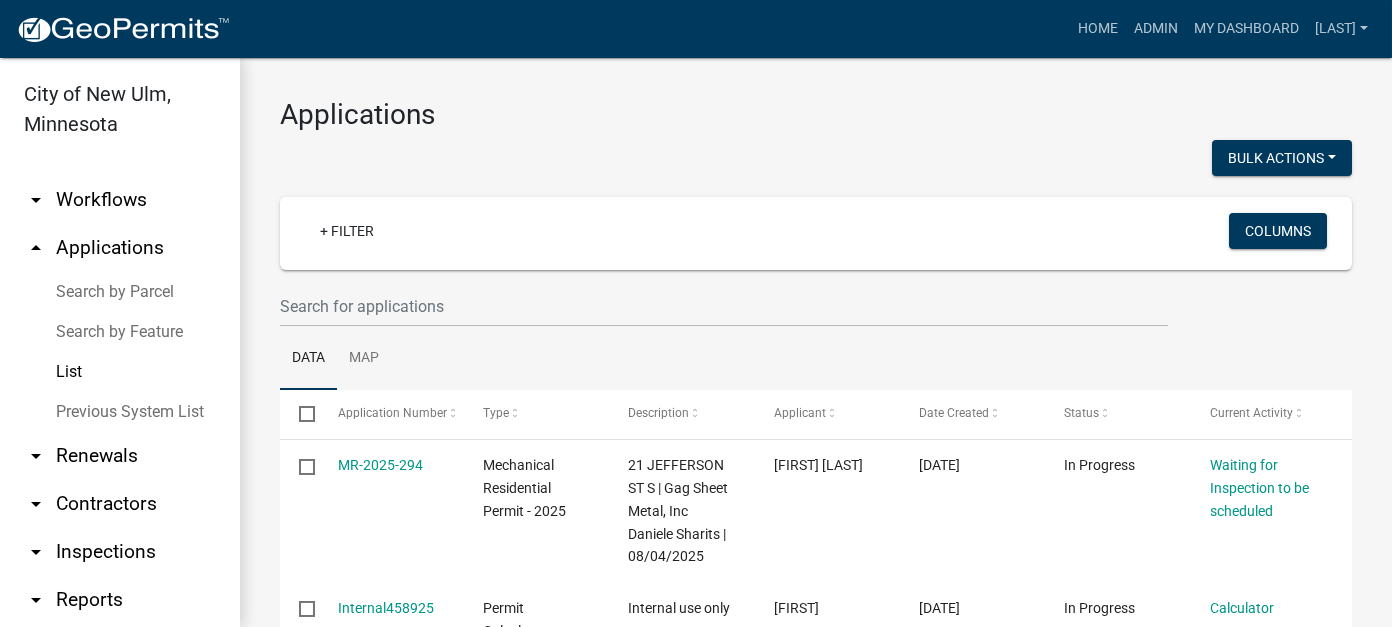 click on "List" at bounding box center (120, 372) 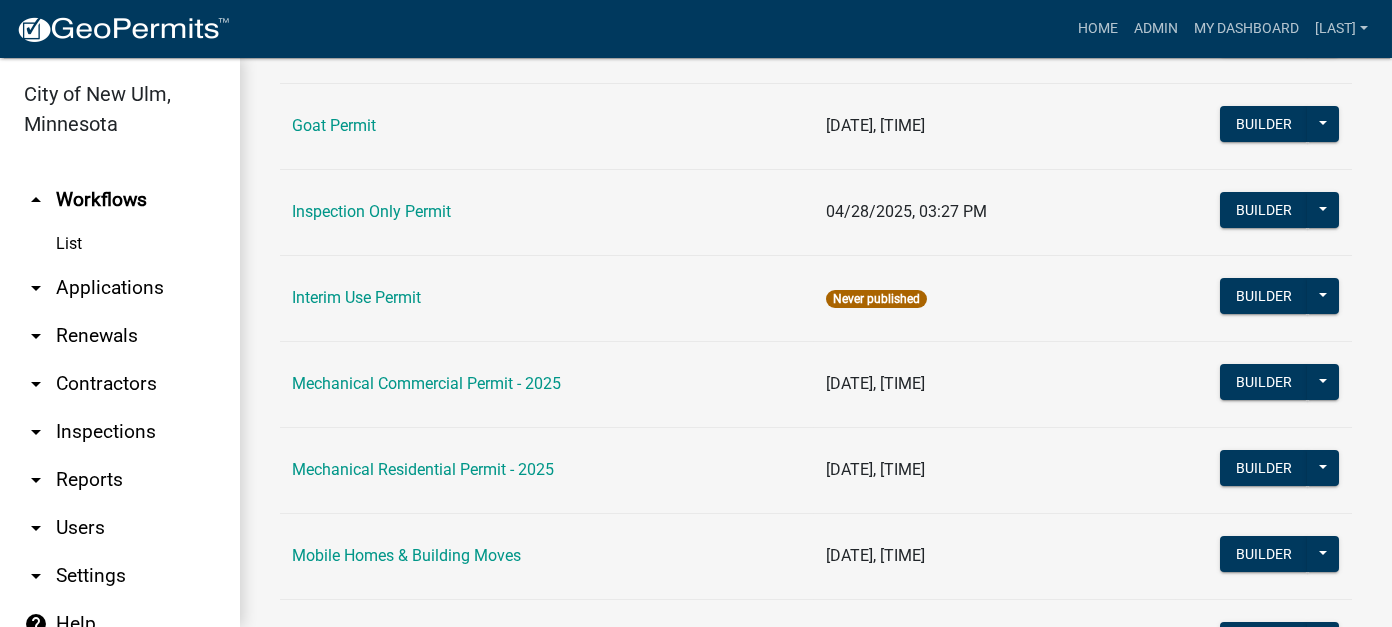 scroll, scrollTop: 900, scrollLeft: 0, axis: vertical 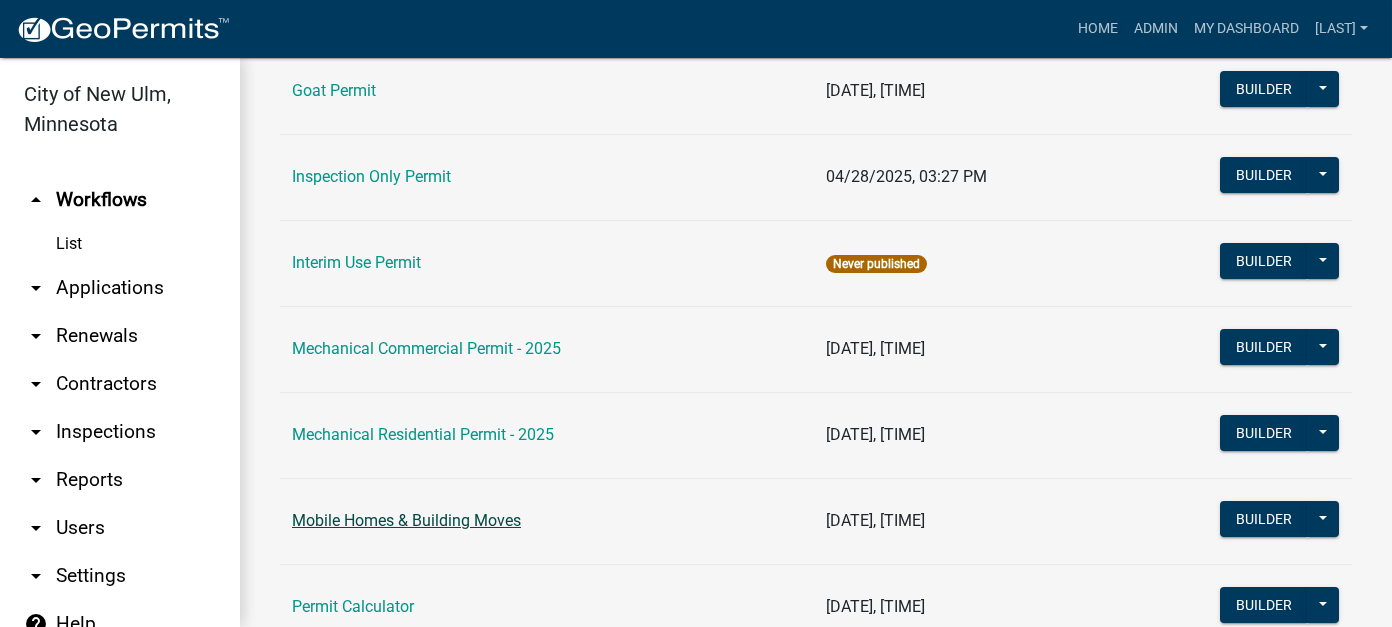 click on "Mobile Homes & Building Moves" at bounding box center (406, 520) 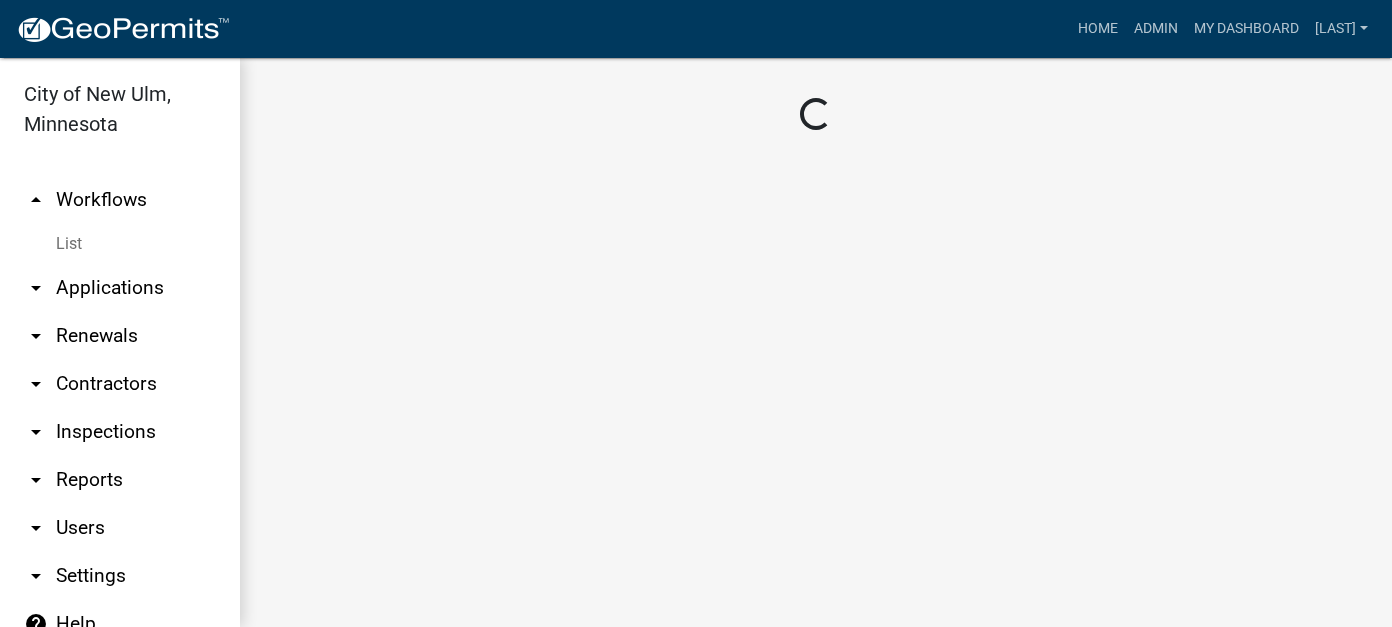 scroll, scrollTop: 0, scrollLeft: 0, axis: both 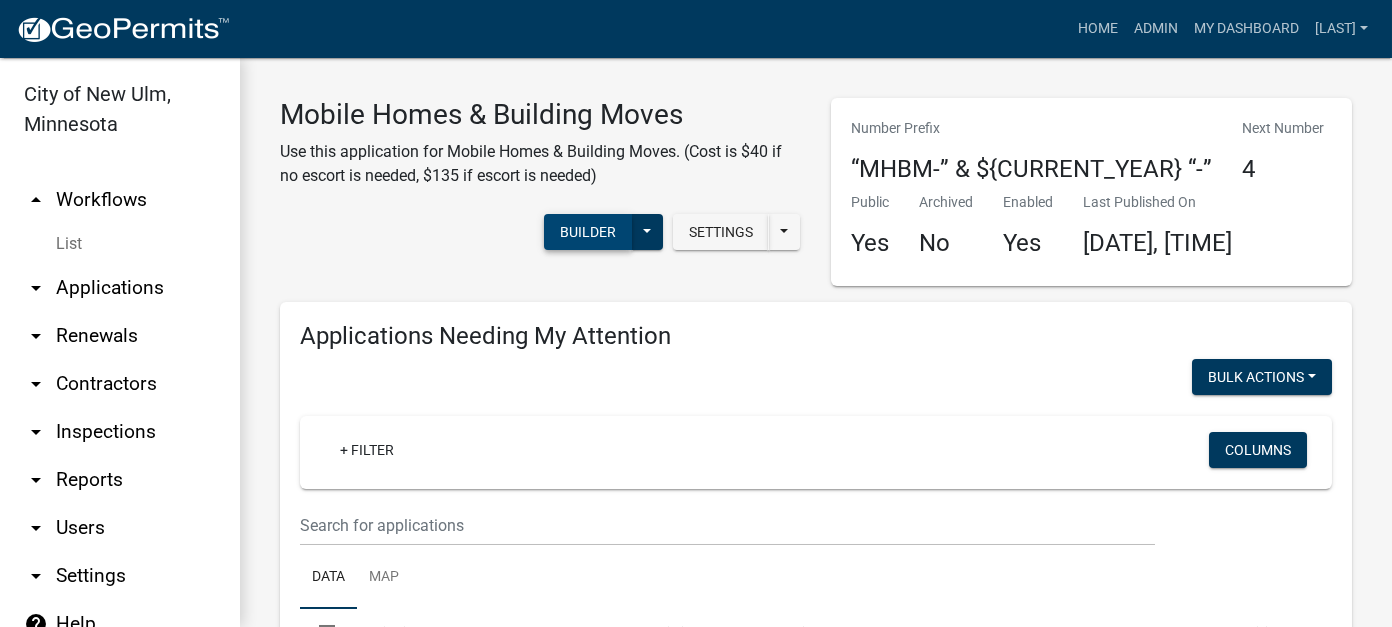 click on "Builder" 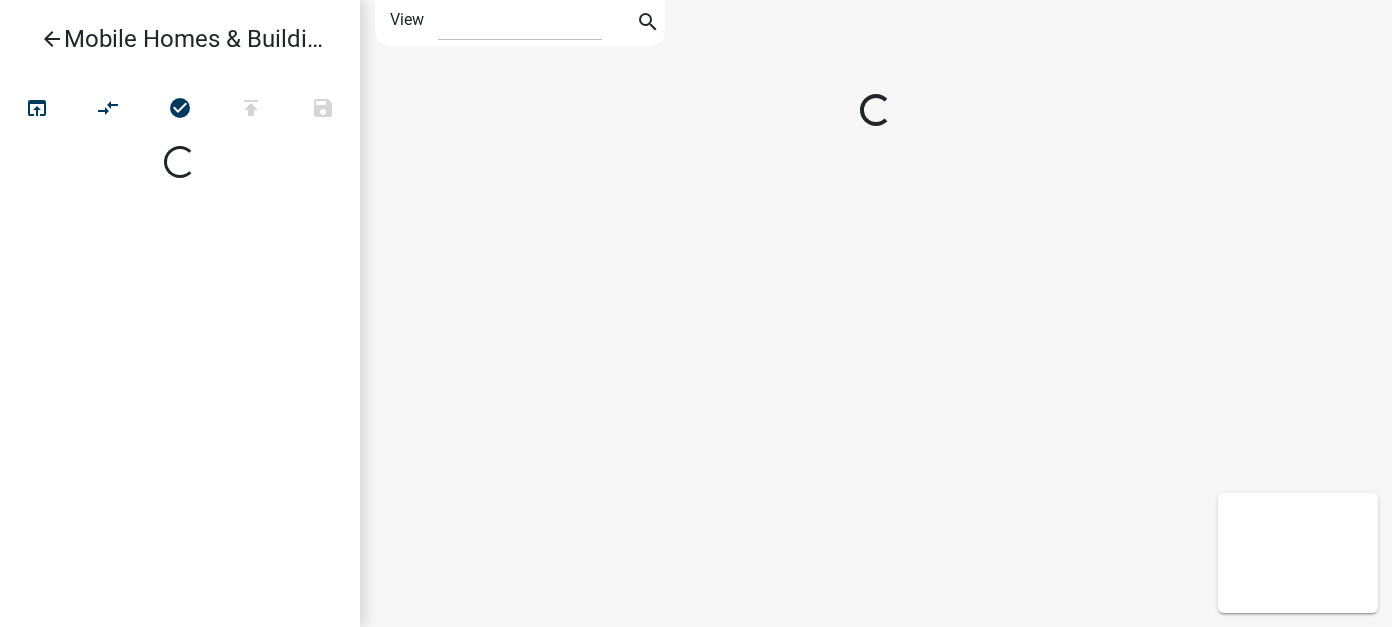select on "1" 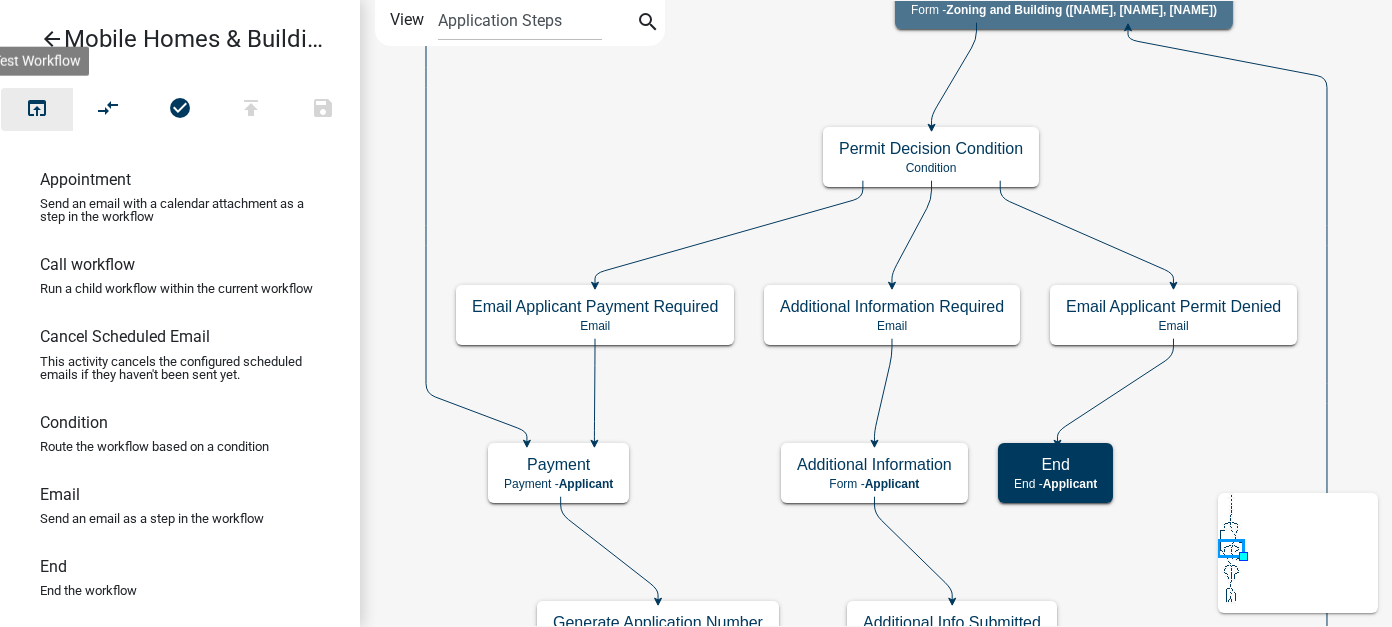 click on "open_in_browser" at bounding box center (37, 110) 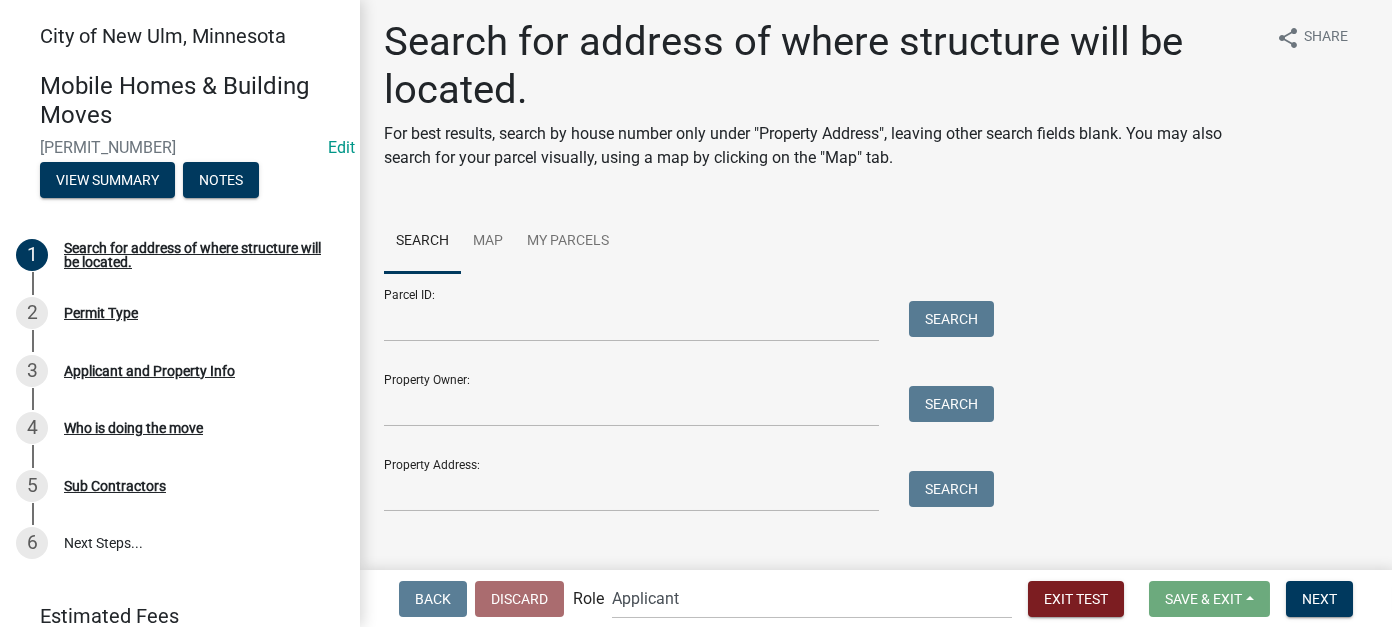 scroll, scrollTop: 28, scrollLeft: 0, axis: vertical 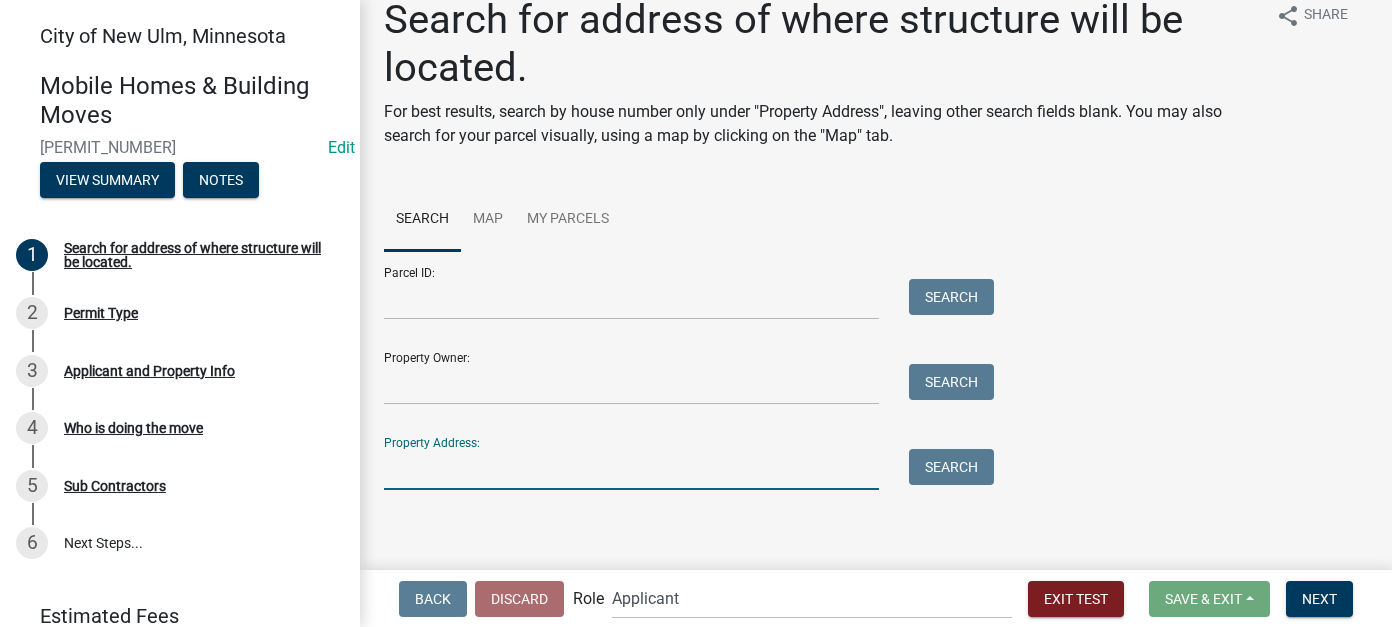 click on "Property Address:" at bounding box center (631, 469) 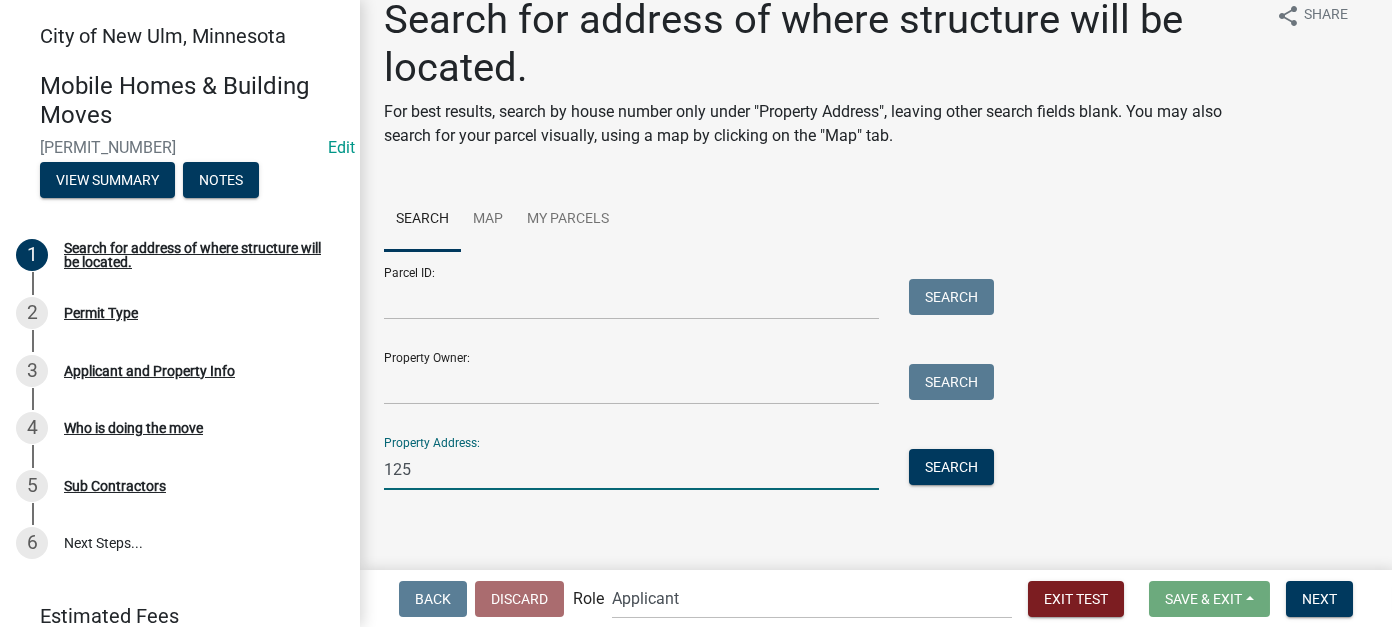 click on "Search" at bounding box center [946, 469] 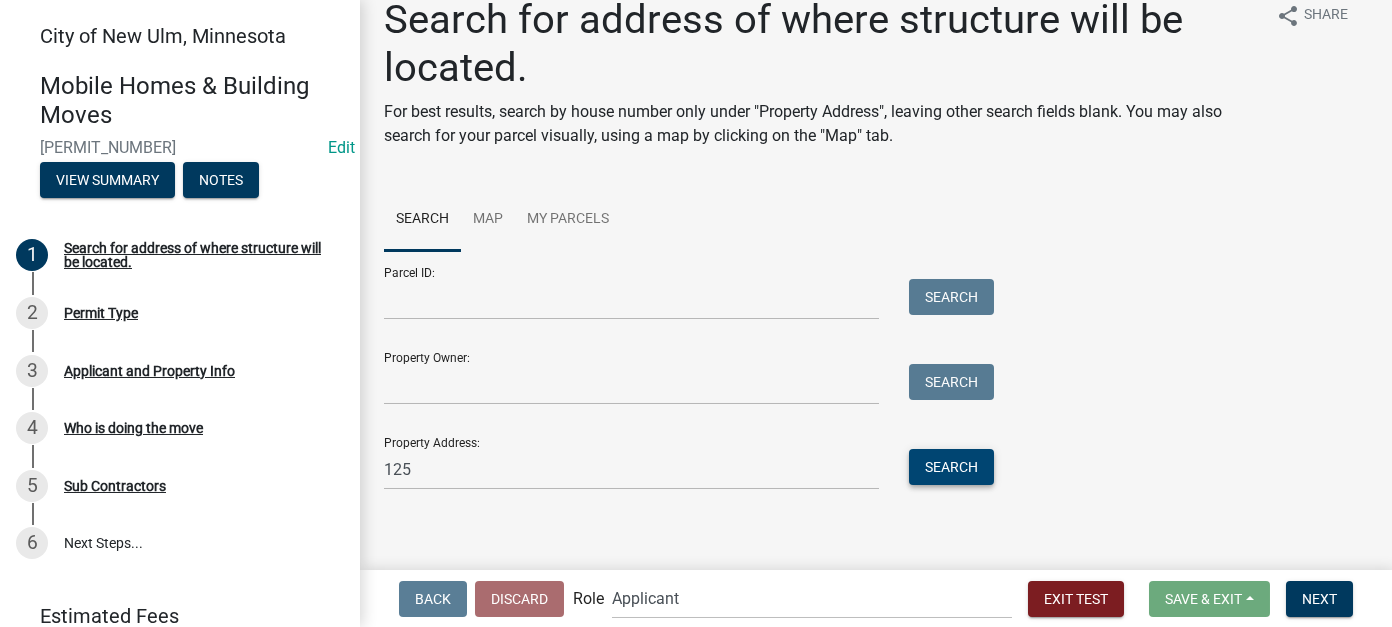 click on "Search" at bounding box center [951, 467] 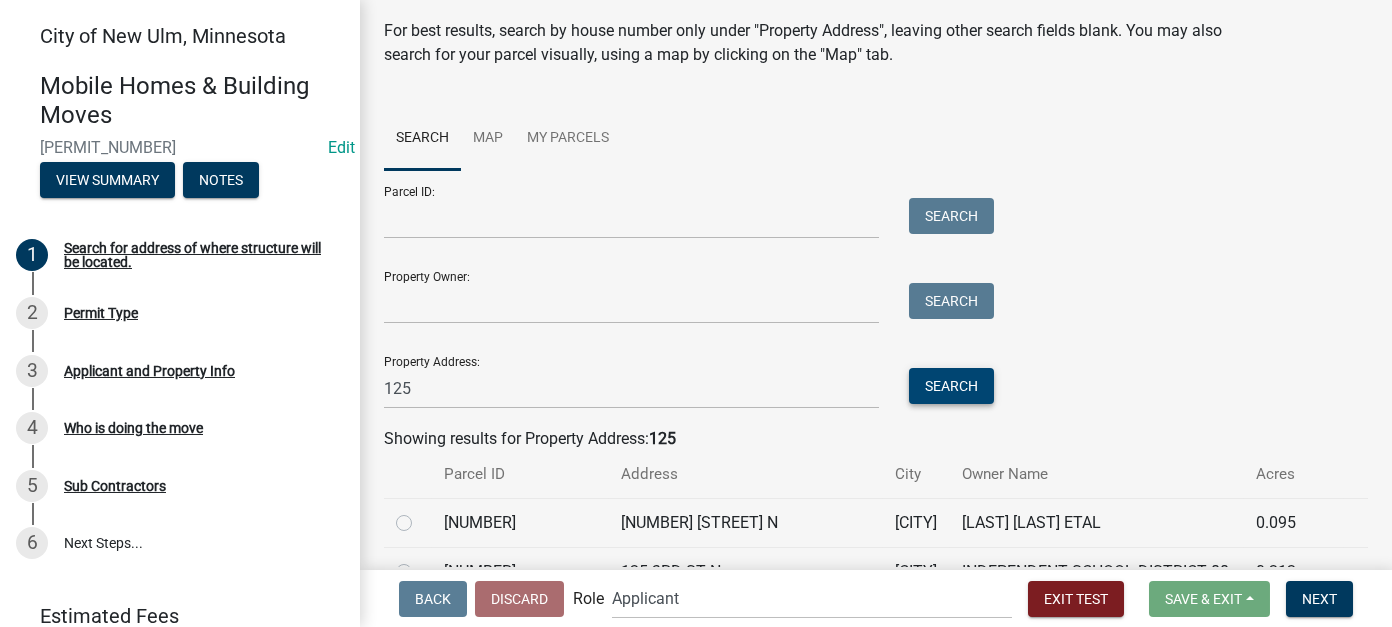 scroll, scrollTop: 228, scrollLeft: 0, axis: vertical 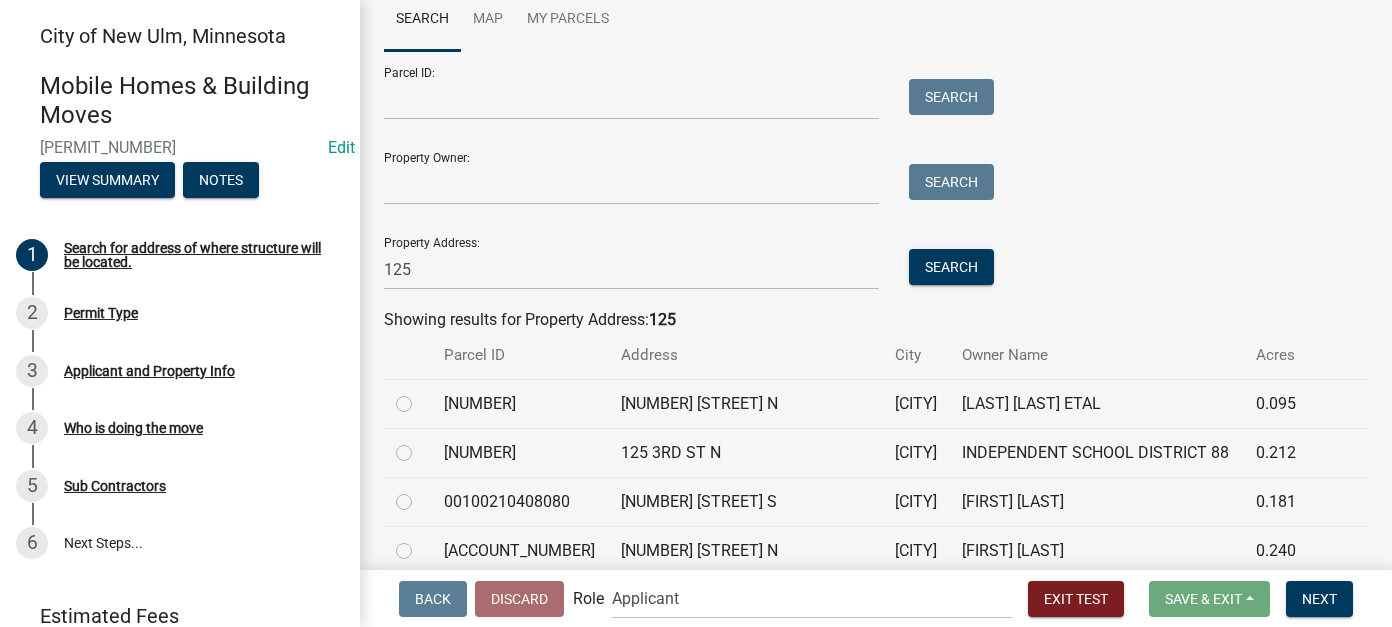 click 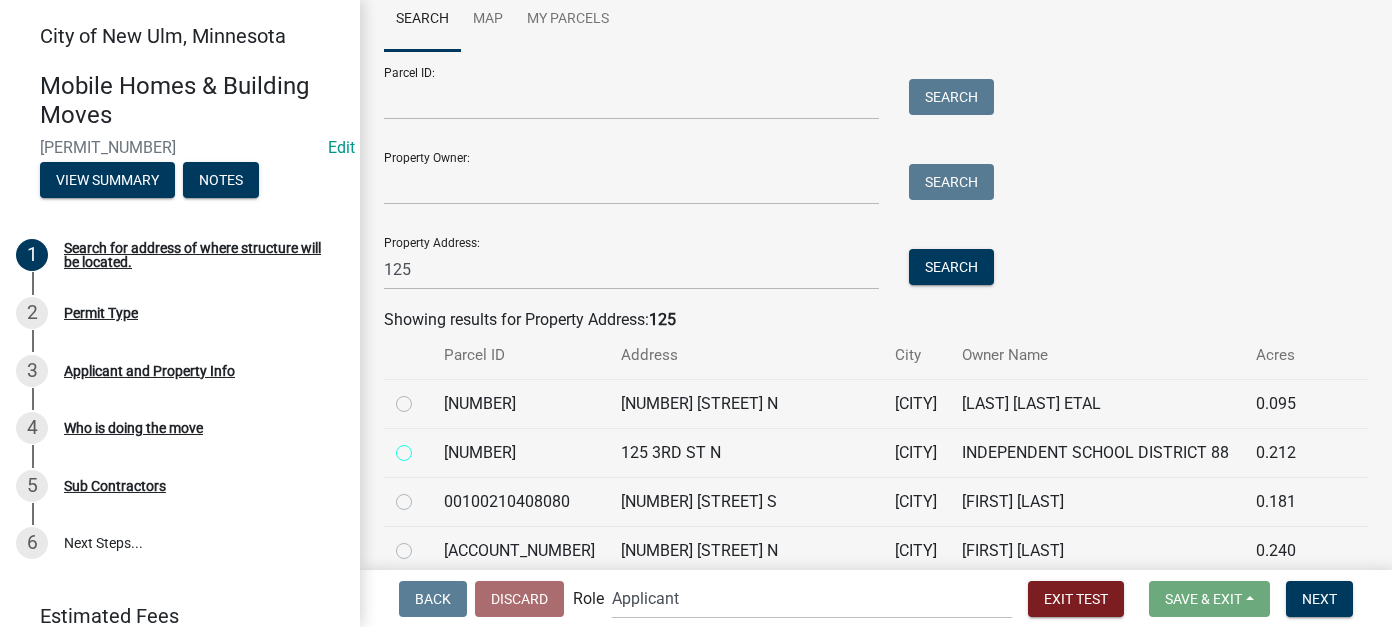 radio on "true" 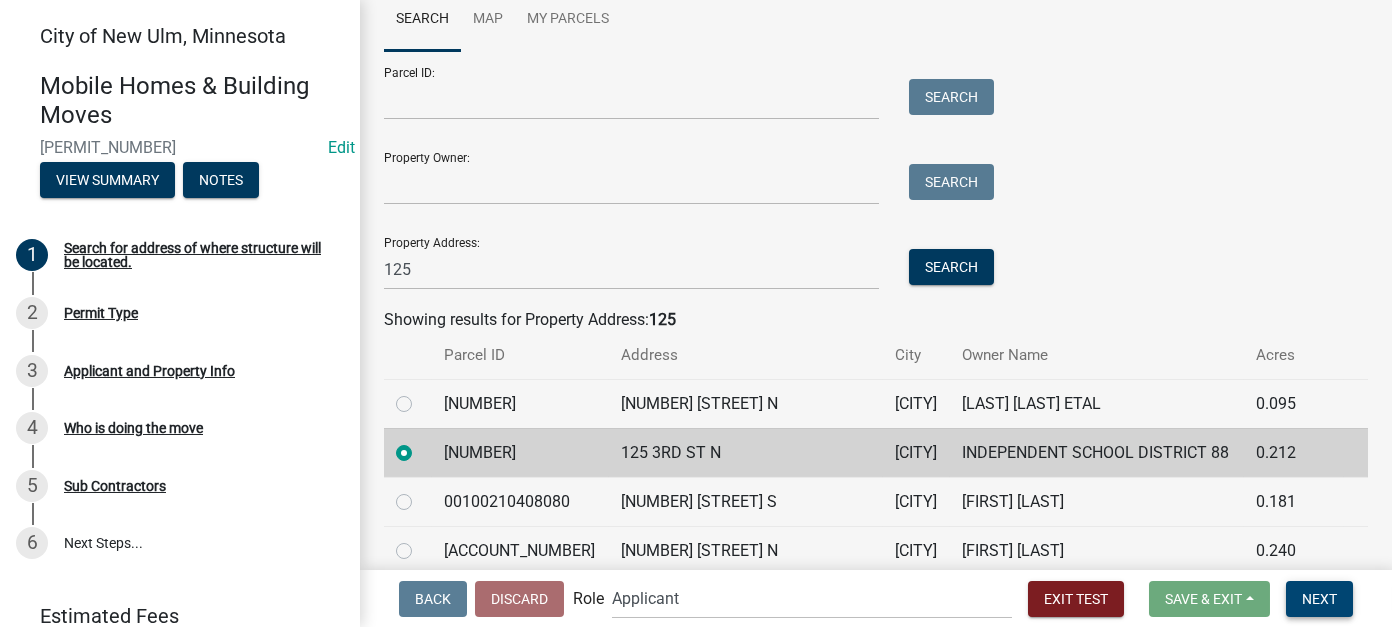 click on "Next" at bounding box center [1319, 599] 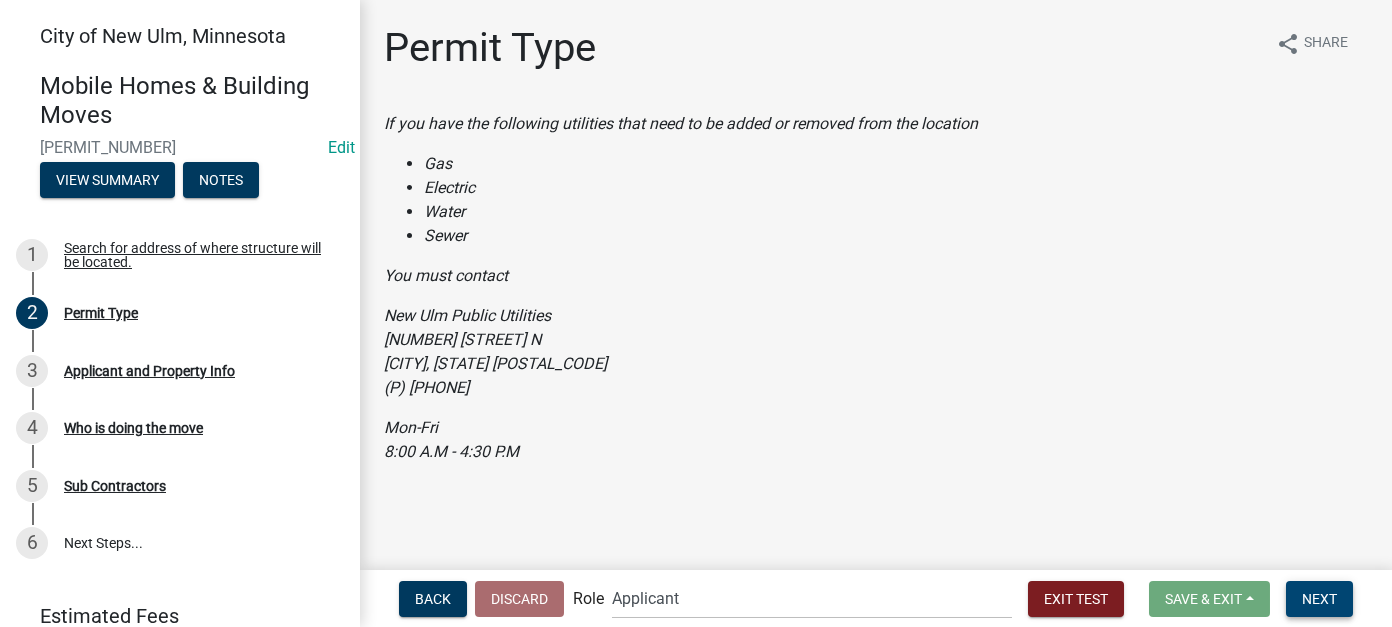 click on "Next" at bounding box center [1319, 599] 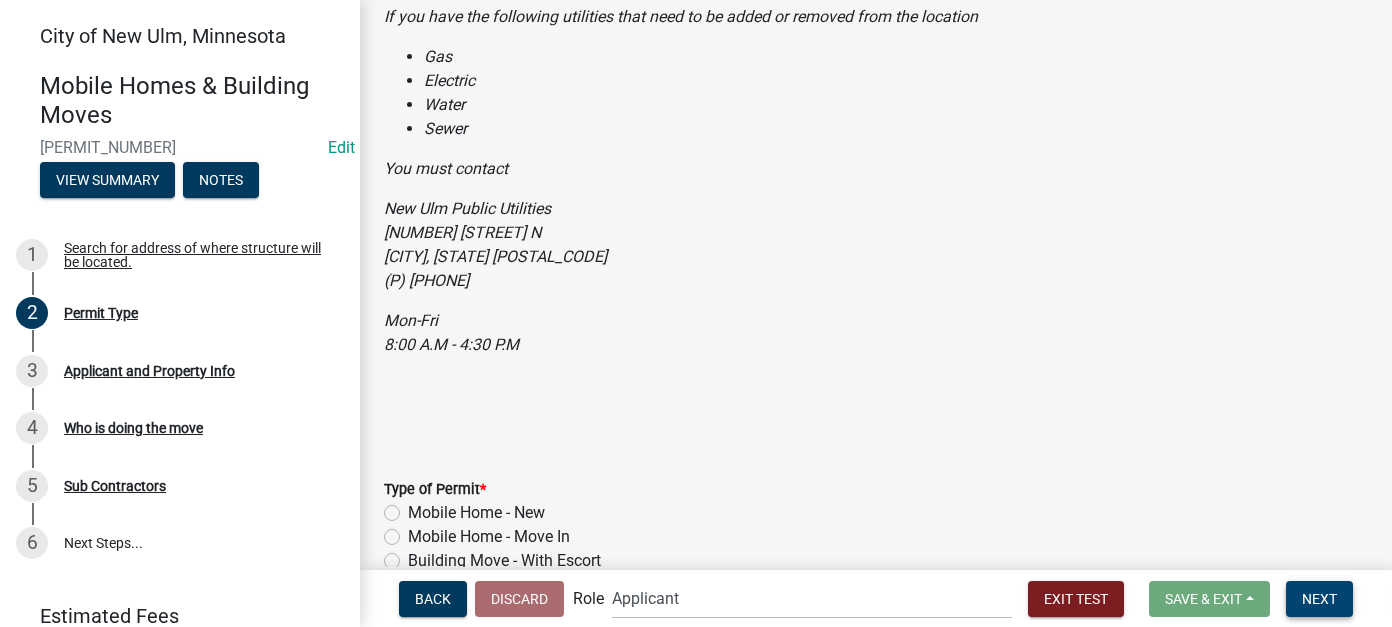 scroll, scrollTop: 272, scrollLeft: 0, axis: vertical 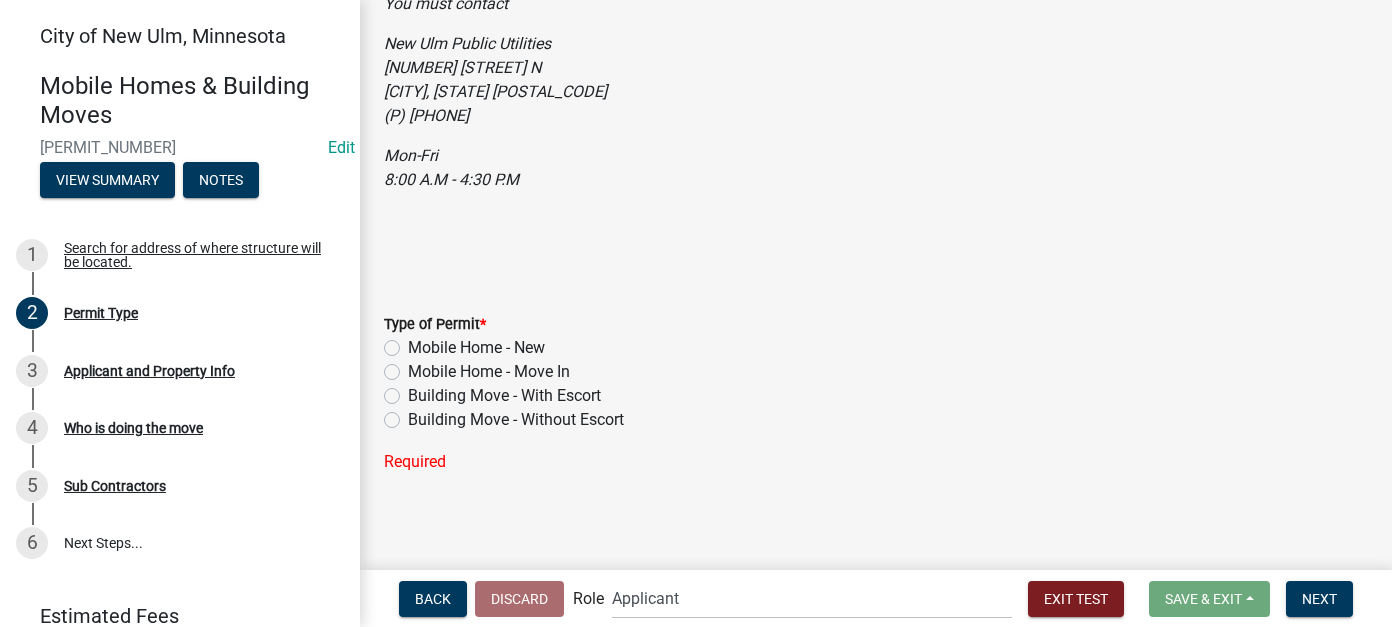 click on "Building Move - Without Escort" 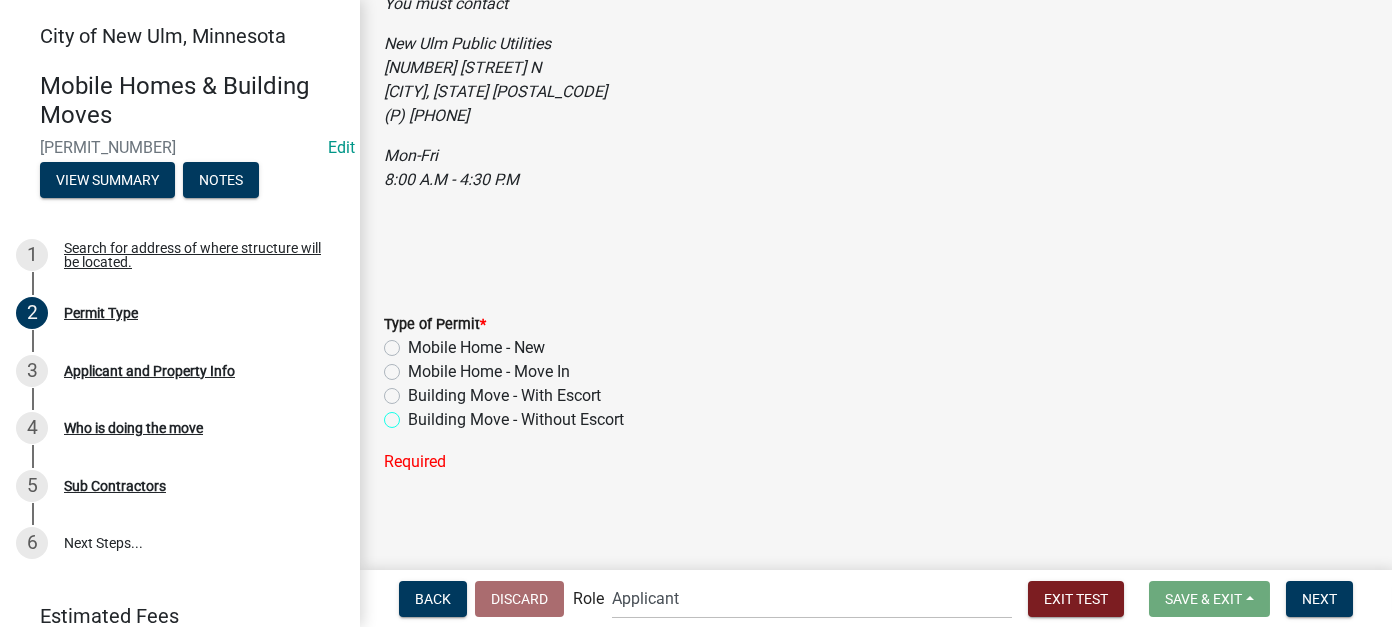 click on "Building Move - Without Escort" at bounding box center (414, 414) 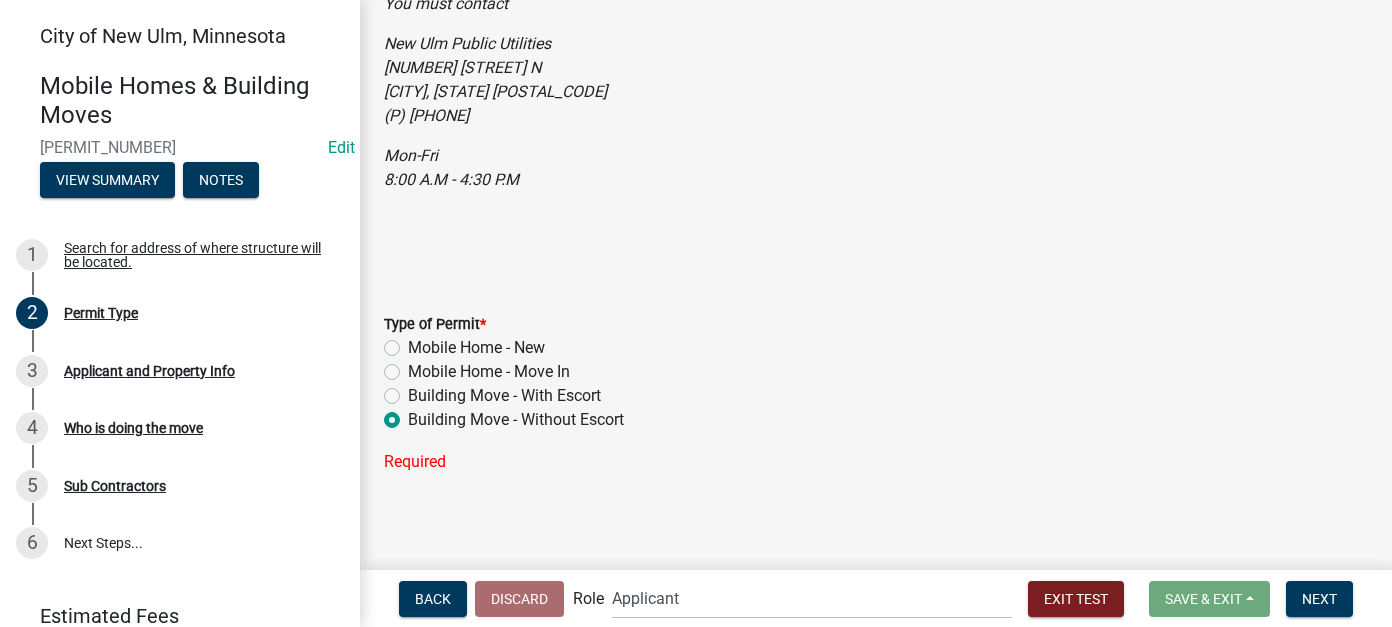 radio on "true" 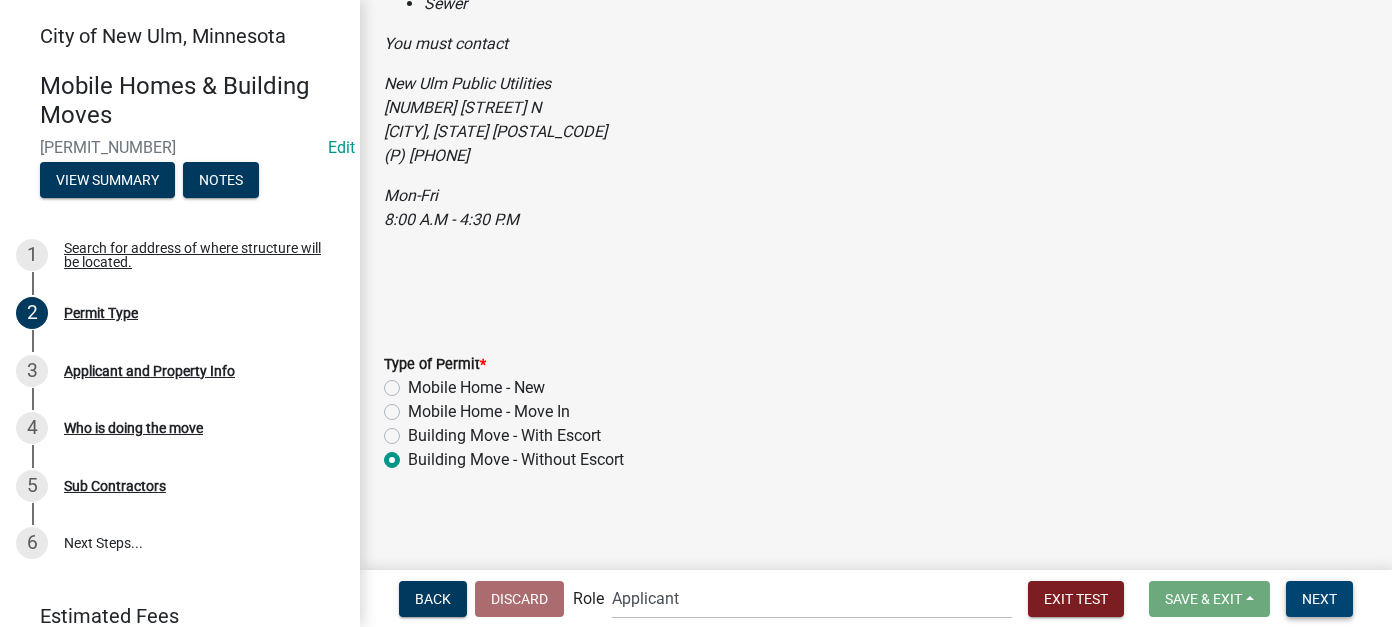 click on "Next" at bounding box center (1319, 598) 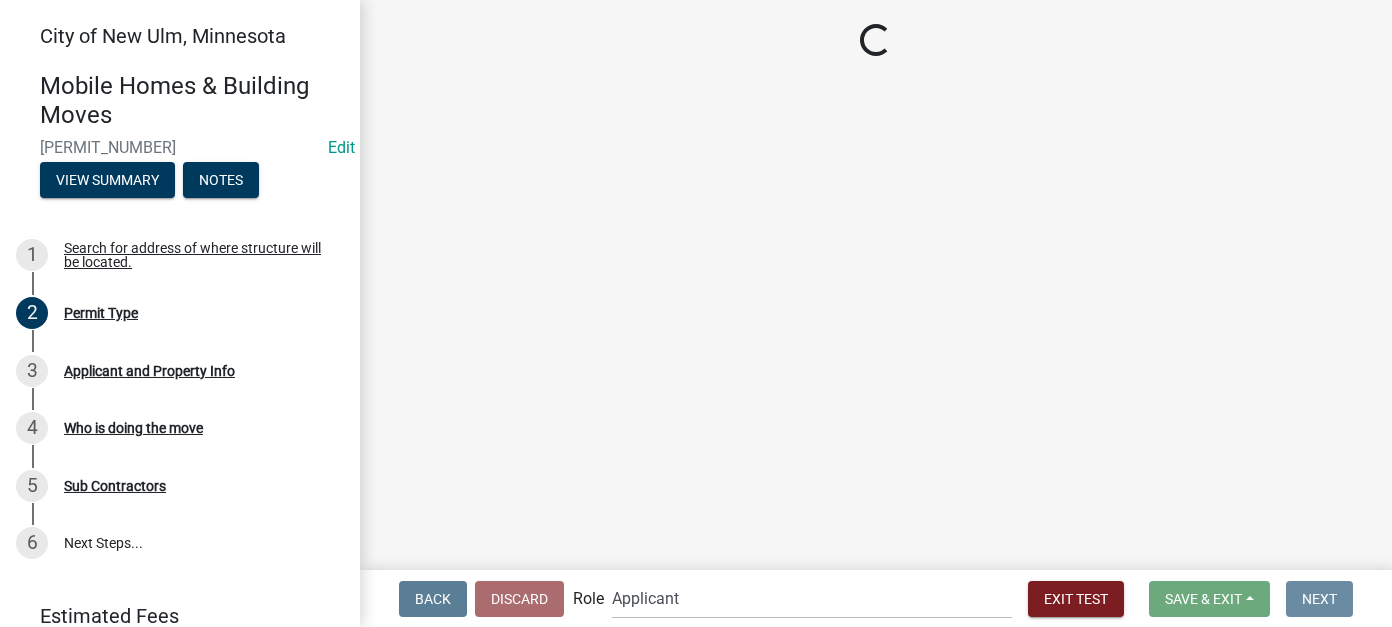 scroll, scrollTop: 0, scrollLeft: 0, axis: both 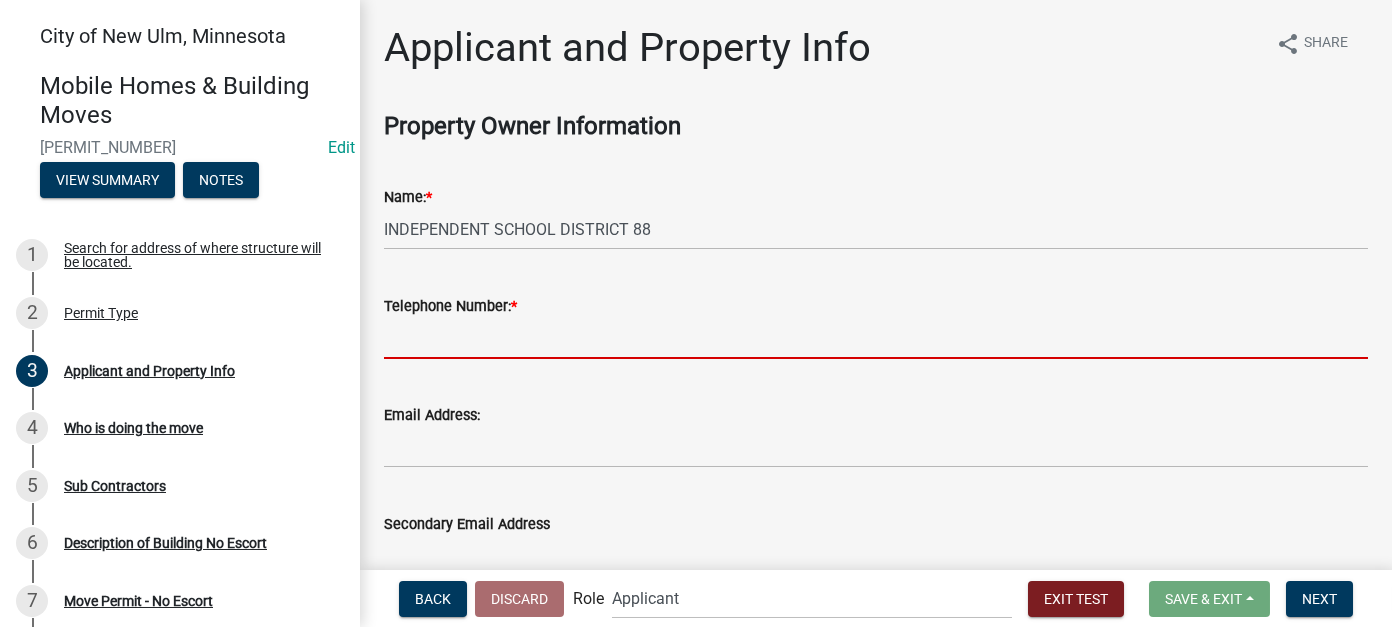click on "Telephone Number:  *" at bounding box center [876, 338] 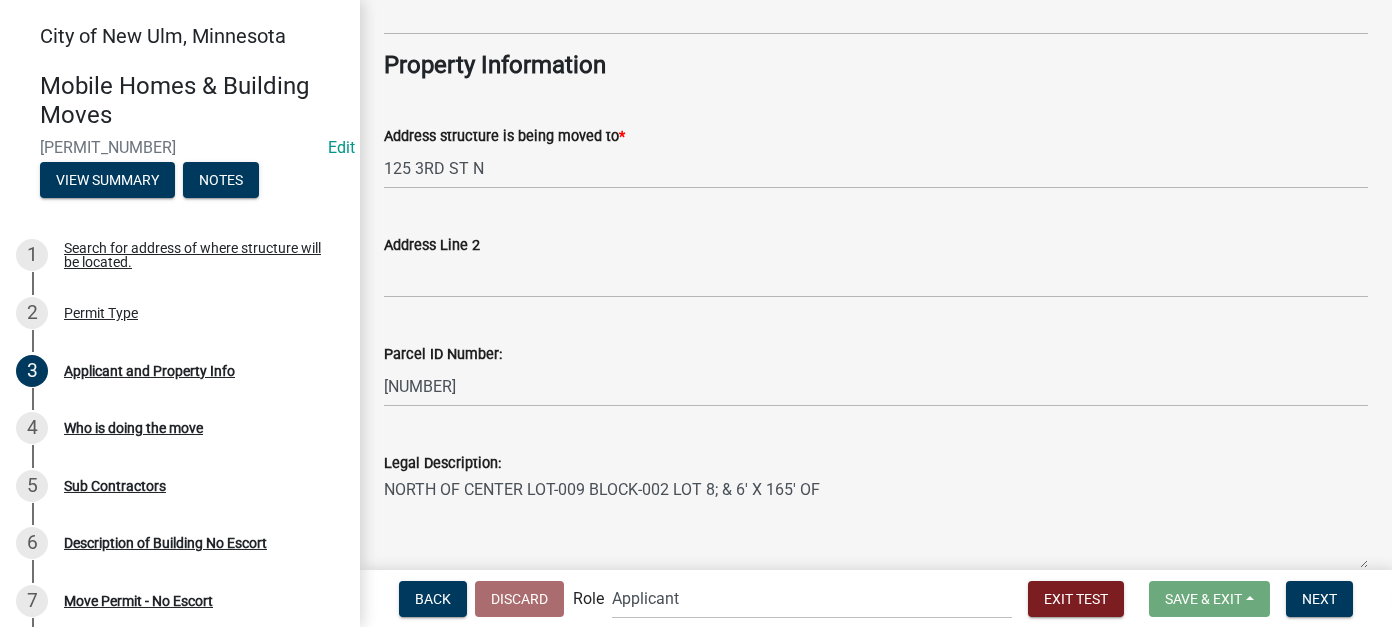 scroll, scrollTop: 636, scrollLeft: 0, axis: vertical 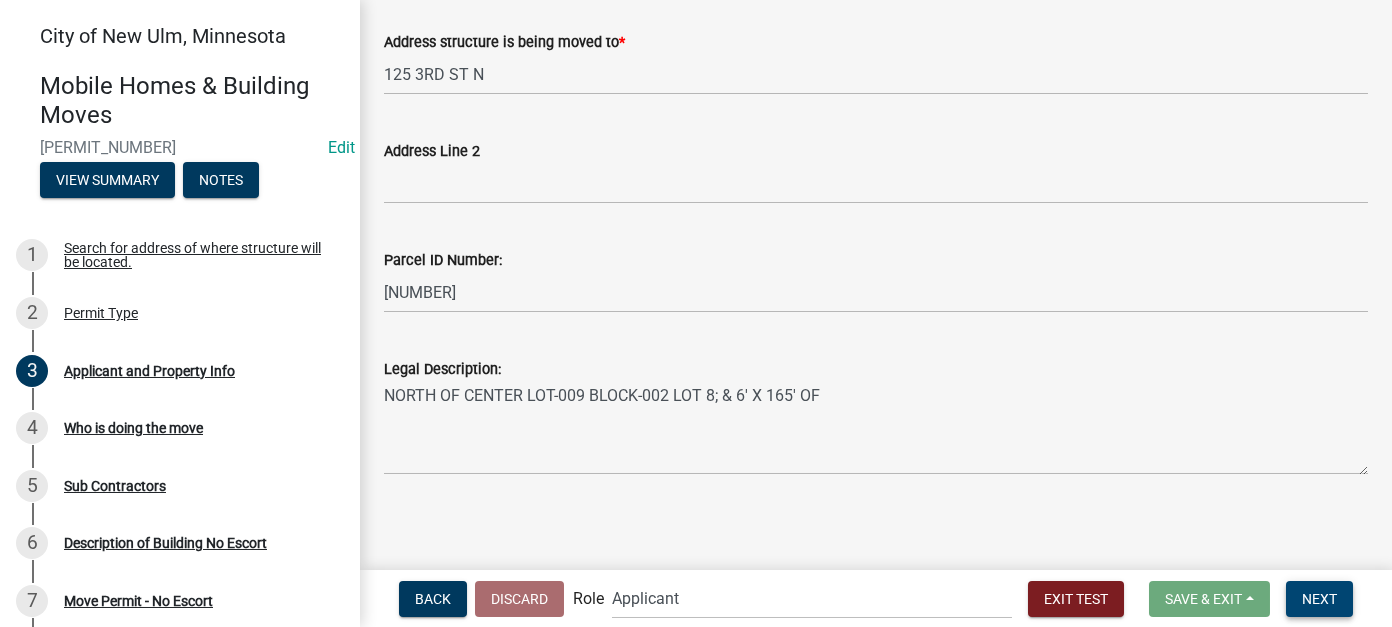 click on "Next" at bounding box center [1319, 598] 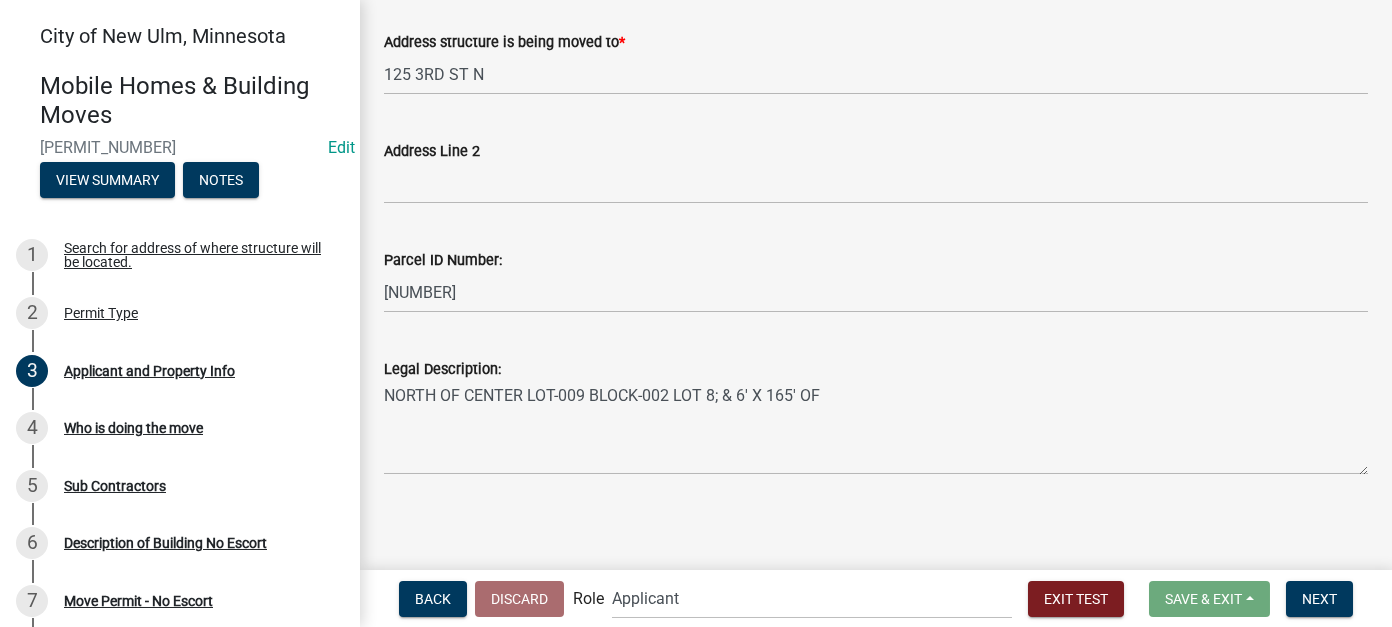 scroll, scrollTop: 0, scrollLeft: 0, axis: both 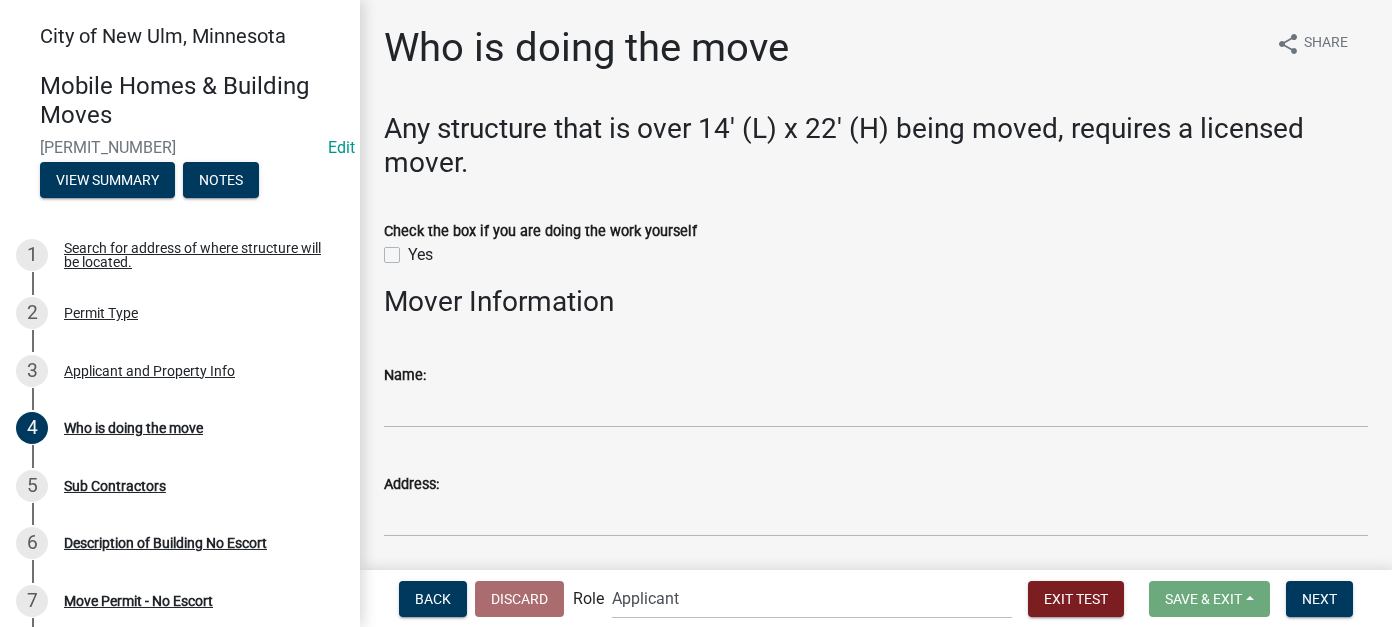 click on "Yes" 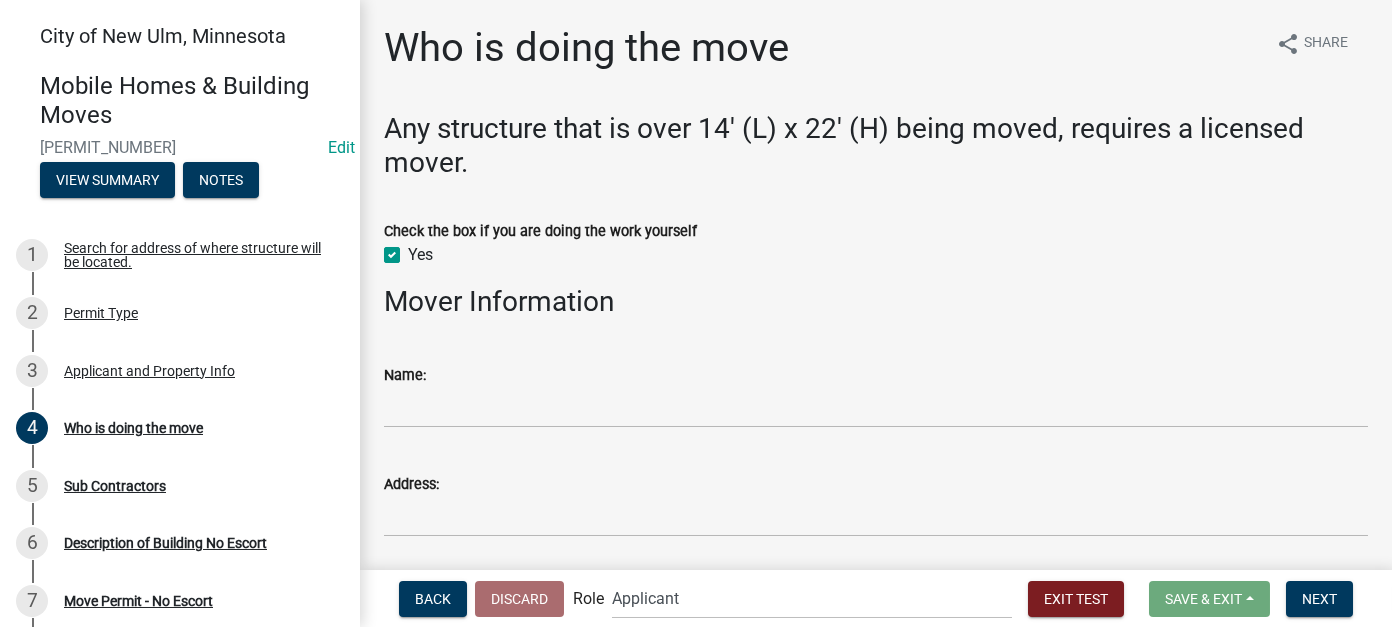 checkbox on "true" 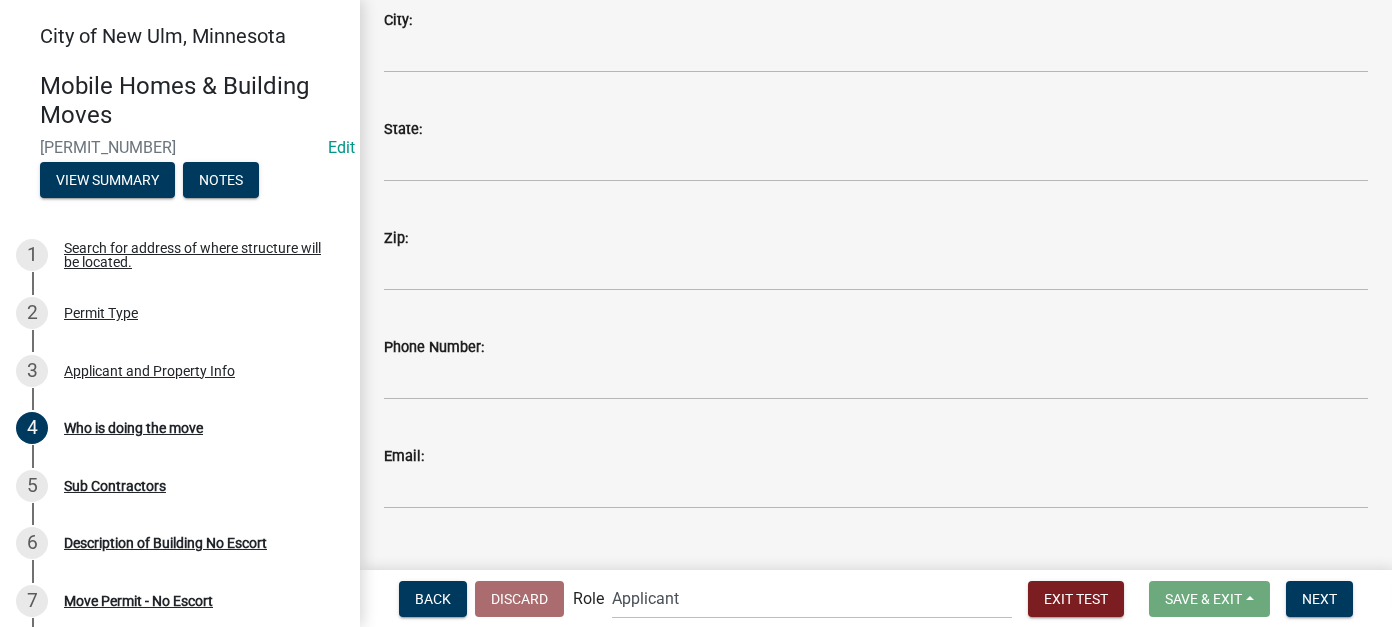 scroll, scrollTop: 607, scrollLeft: 0, axis: vertical 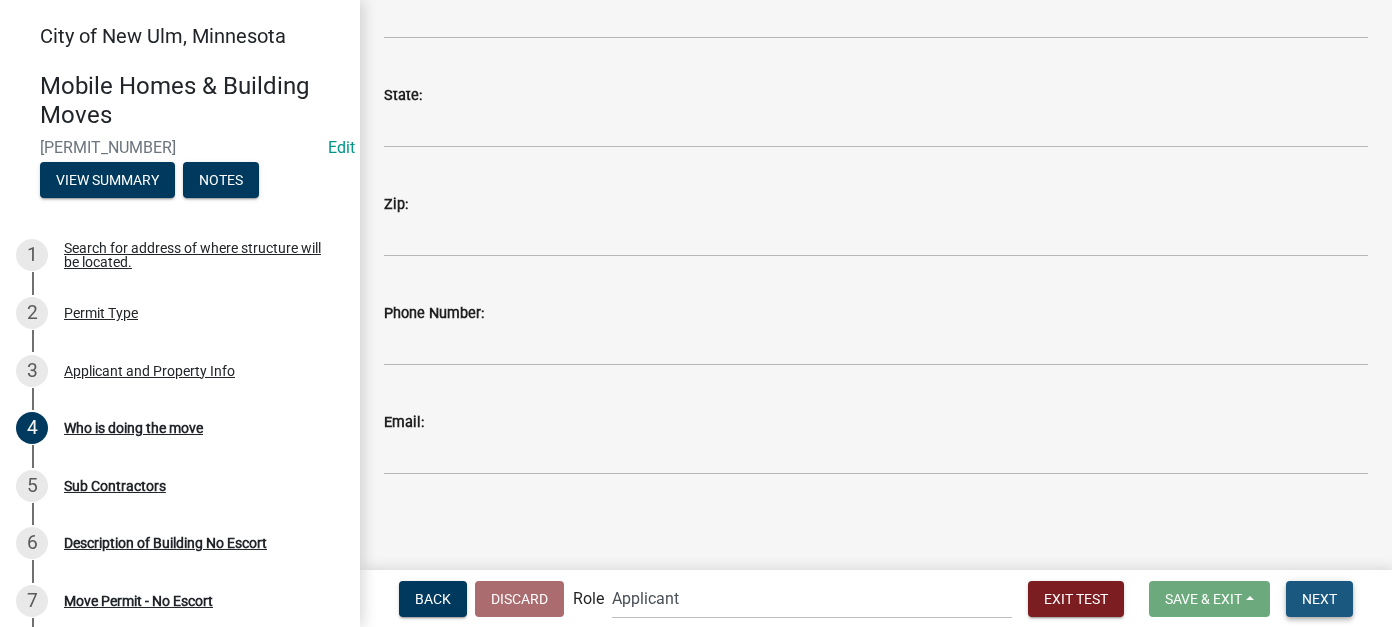click on "Next" at bounding box center [1319, 599] 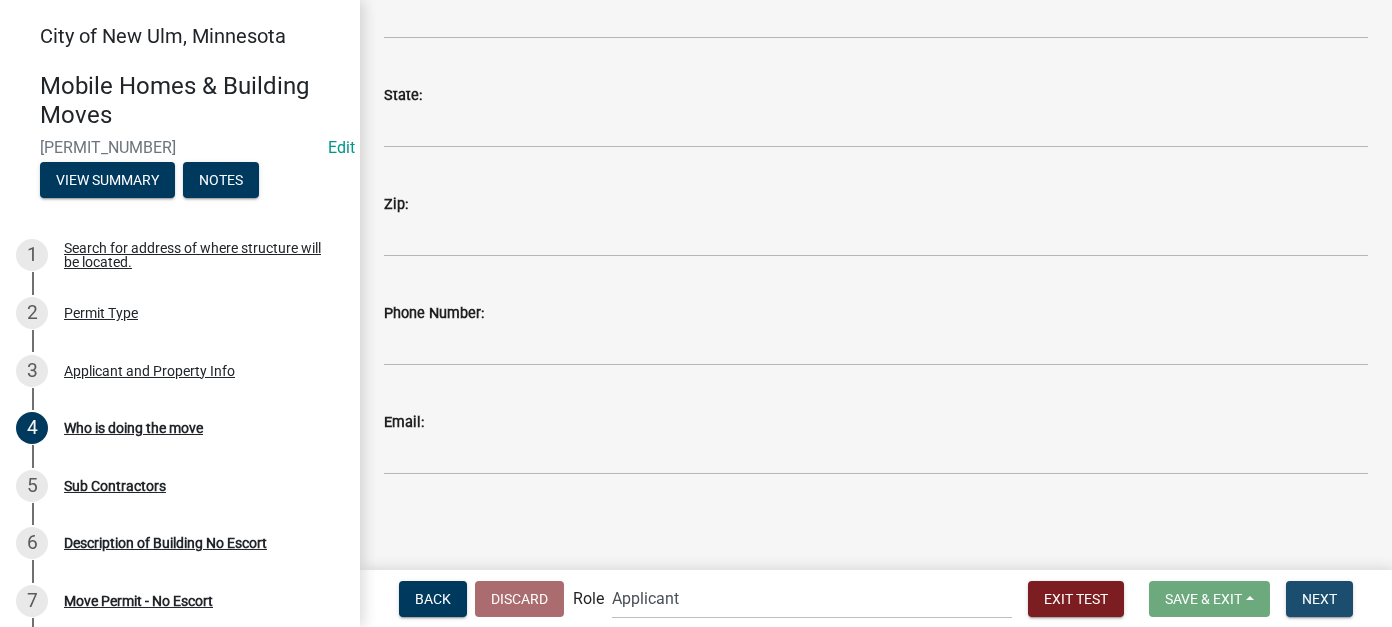 scroll, scrollTop: 0, scrollLeft: 0, axis: both 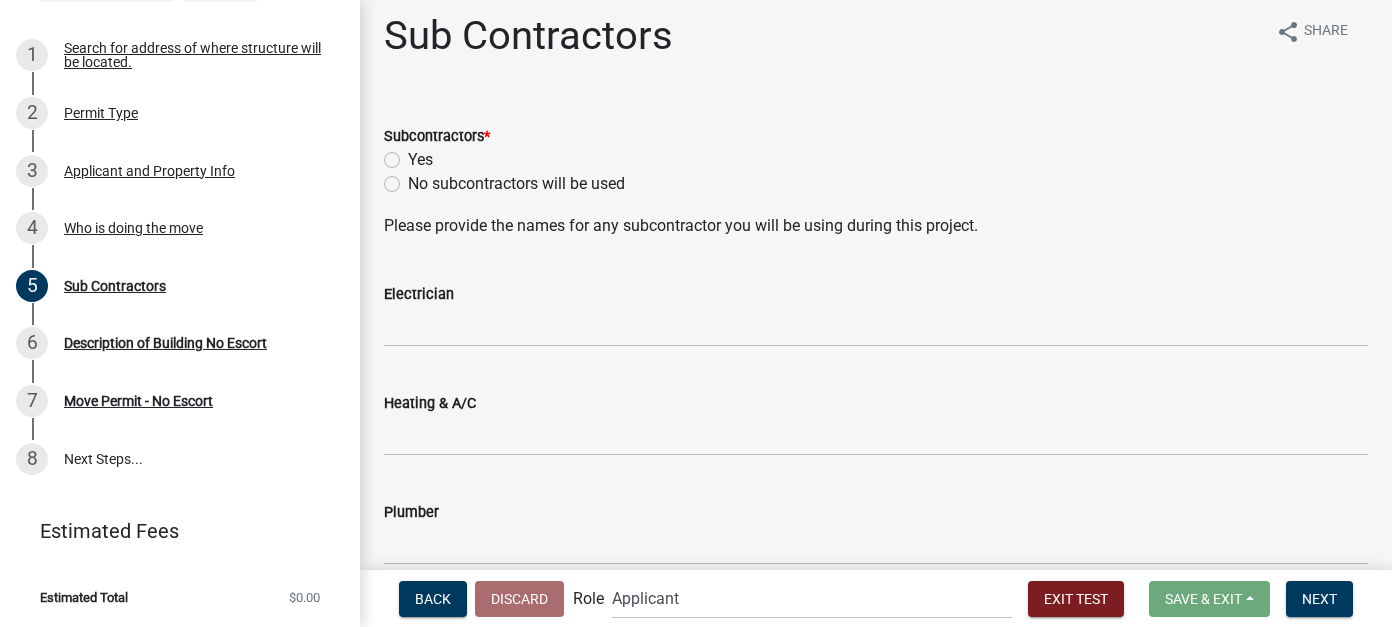 click on "No subcontractors will be used" 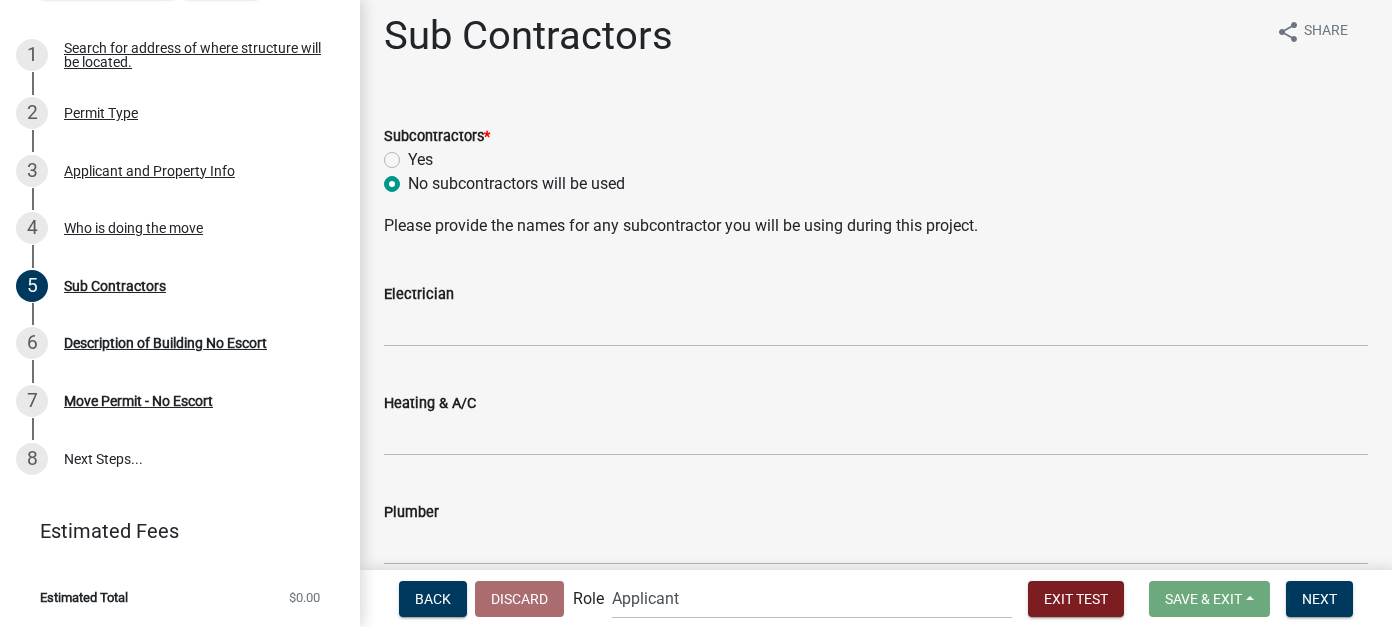 radio on "true" 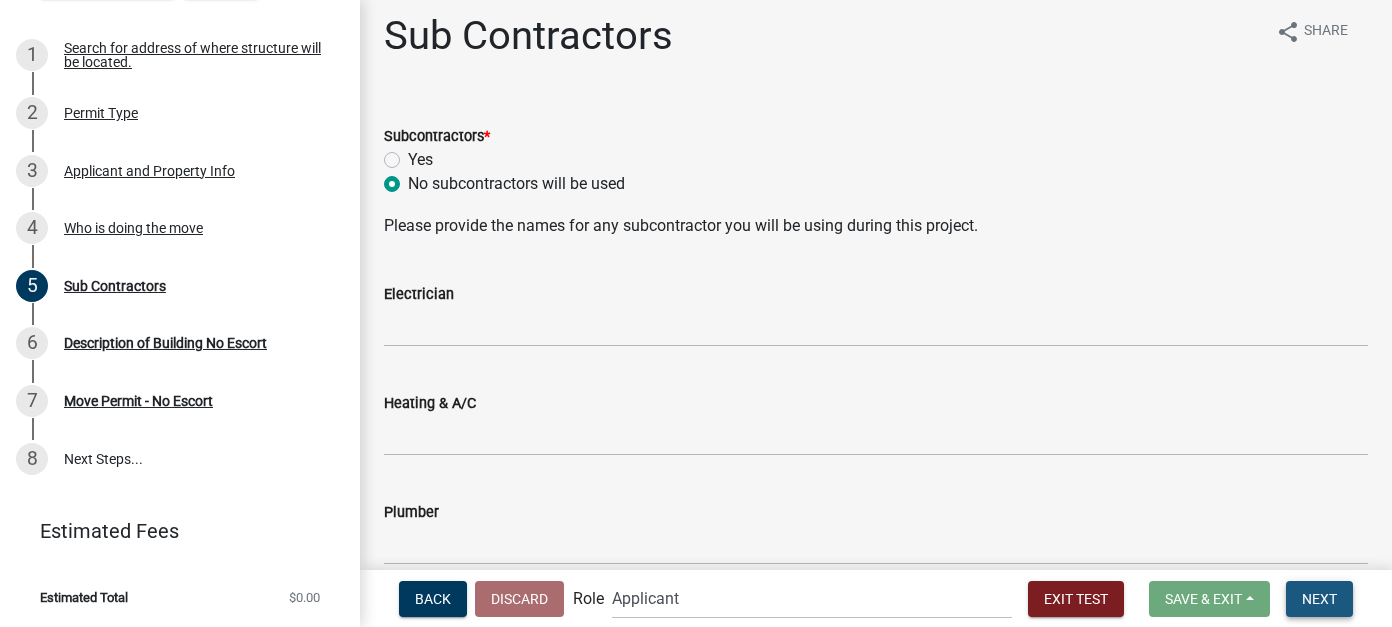 click on "Next" at bounding box center [1319, 598] 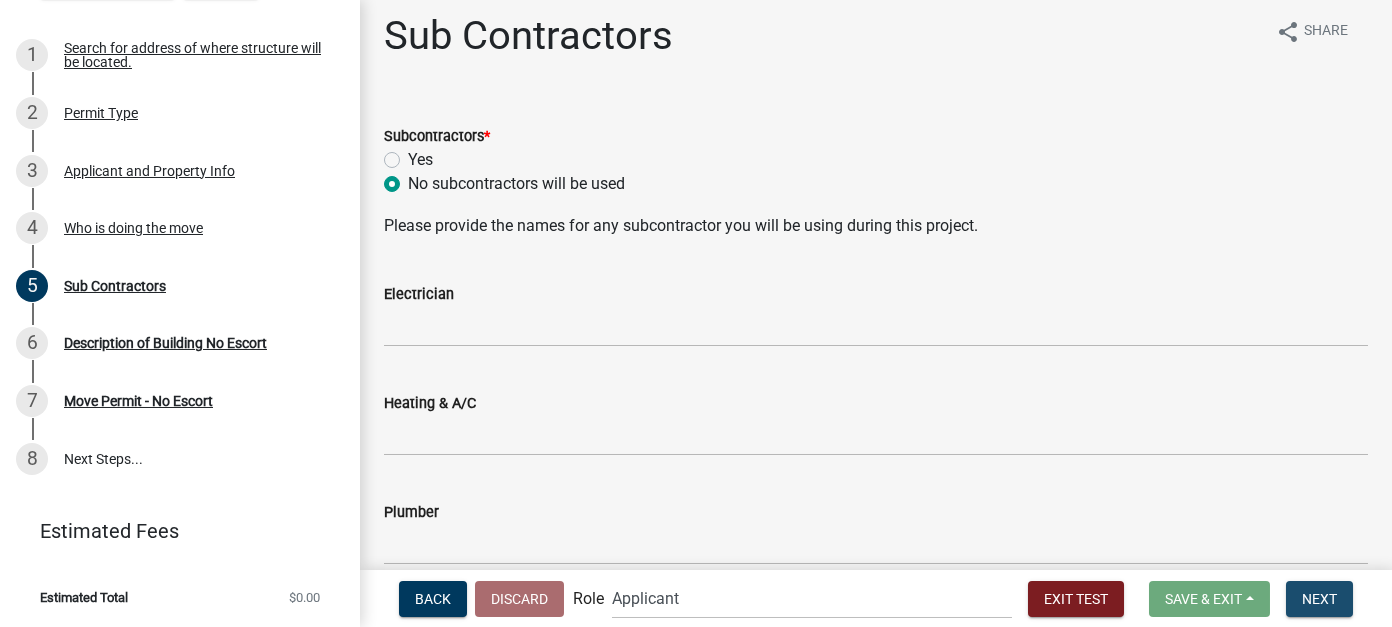 scroll, scrollTop: 0, scrollLeft: 0, axis: both 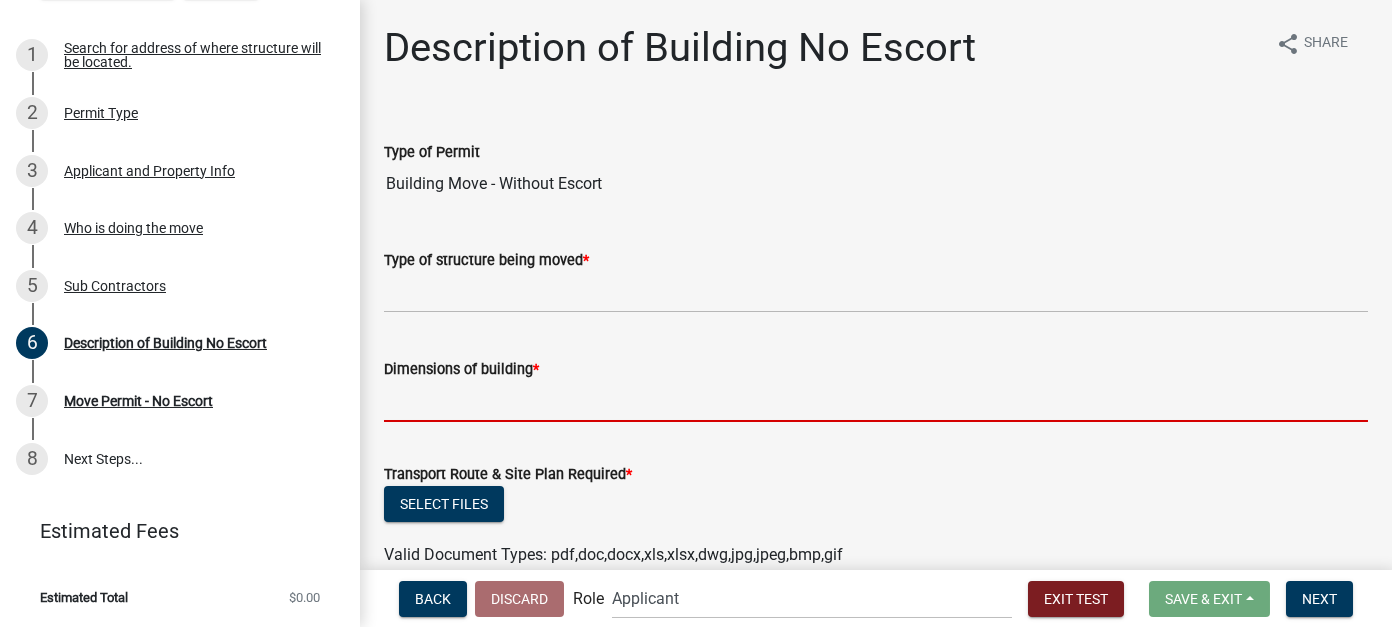 click on "Dimensions of building  *" at bounding box center (876, 401) 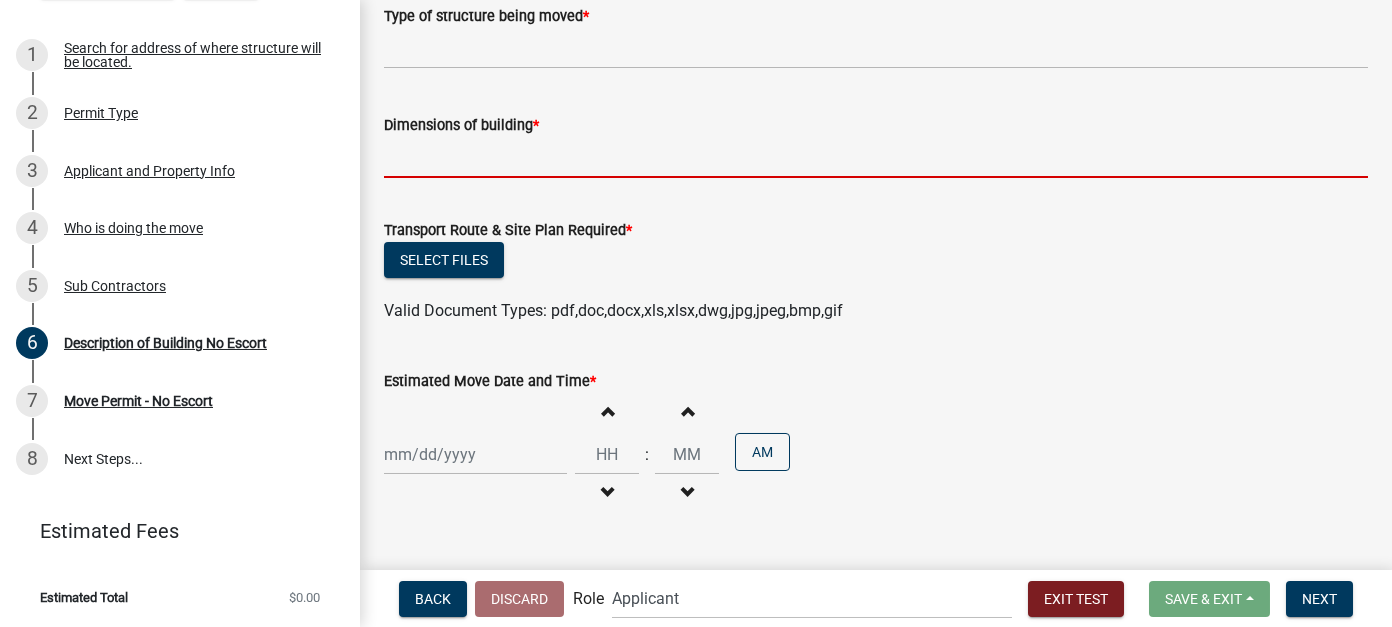 scroll, scrollTop: 287, scrollLeft: 0, axis: vertical 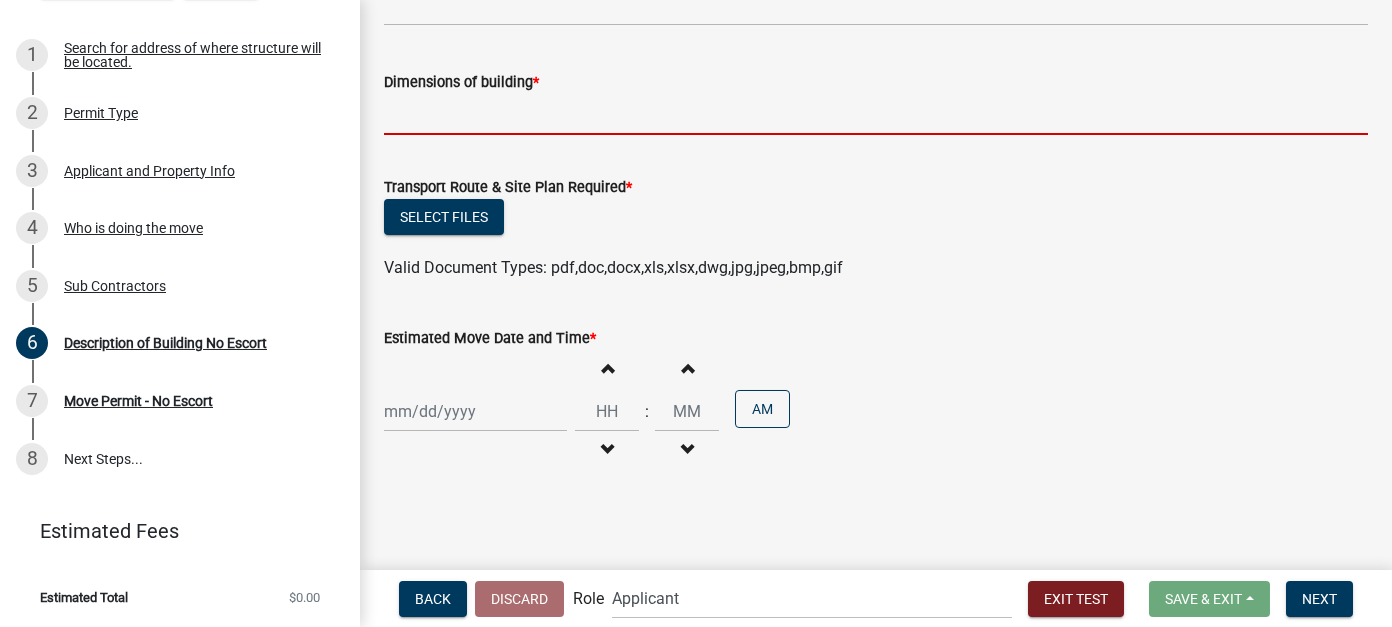 click on "Dimensions of building  *" at bounding box center [876, 114] 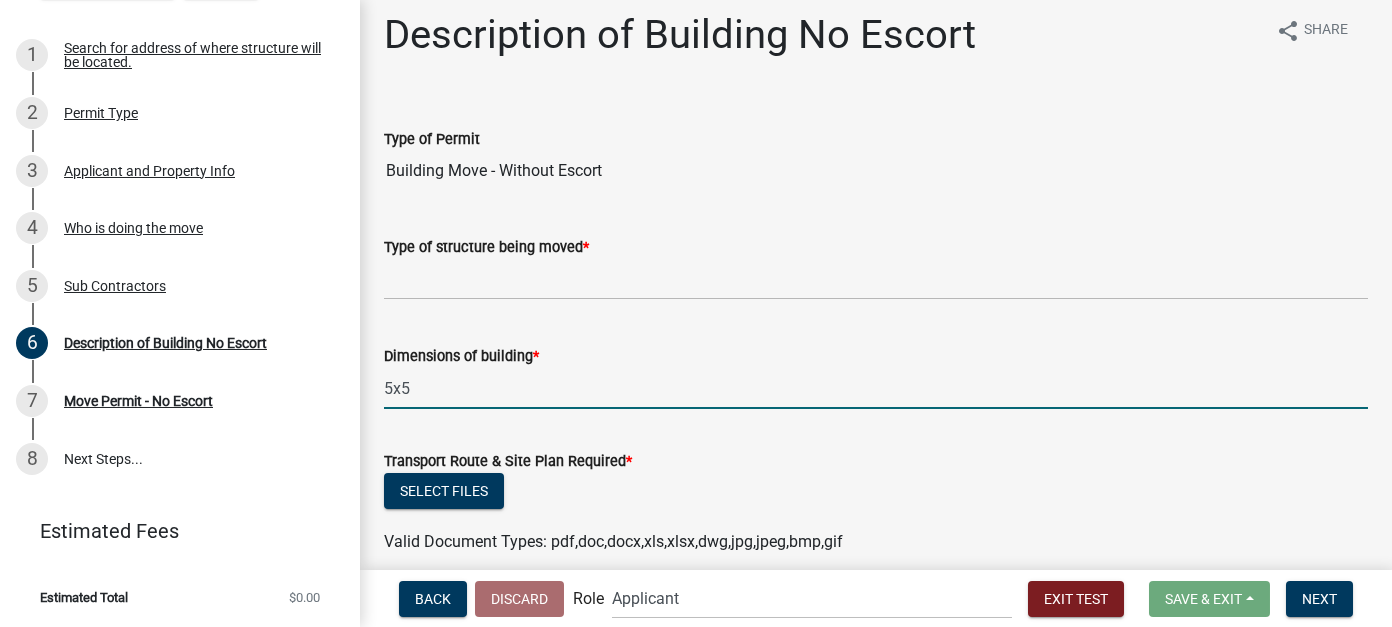 scroll, scrollTop: 0, scrollLeft: 0, axis: both 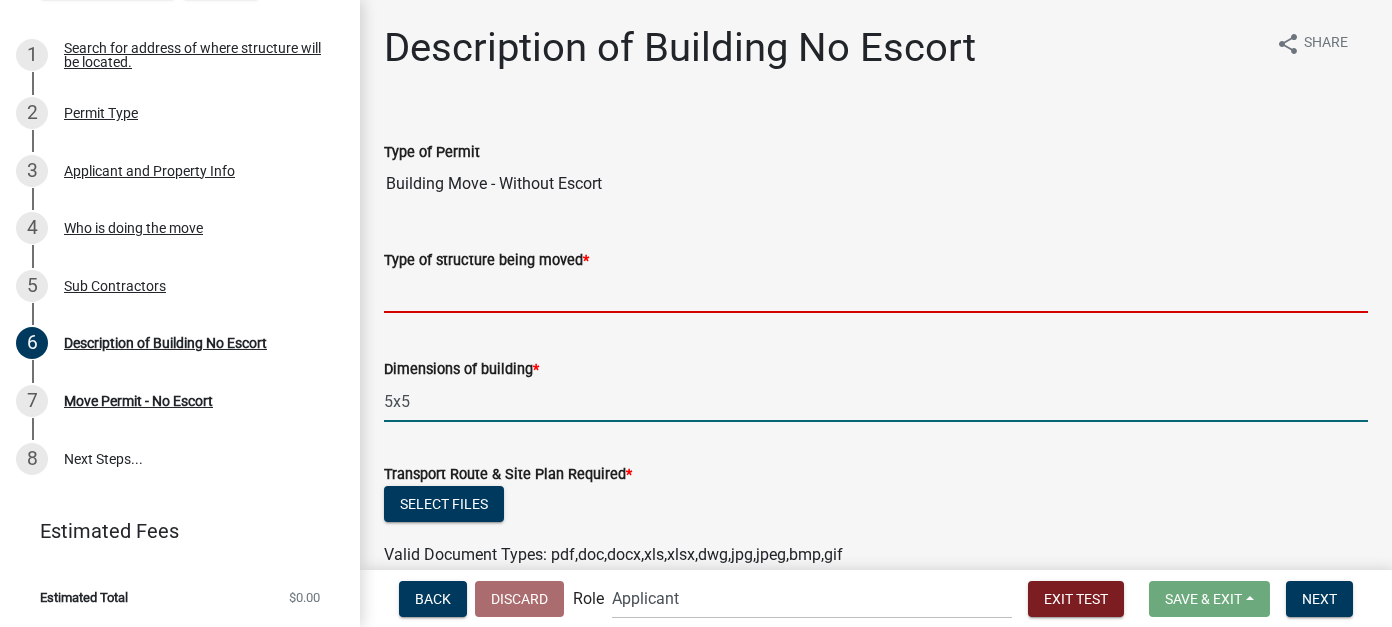 click on "Type of structure being moved  *" at bounding box center [876, 292] 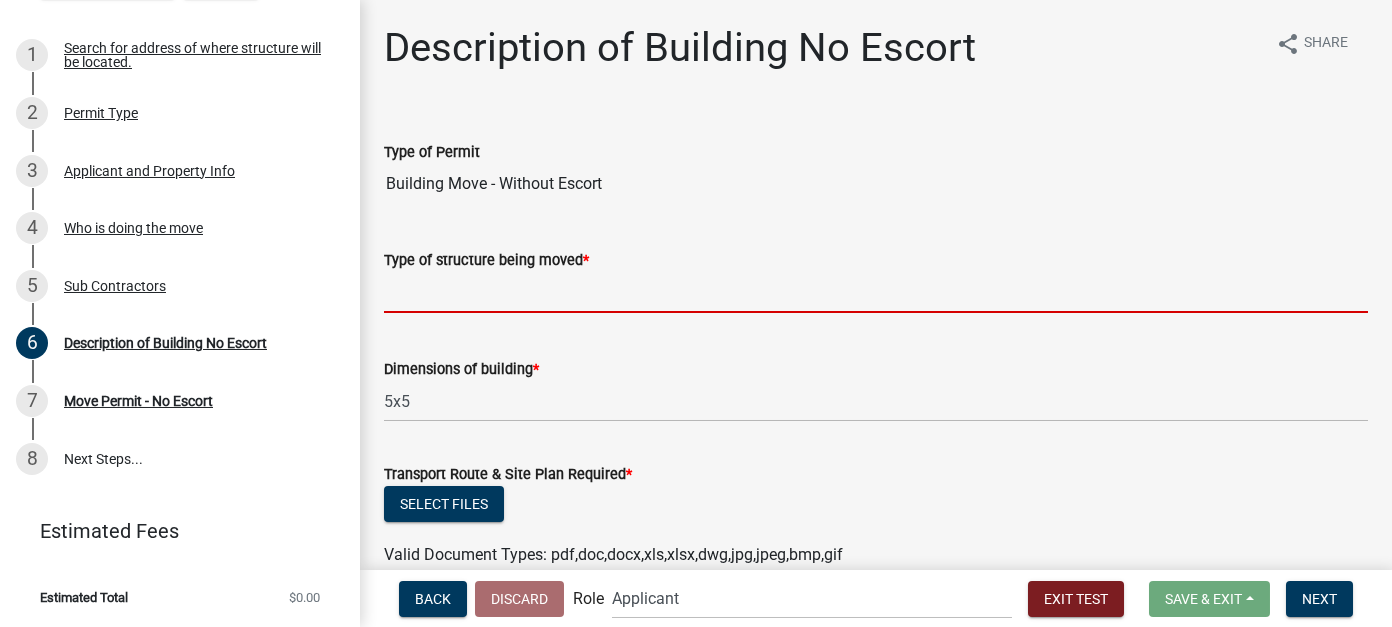 type on "outhouse" 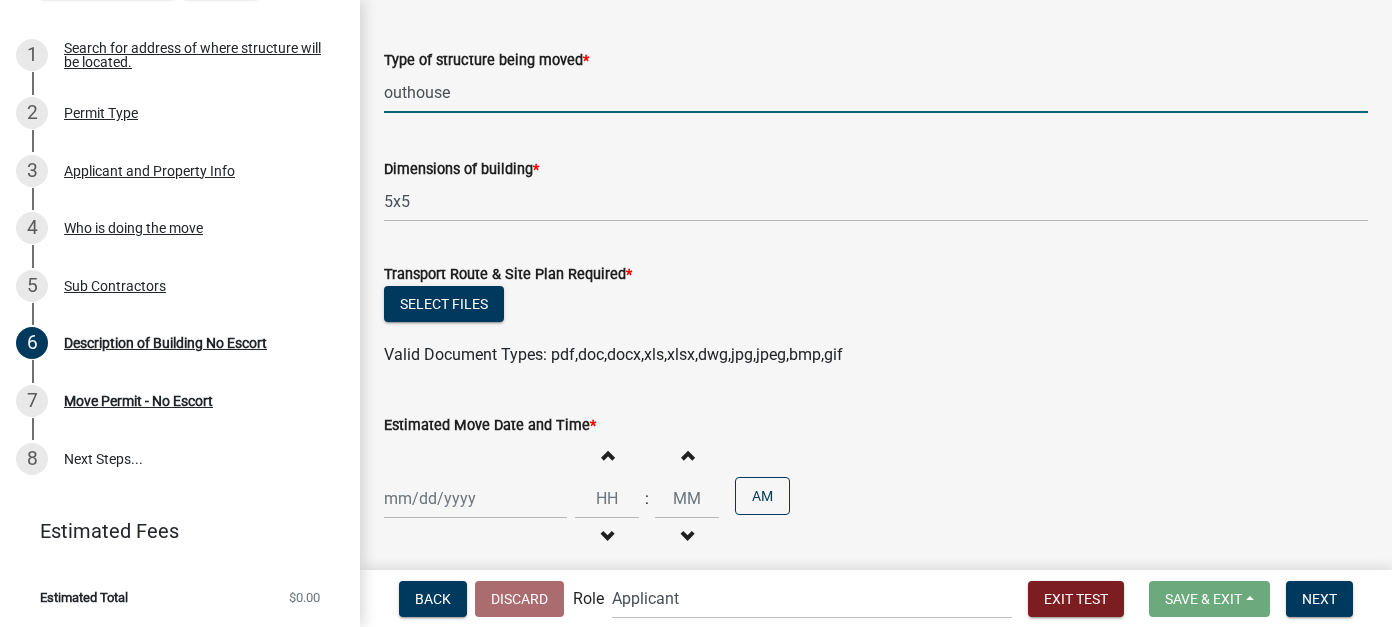 scroll, scrollTop: 287, scrollLeft: 0, axis: vertical 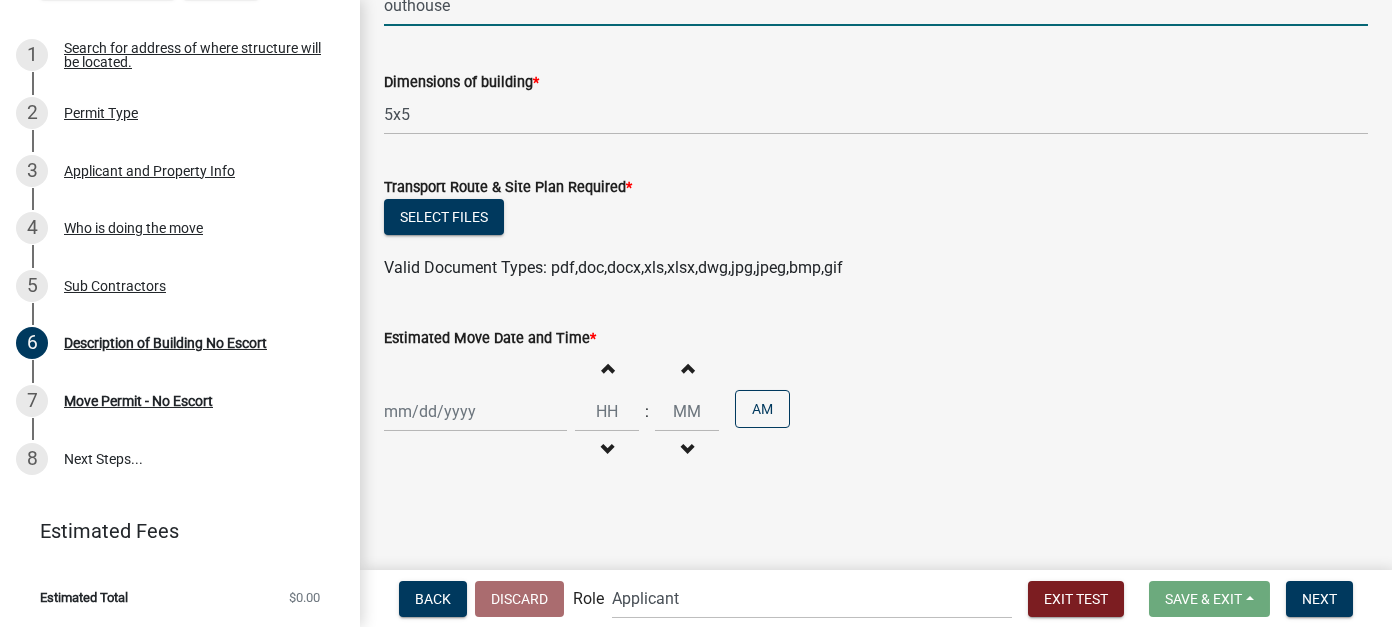 click 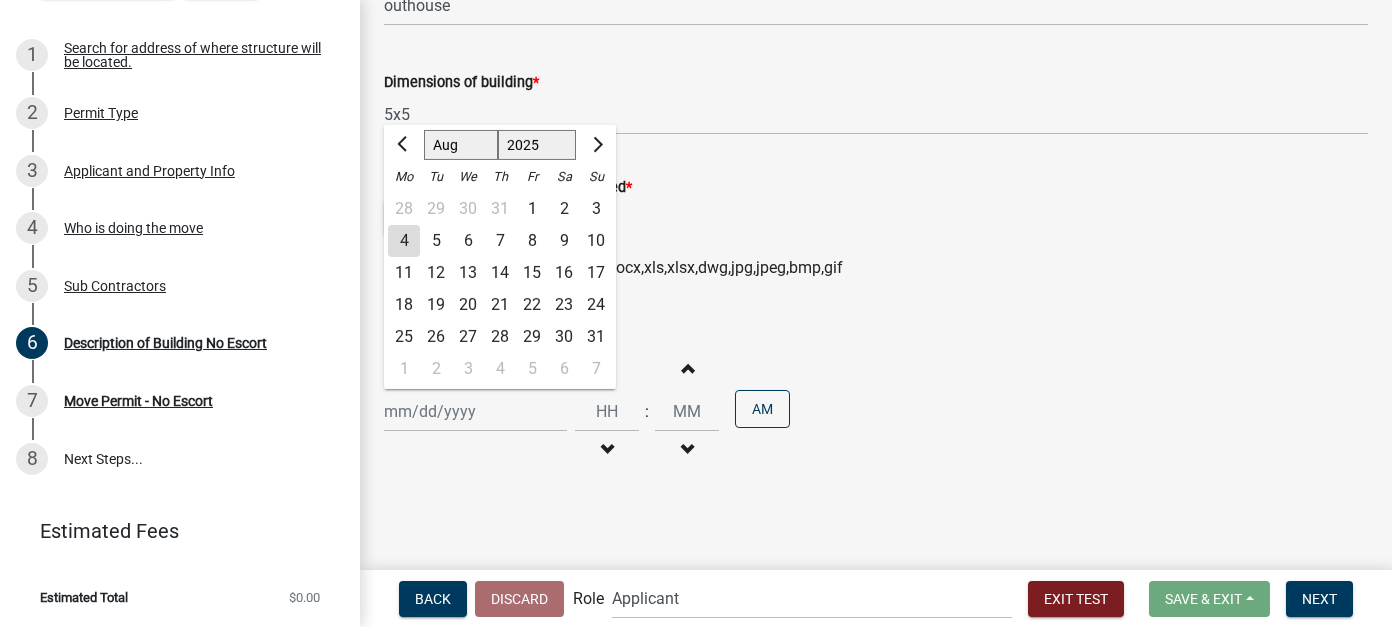 click on "12" 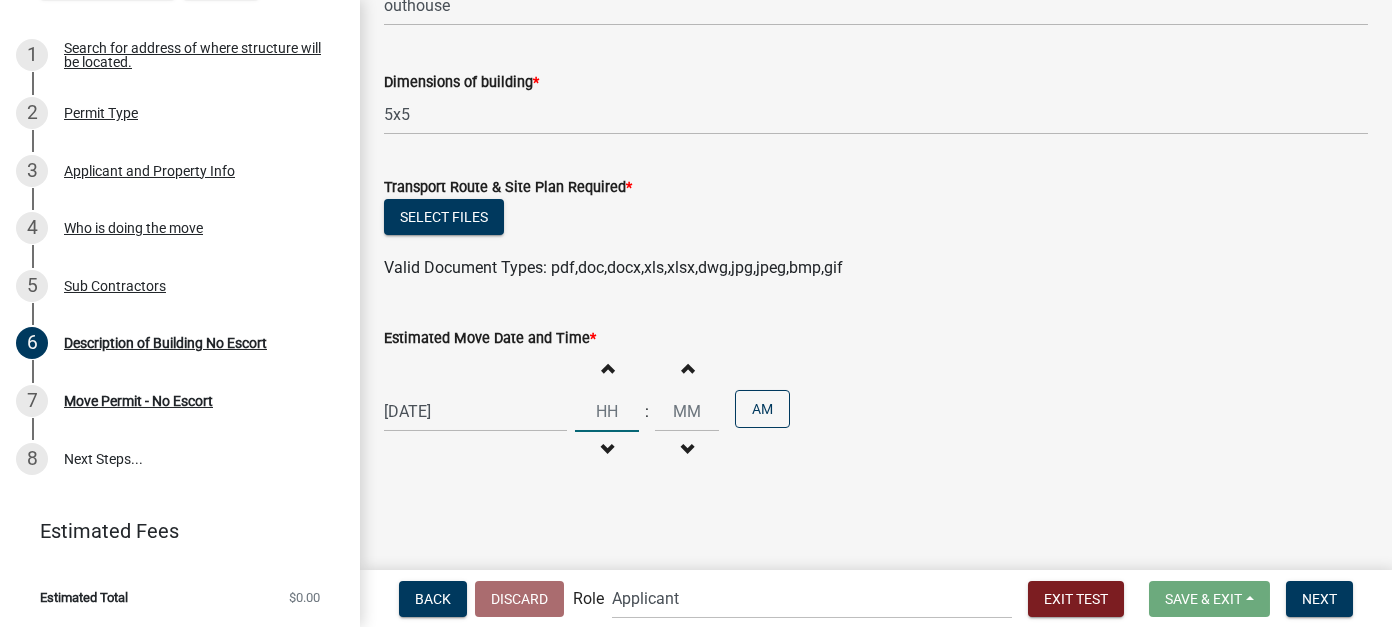 click at bounding box center (607, 411) 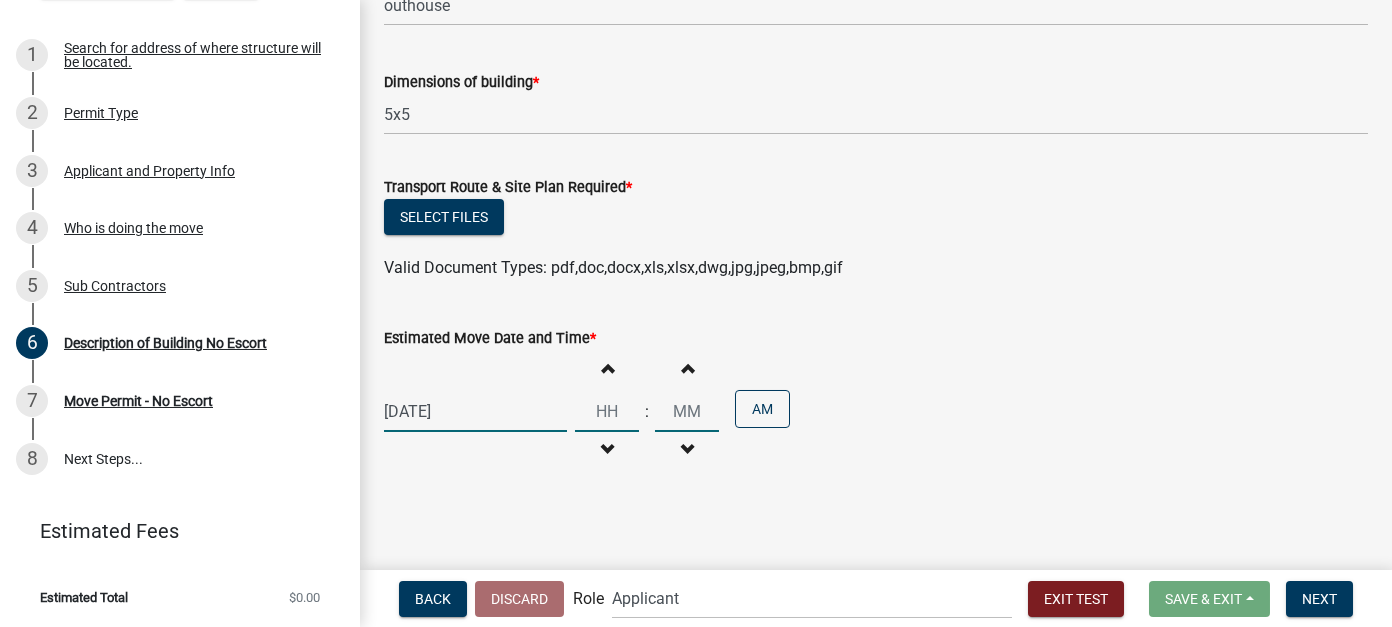 click on "Decrement hours" at bounding box center (607, 450) 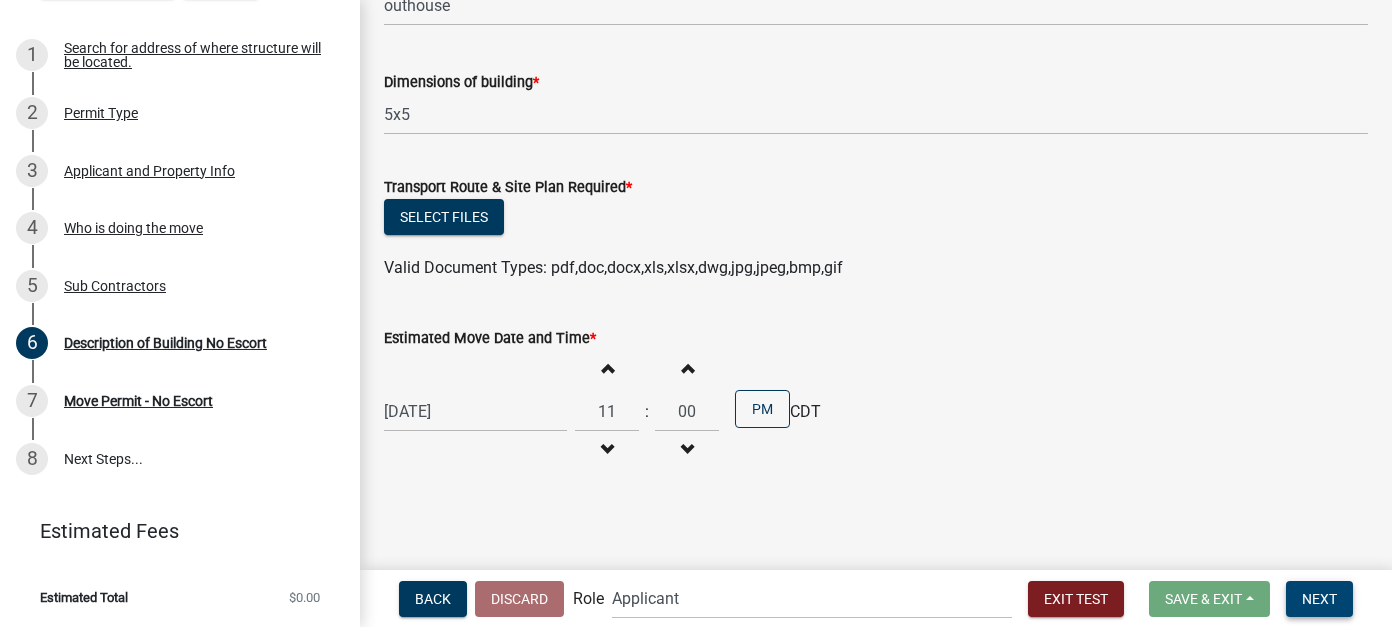 click on "Next" at bounding box center [1319, 598] 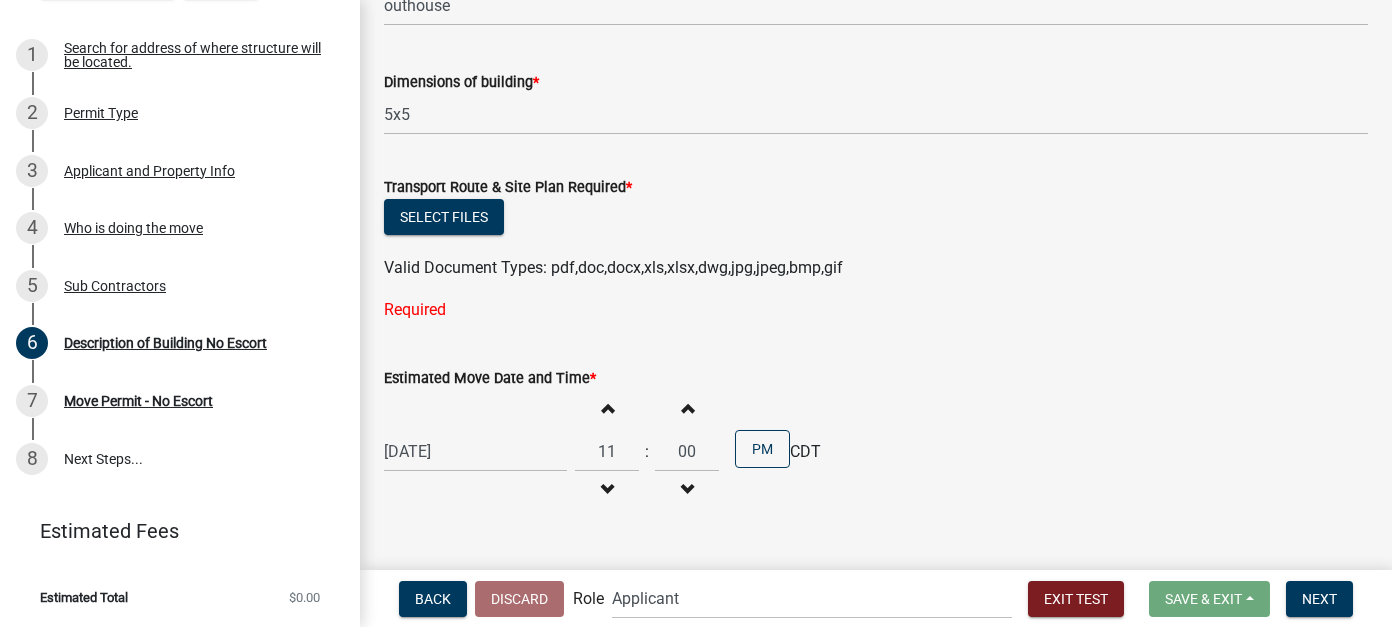 click on "Required" 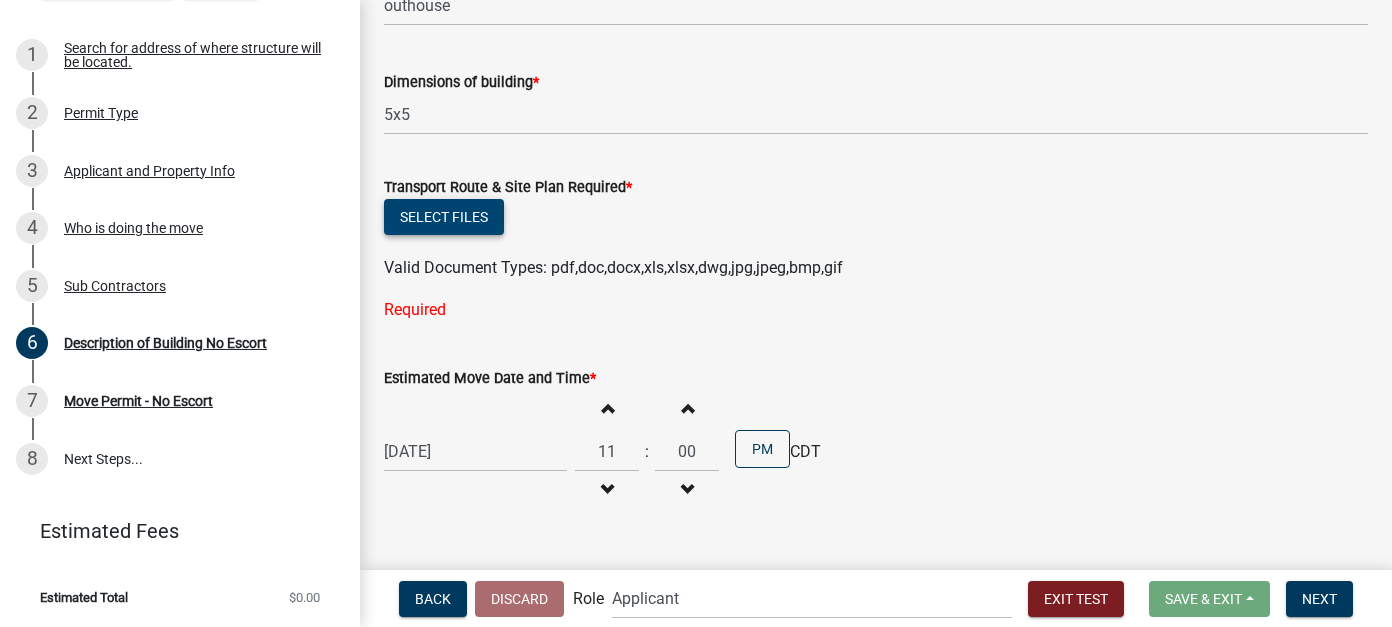 click on "Select files" 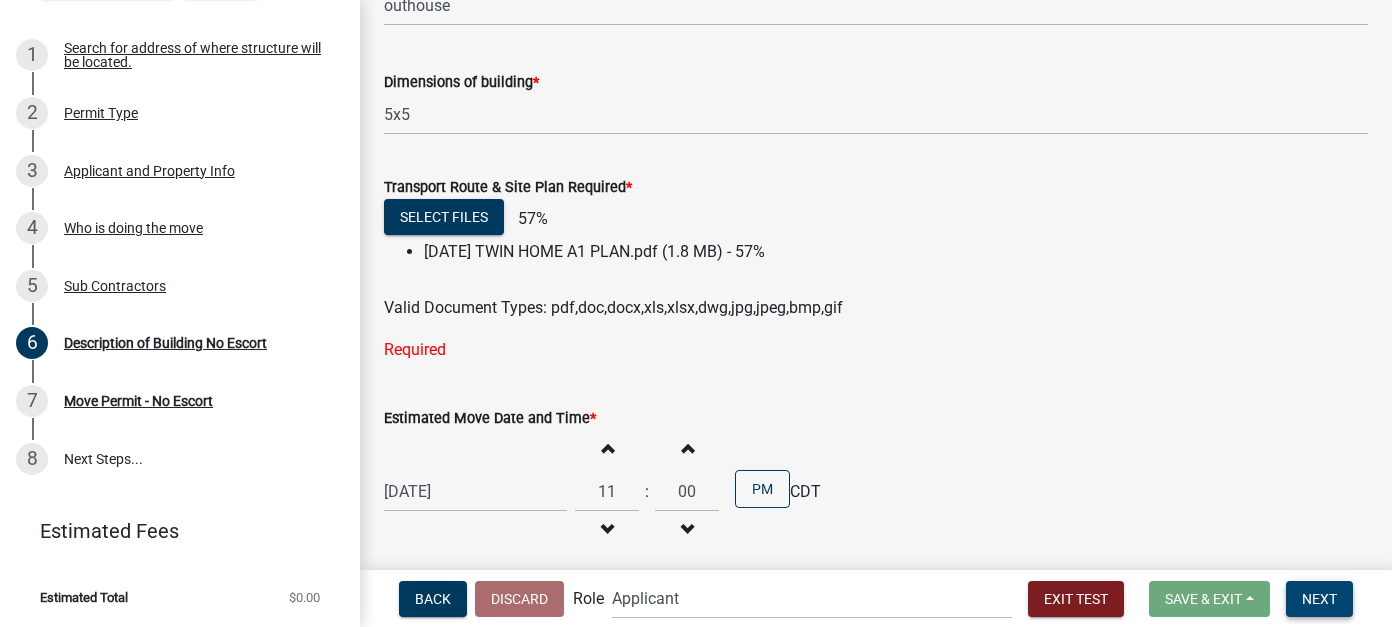 click on "Next" at bounding box center [1319, 598] 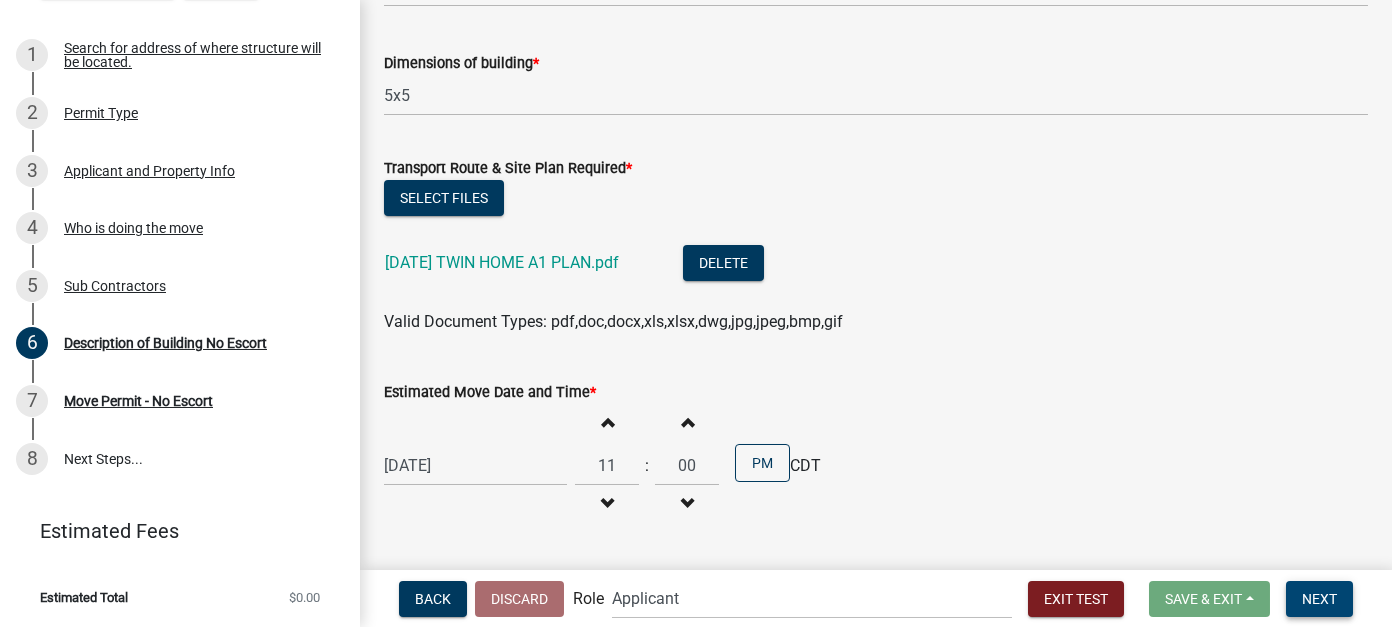 scroll, scrollTop: 360, scrollLeft: 0, axis: vertical 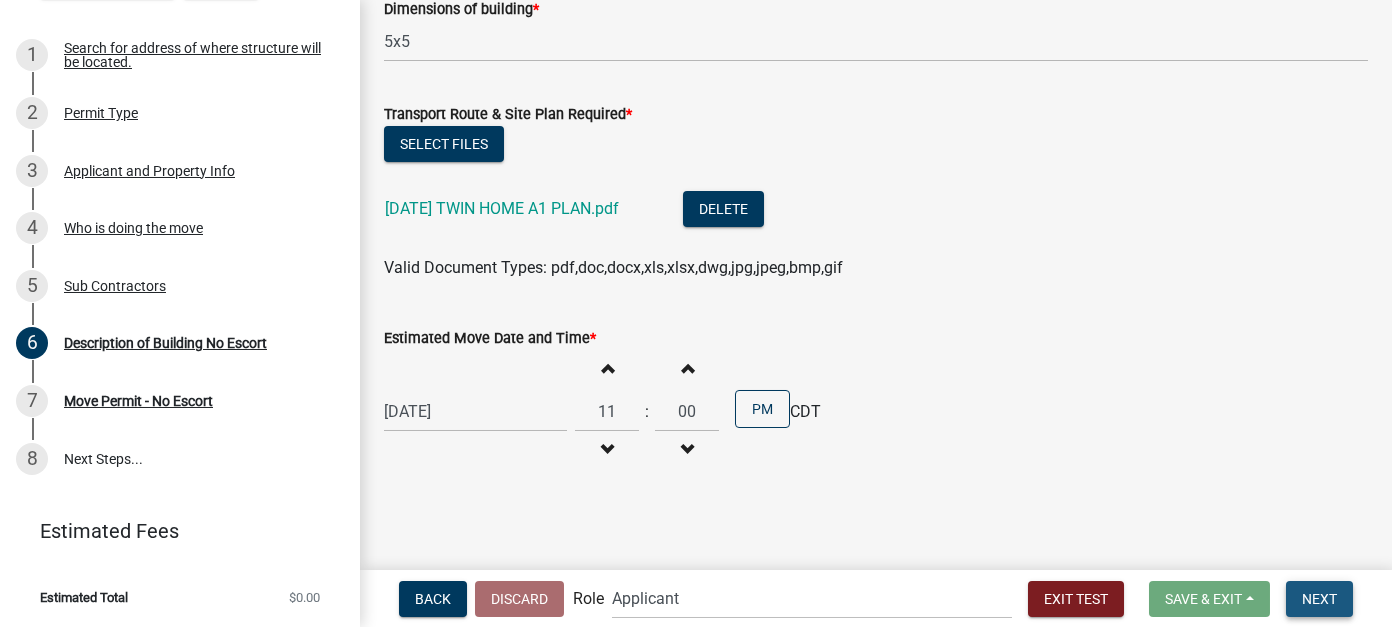 click on "Next" at bounding box center [1319, 598] 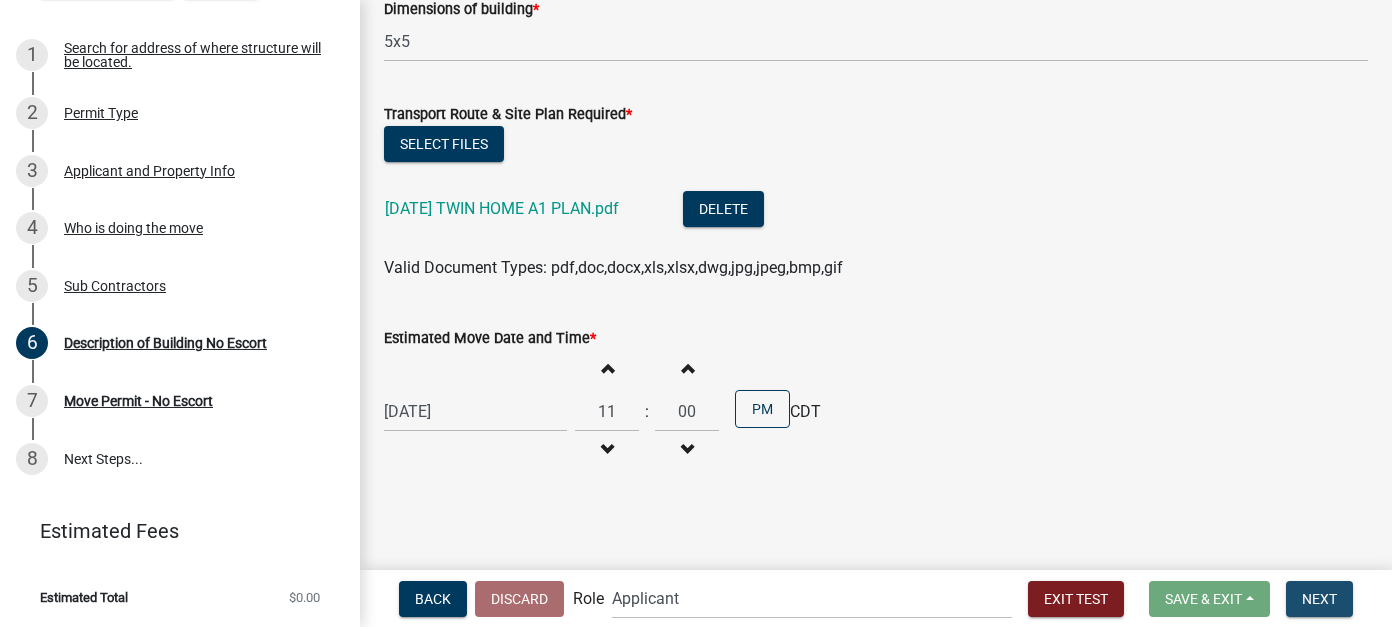 scroll, scrollTop: 0, scrollLeft: 0, axis: both 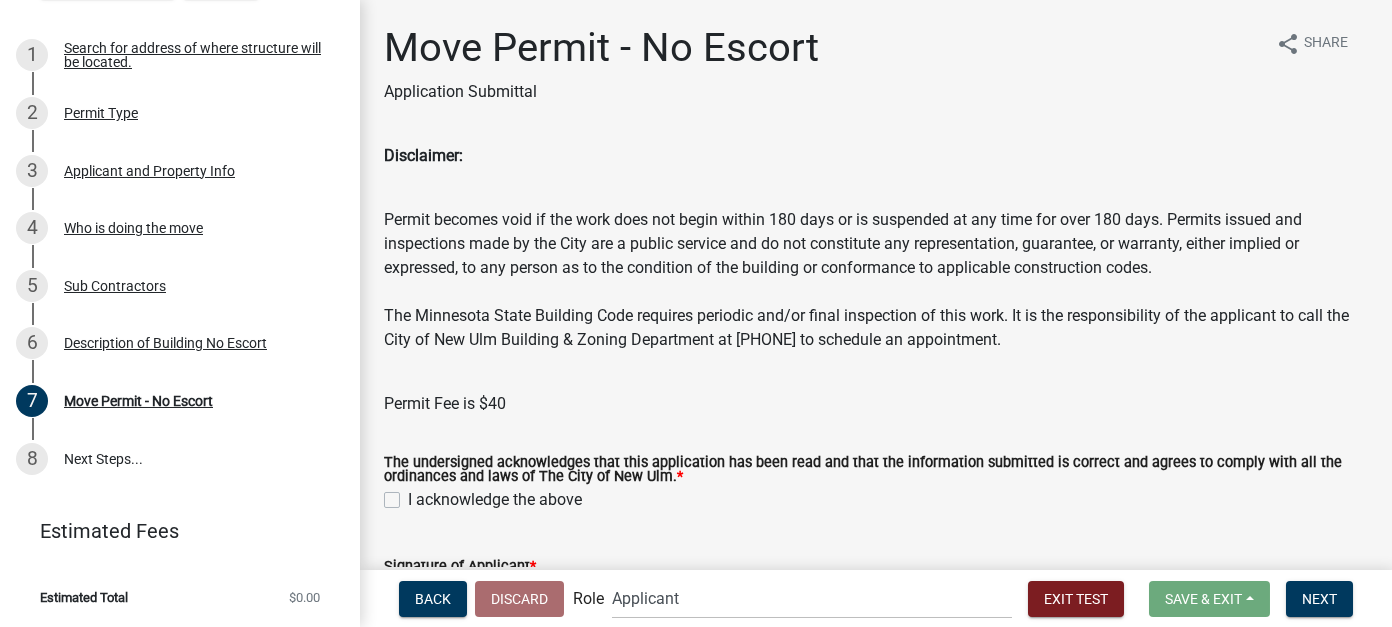 click on "I acknowledge the above" 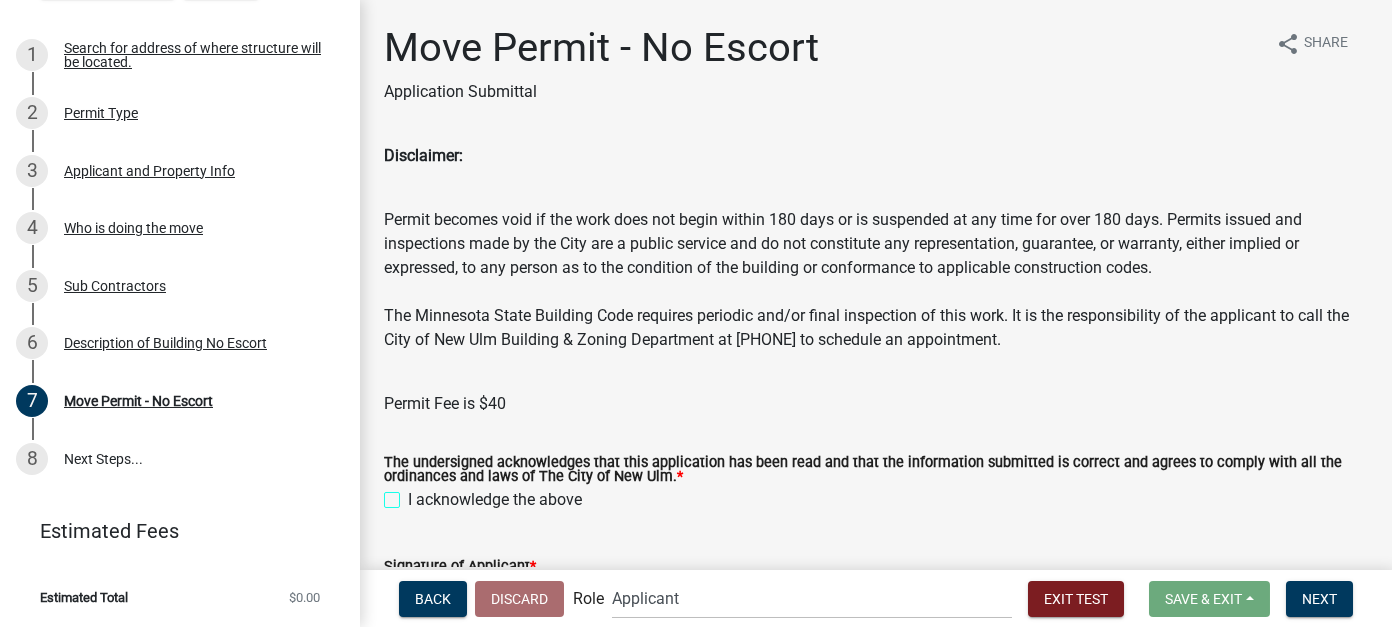 click on "I acknowledge the above" at bounding box center (414, 494) 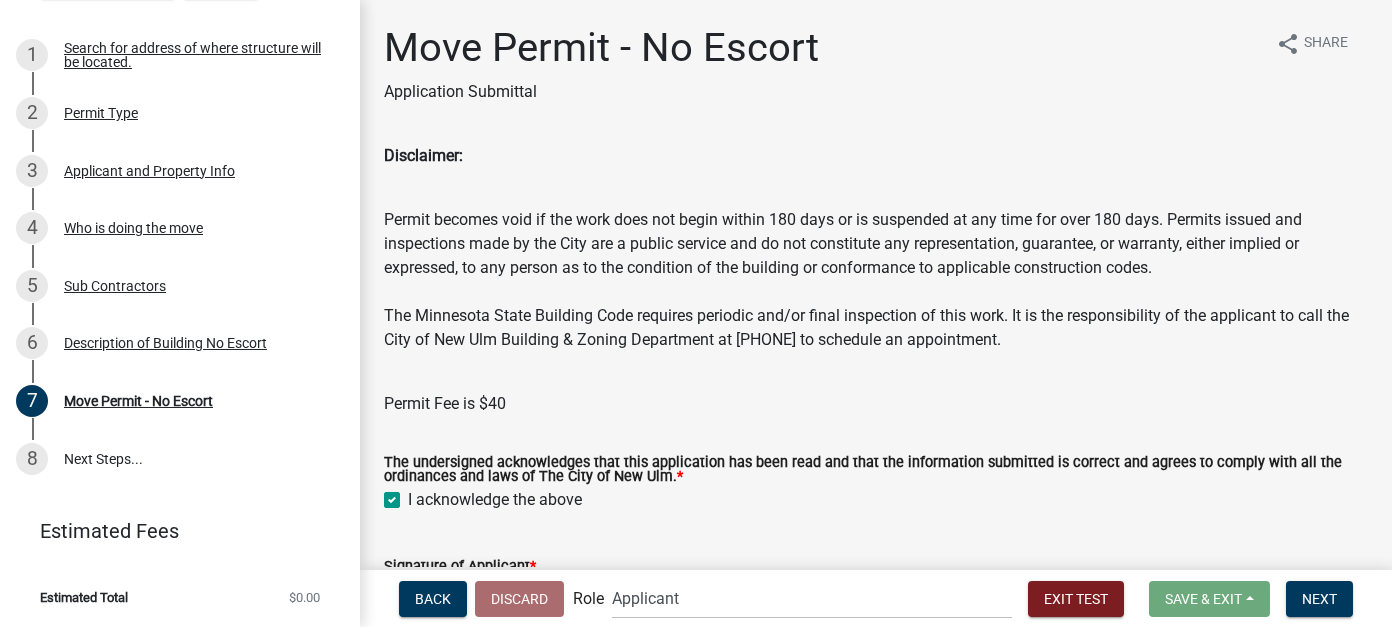 checkbox on "true" 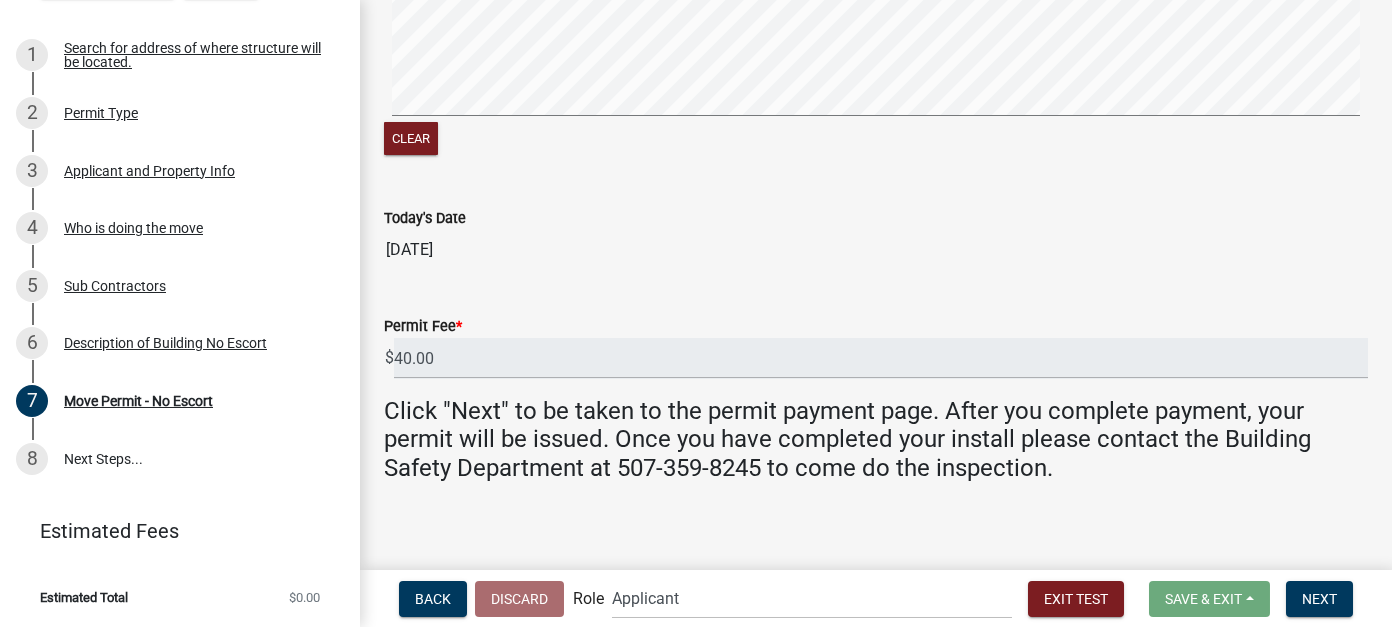 scroll, scrollTop: 617, scrollLeft: 0, axis: vertical 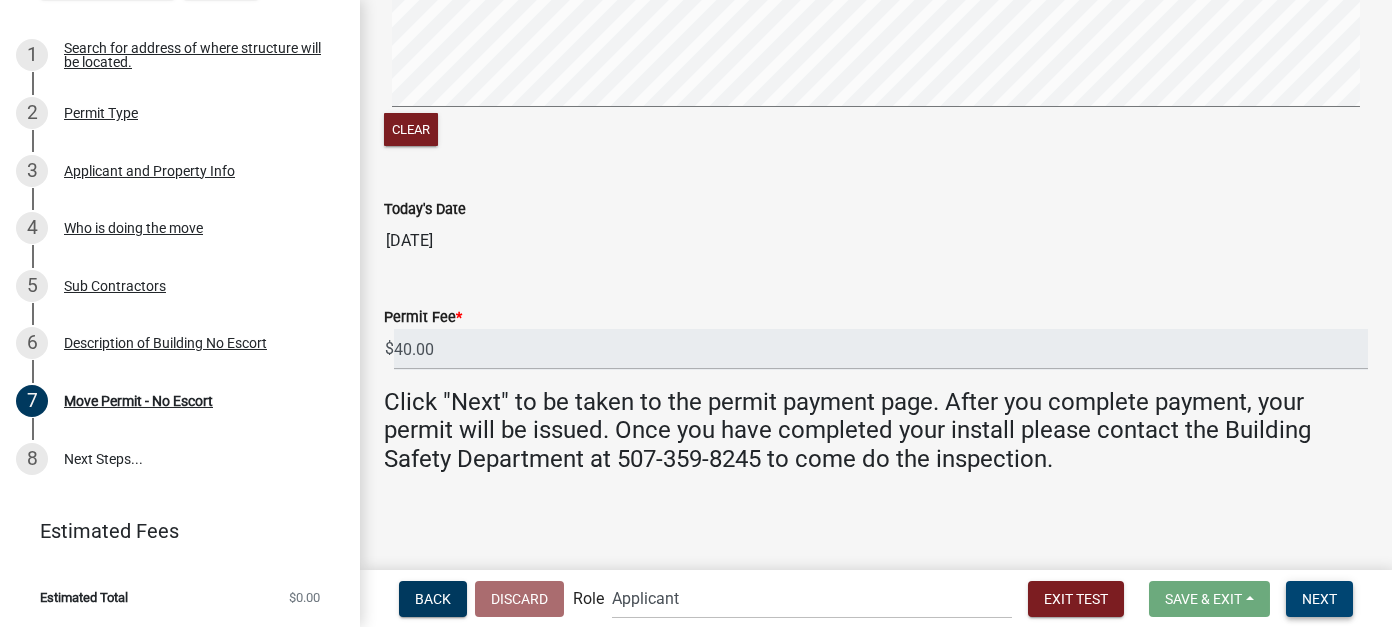 click on "Next" at bounding box center [1319, 598] 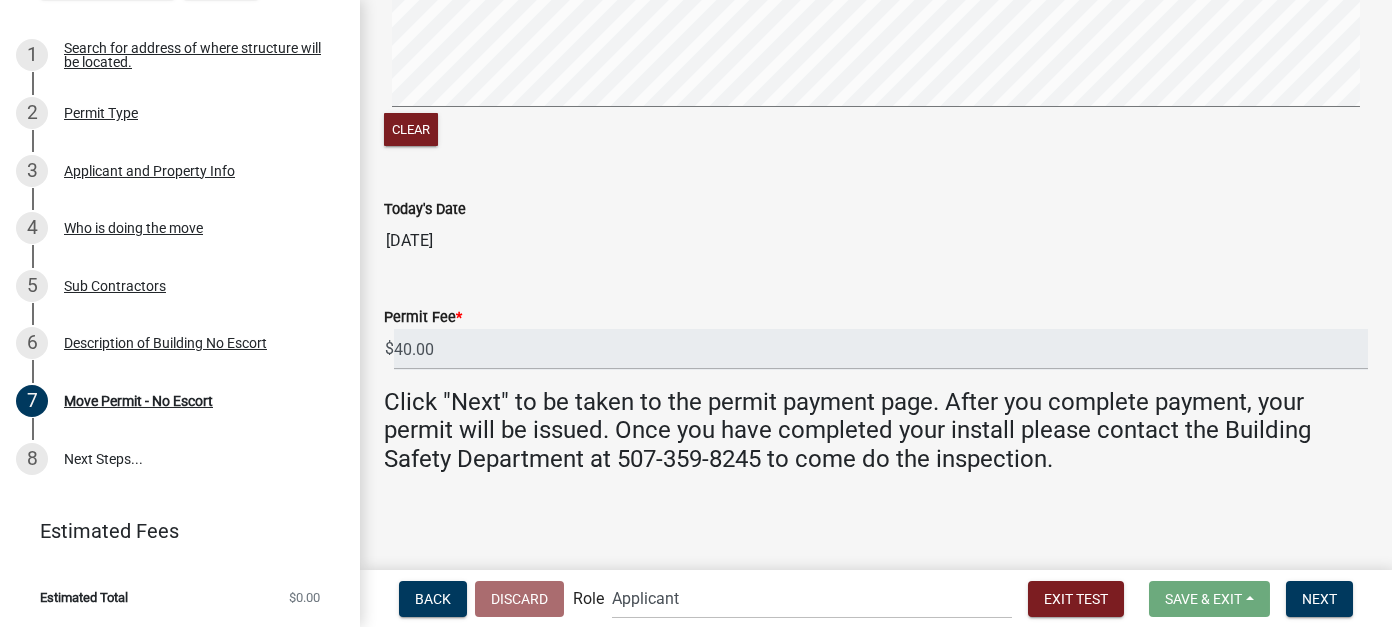 scroll, scrollTop: 0, scrollLeft: 0, axis: both 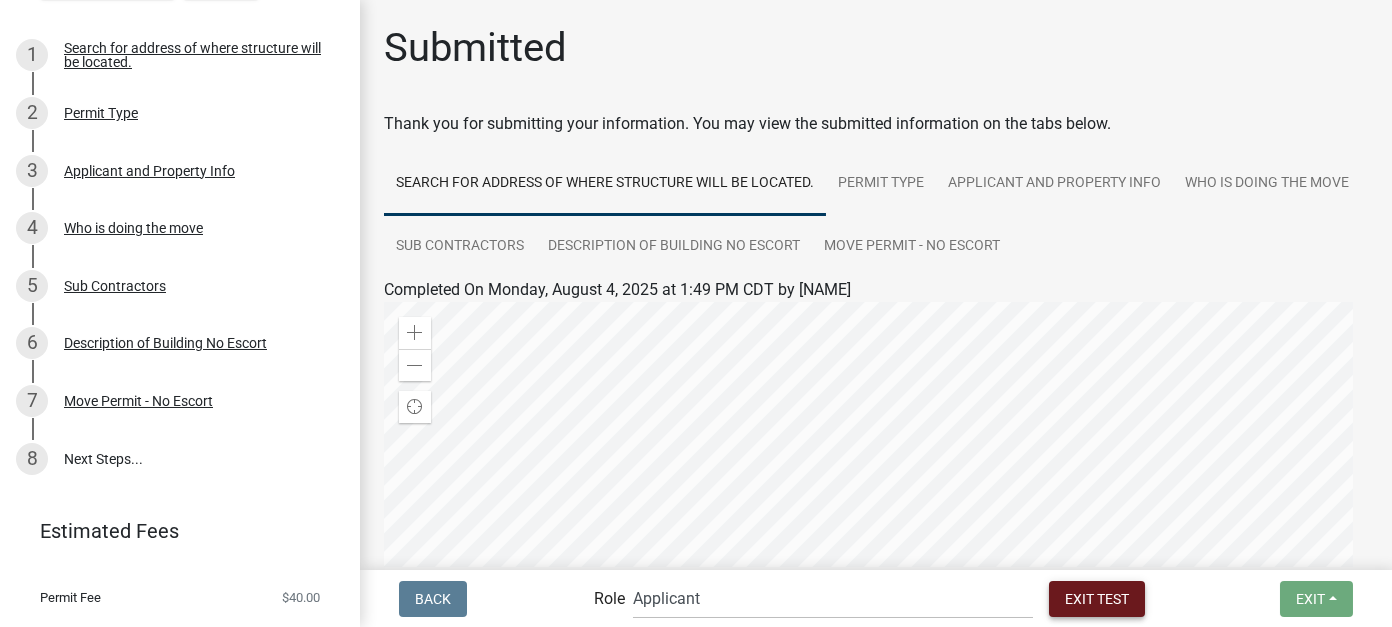 click on "Exit Test" at bounding box center (1097, 598) 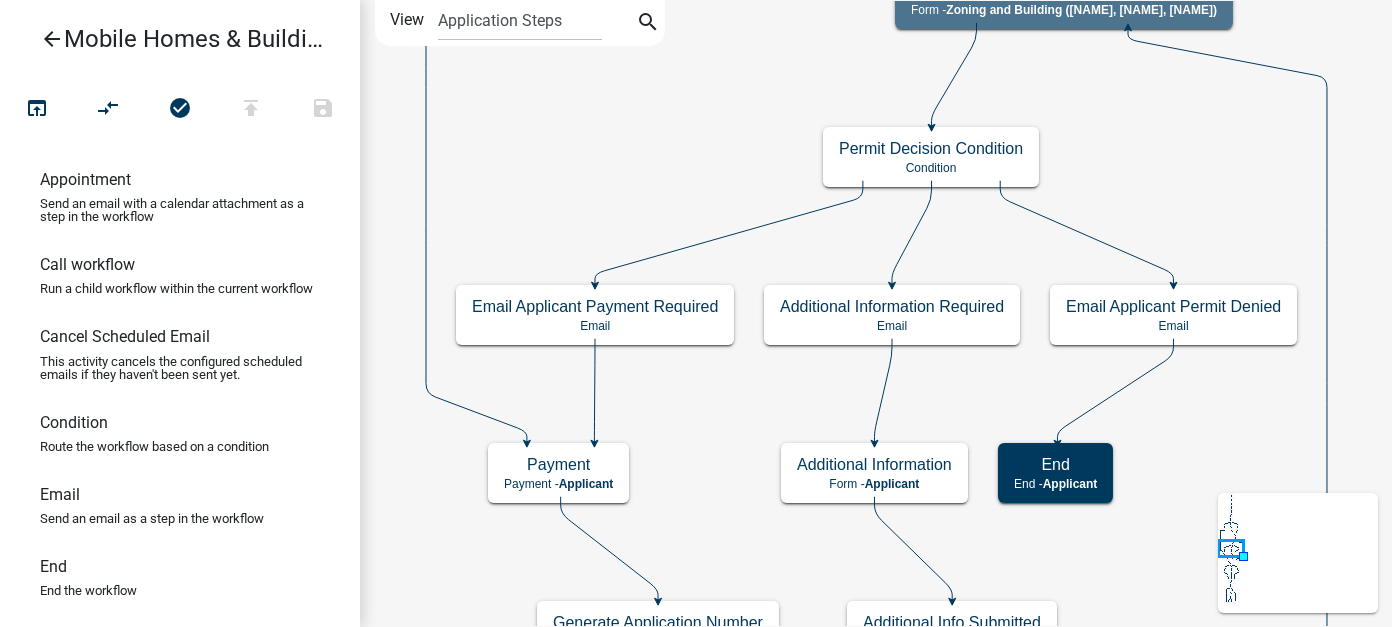 click on "arrow_back" at bounding box center [52, 41] 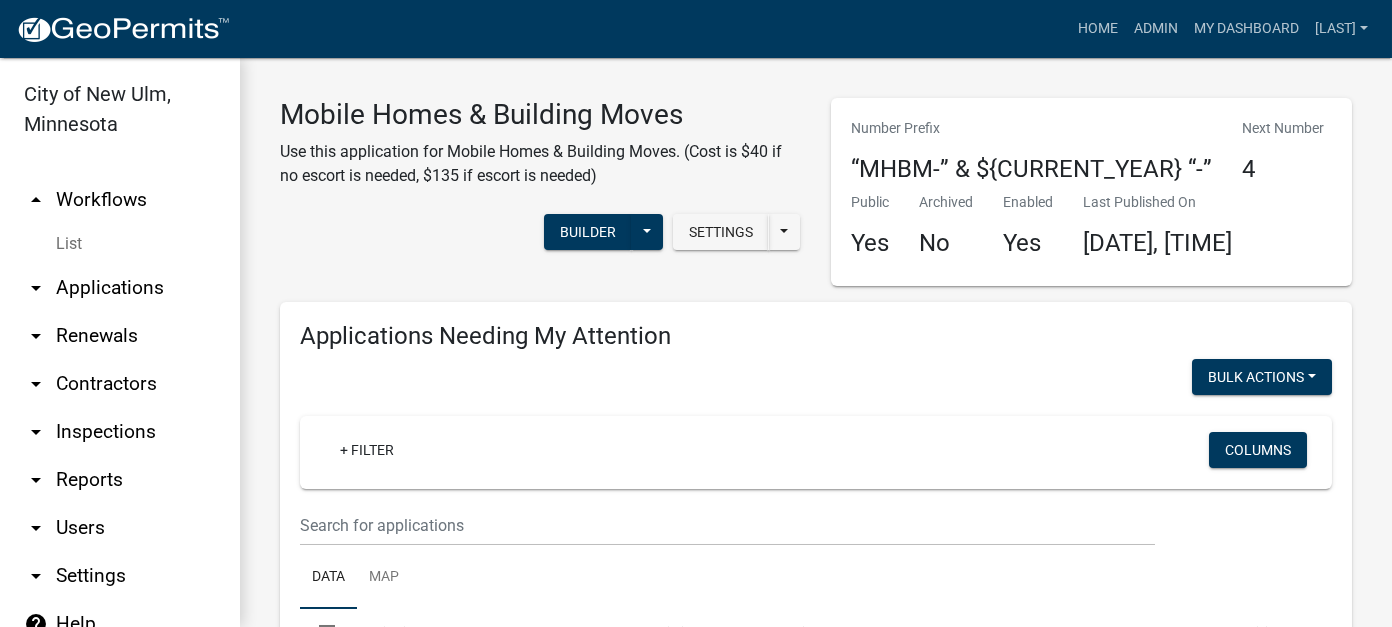 click on "arrow_drop_down   Applications" at bounding box center (120, 288) 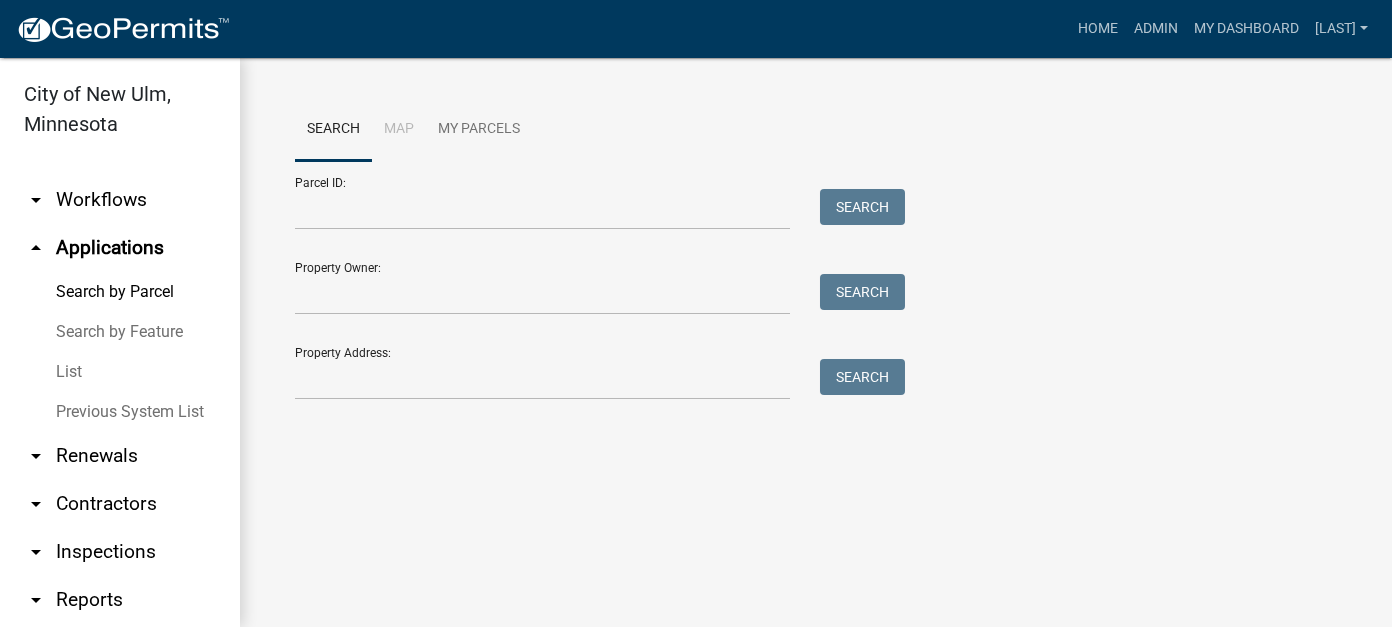 click on "arrow_drop_down   Workflows" at bounding box center (120, 200) 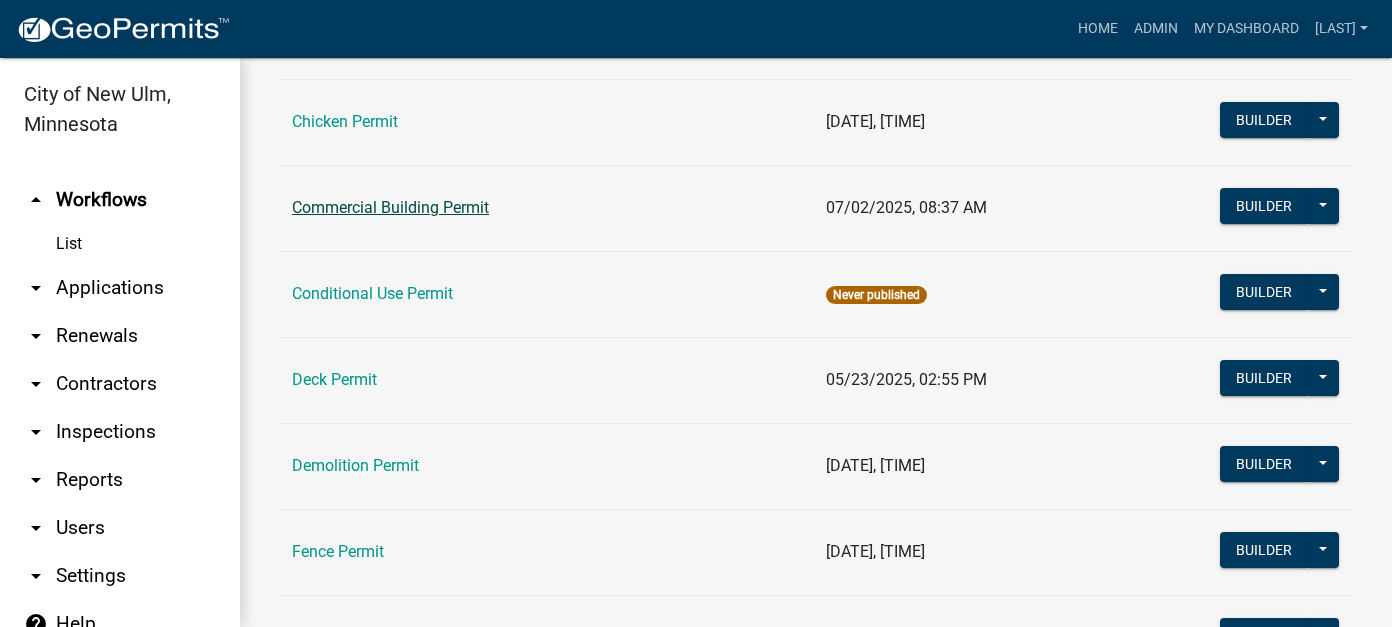 scroll, scrollTop: 300, scrollLeft: 0, axis: vertical 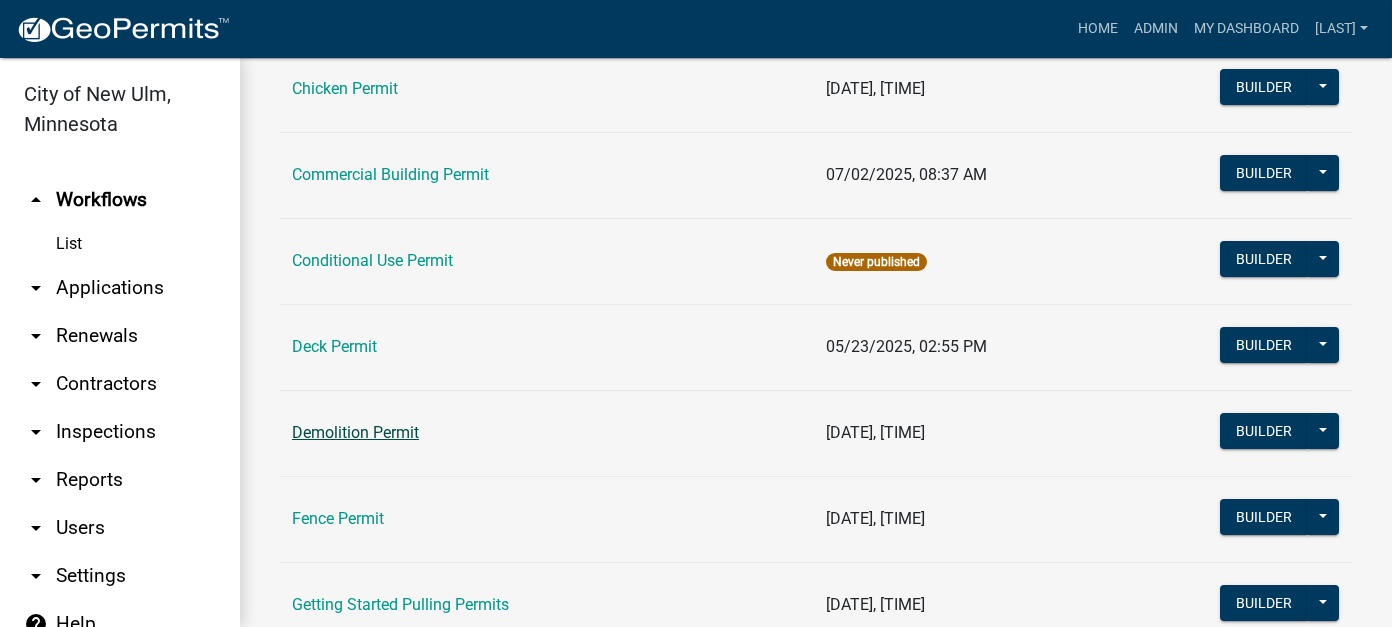 click on "Demolition Permit" at bounding box center (355, 432) 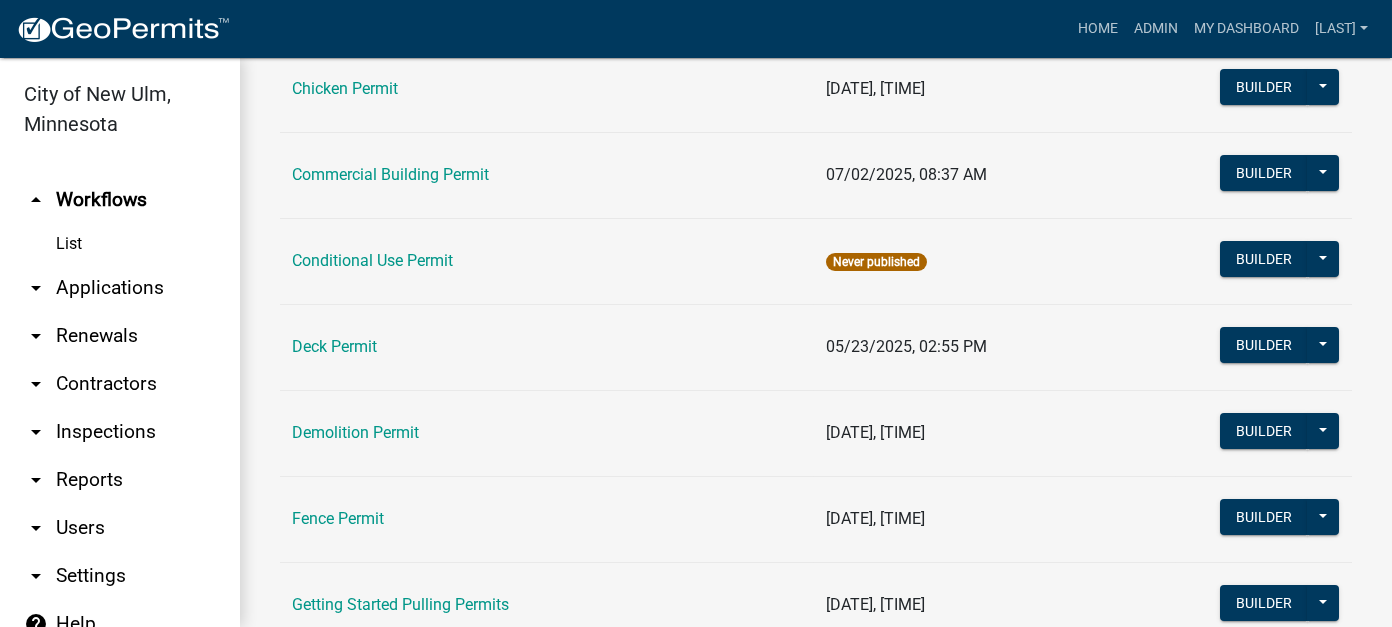 scroll, scrollTop: 0, scrollLeft: 0, axis: both 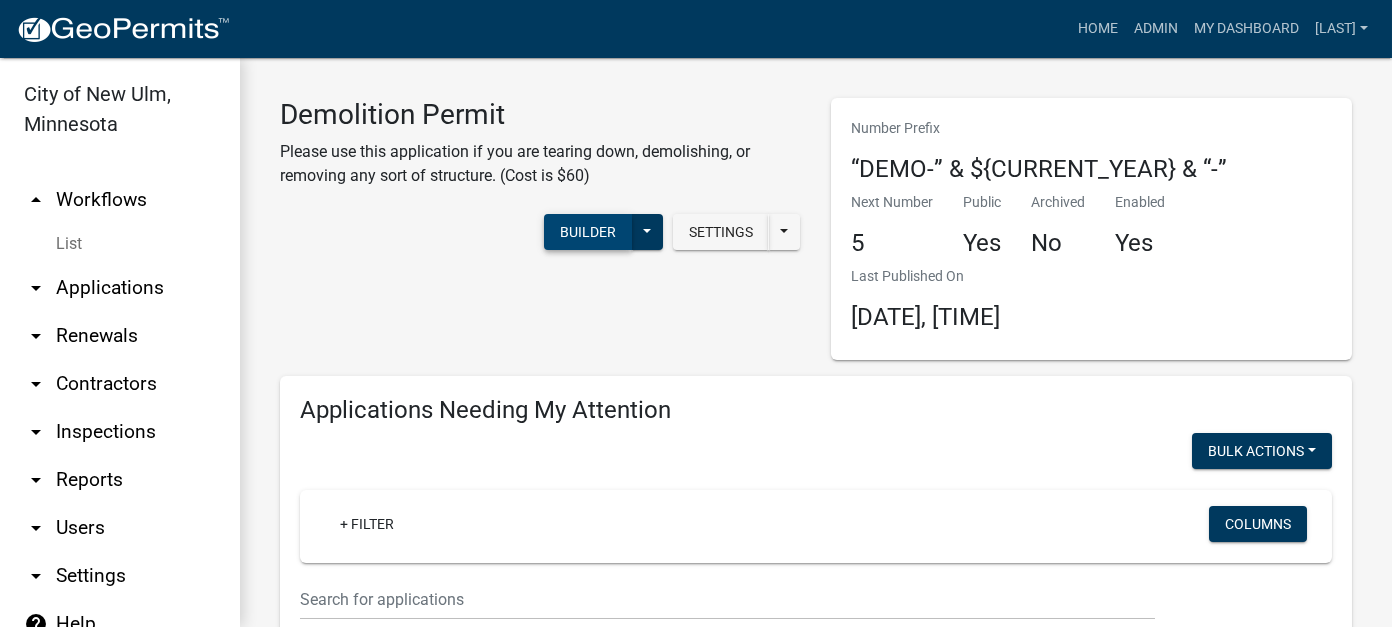 click on "Builder" 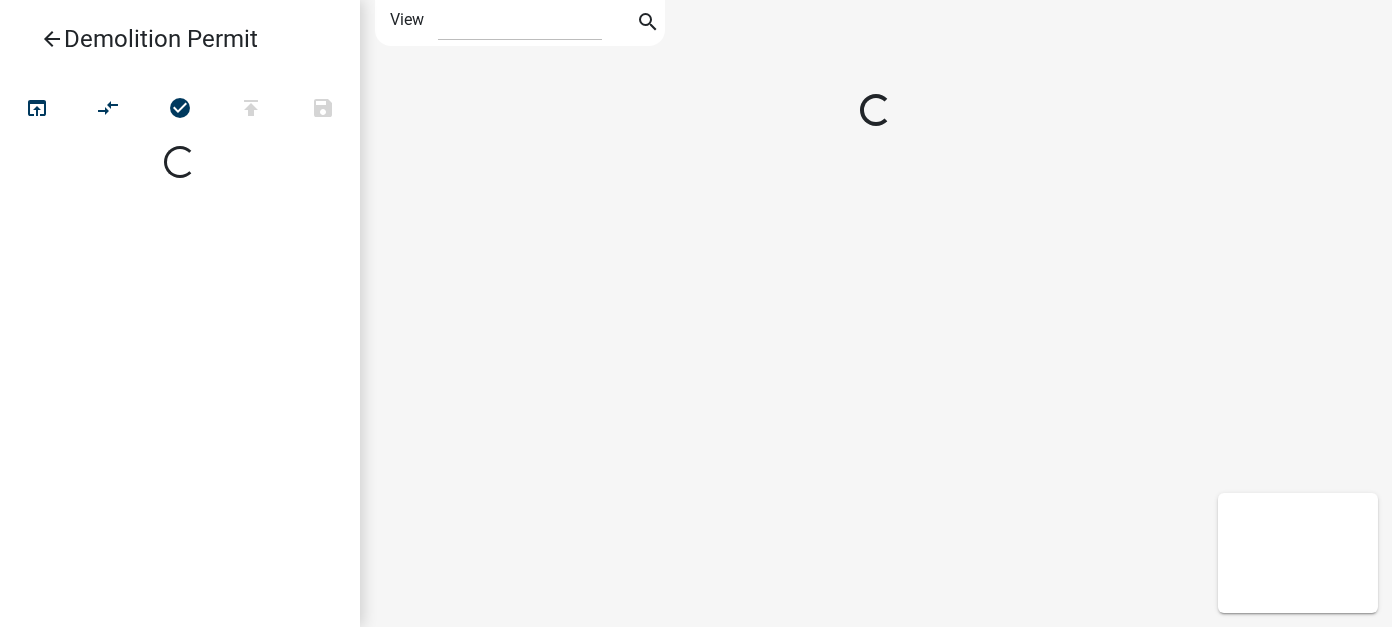 select on "1" 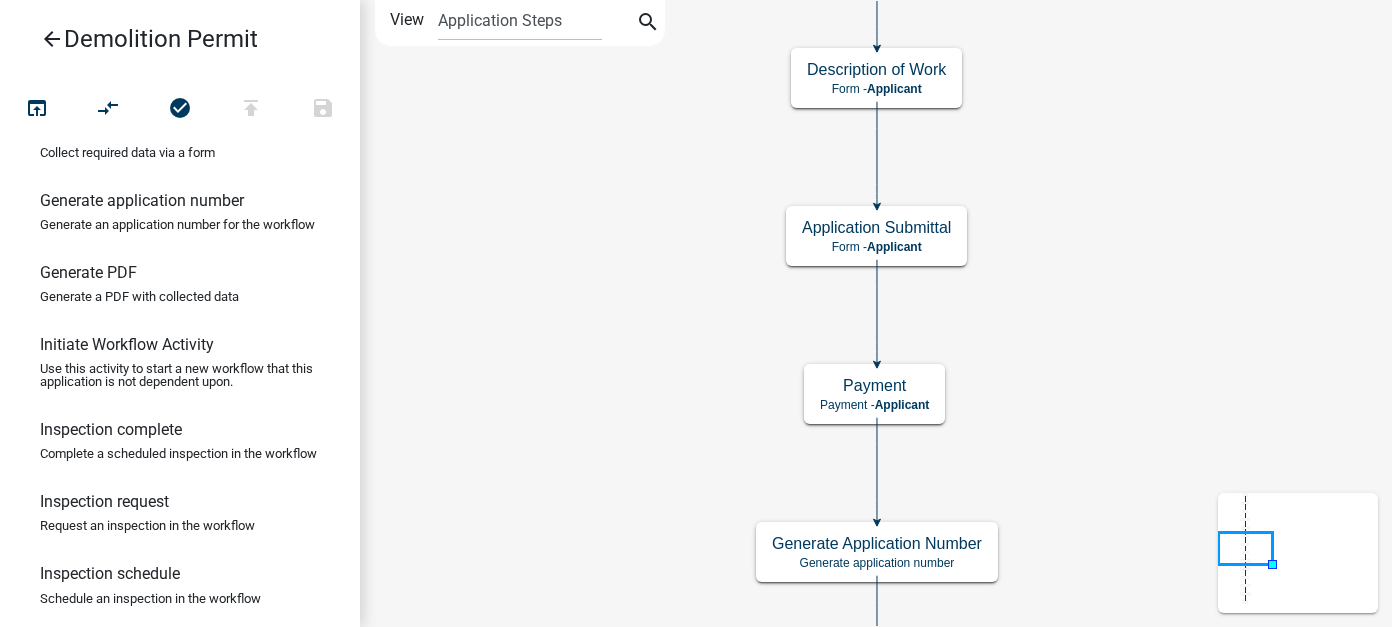 scroll, scrollTop: 600, scrollLeft: 0, axis: vertical 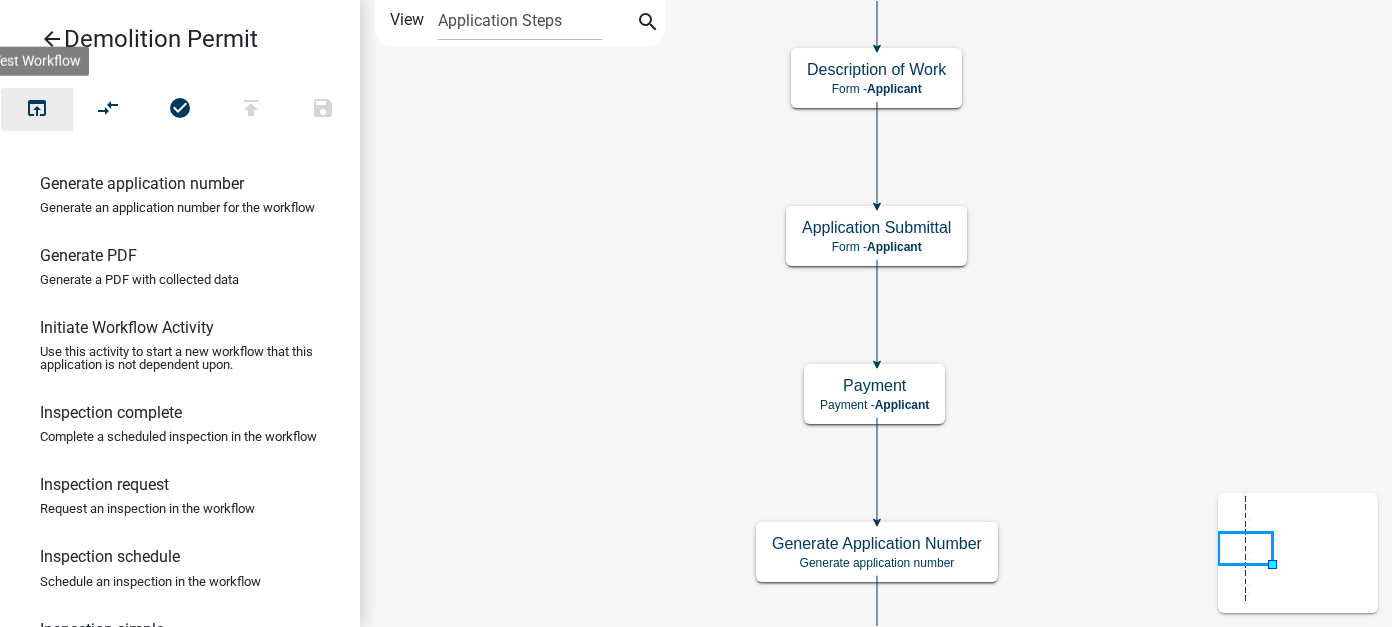 click on "open_in_browser" at bounding box center [37, 110] 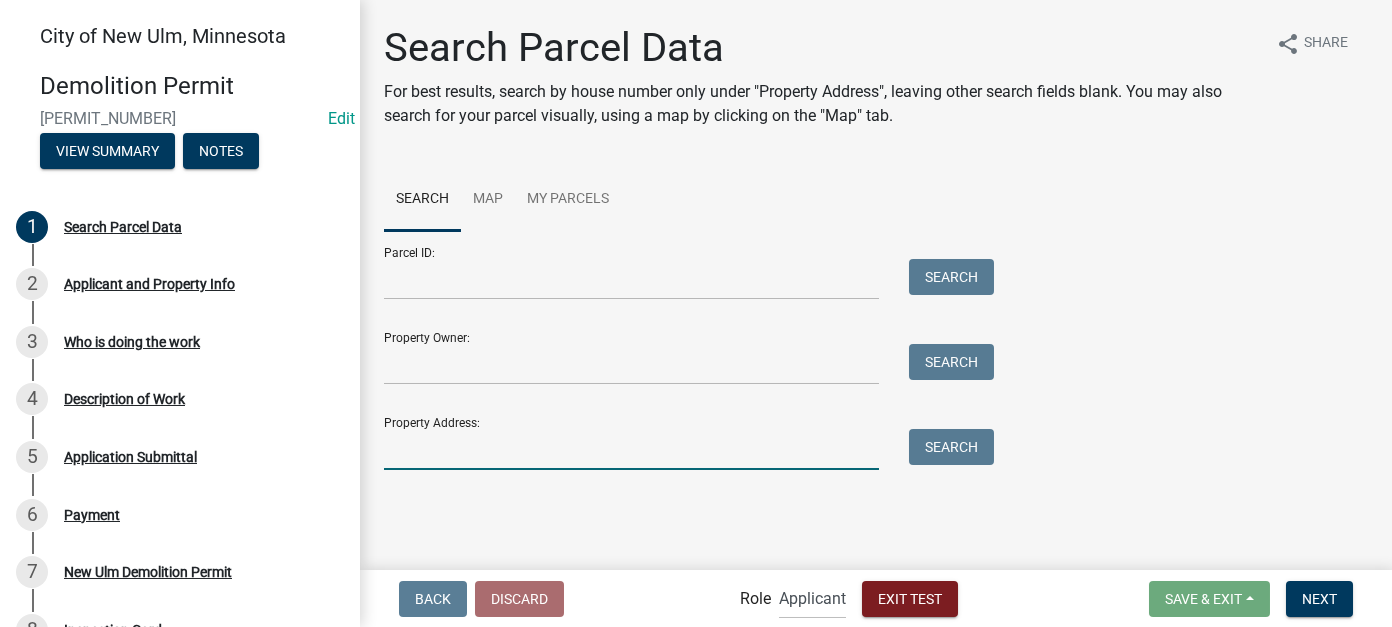 click on "Property Address:" at bounding box center [631, 449] 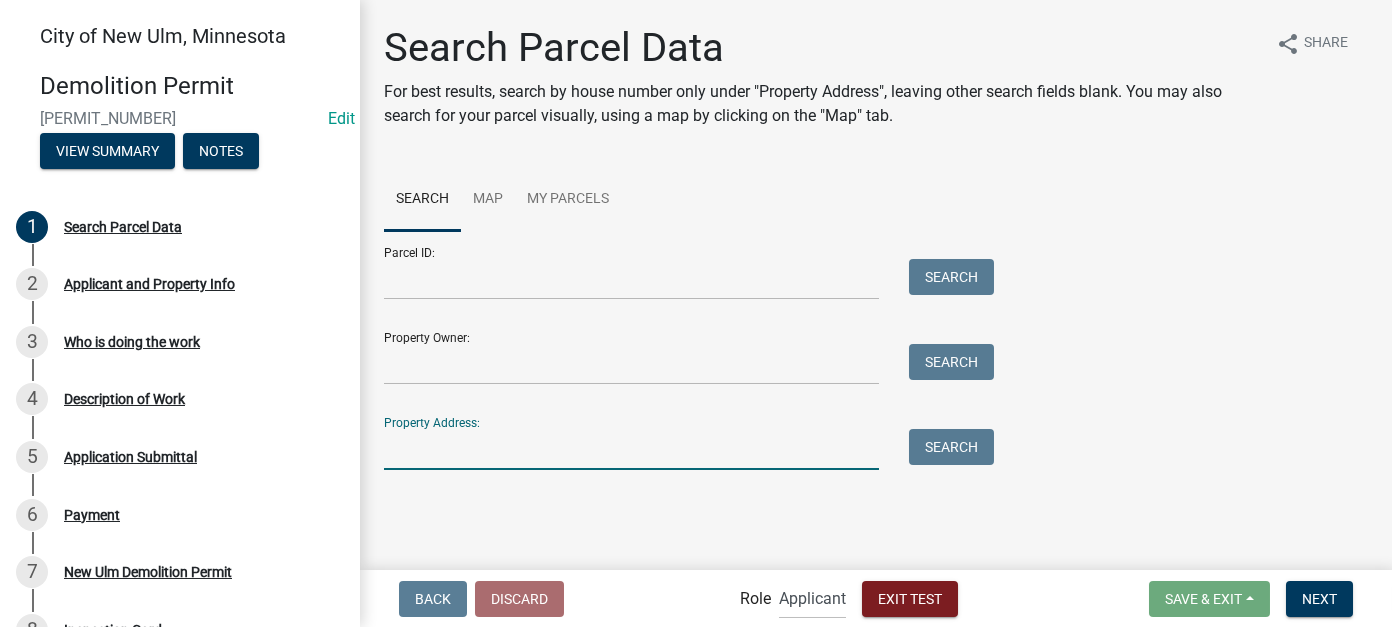 type on "2526" 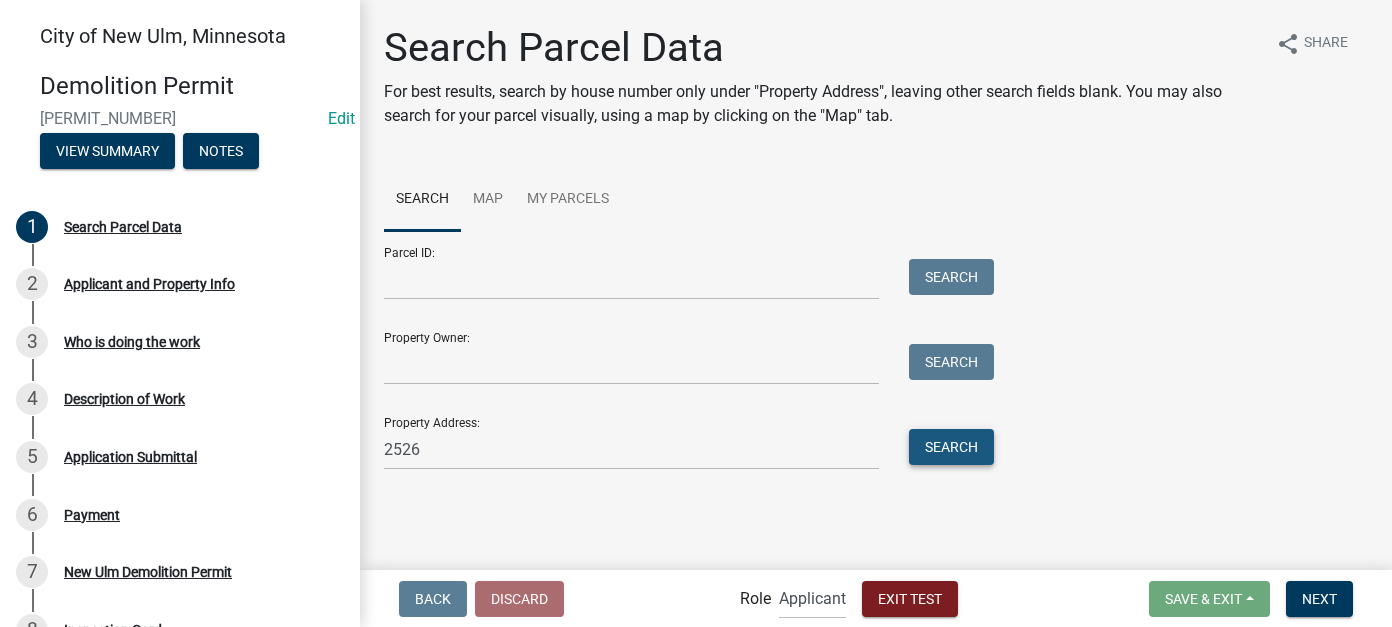 click on "Search" at bounding box center [951, 447] 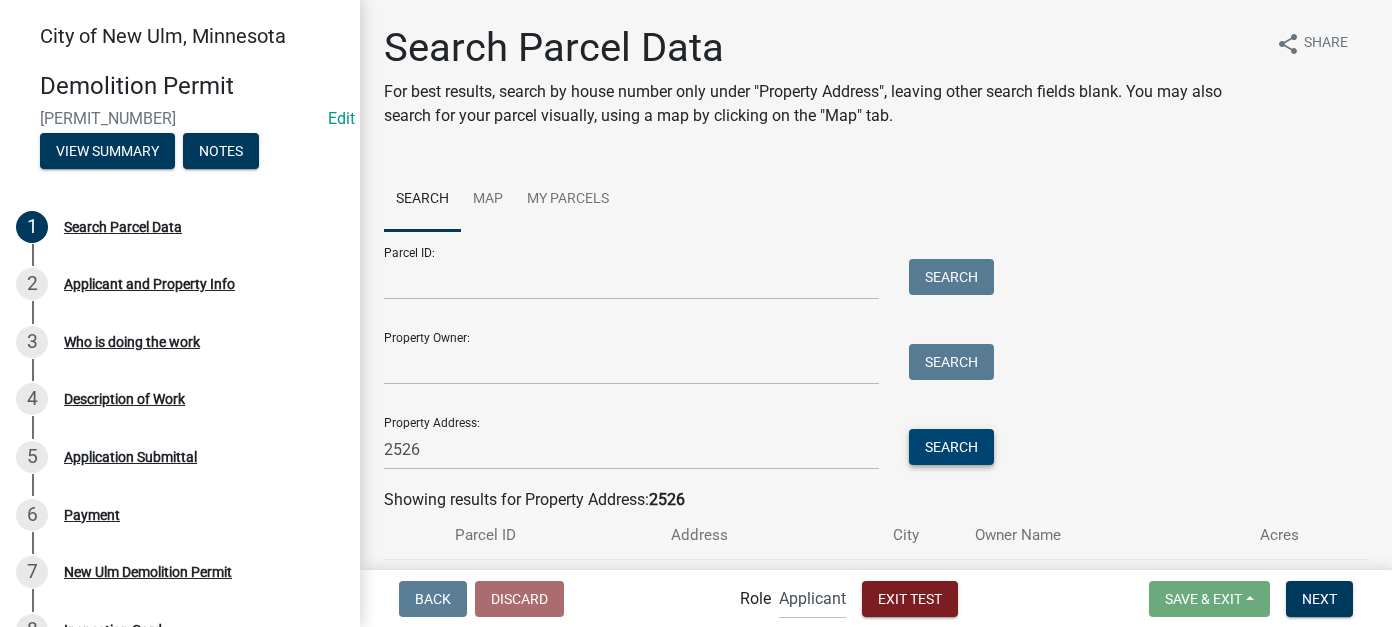 scroll, scrollTop: 118, scrollLeft: 0, axis: vertical 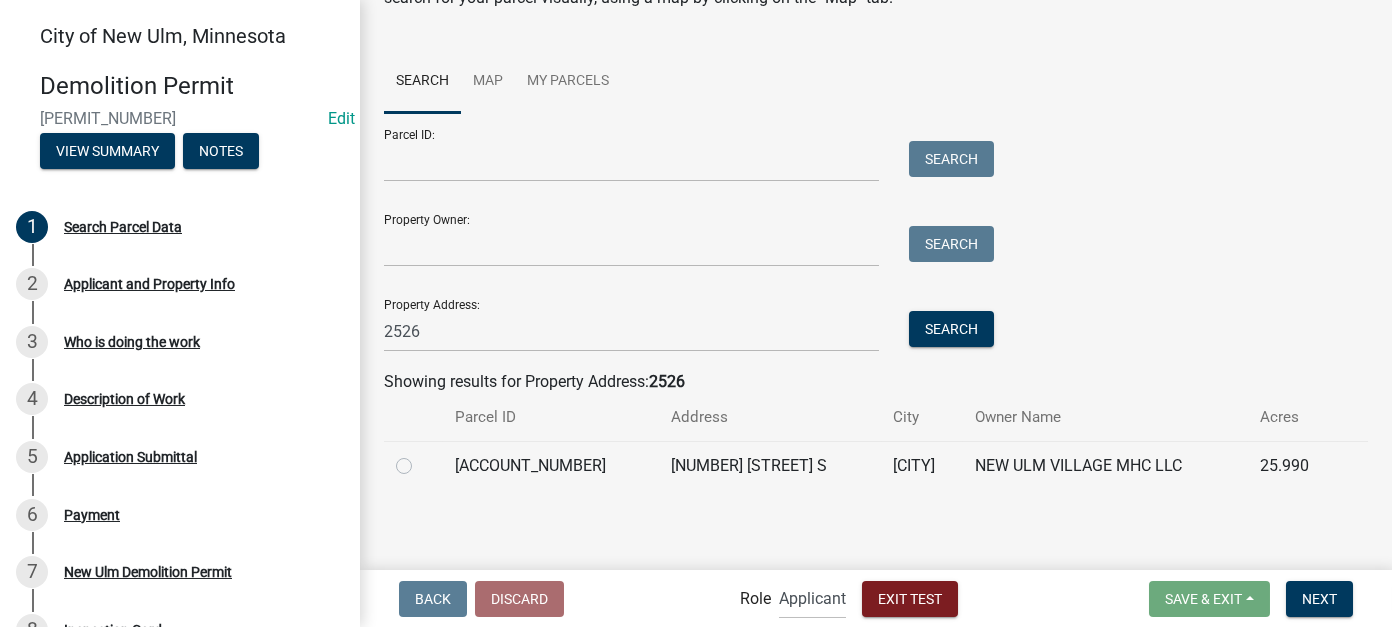 click 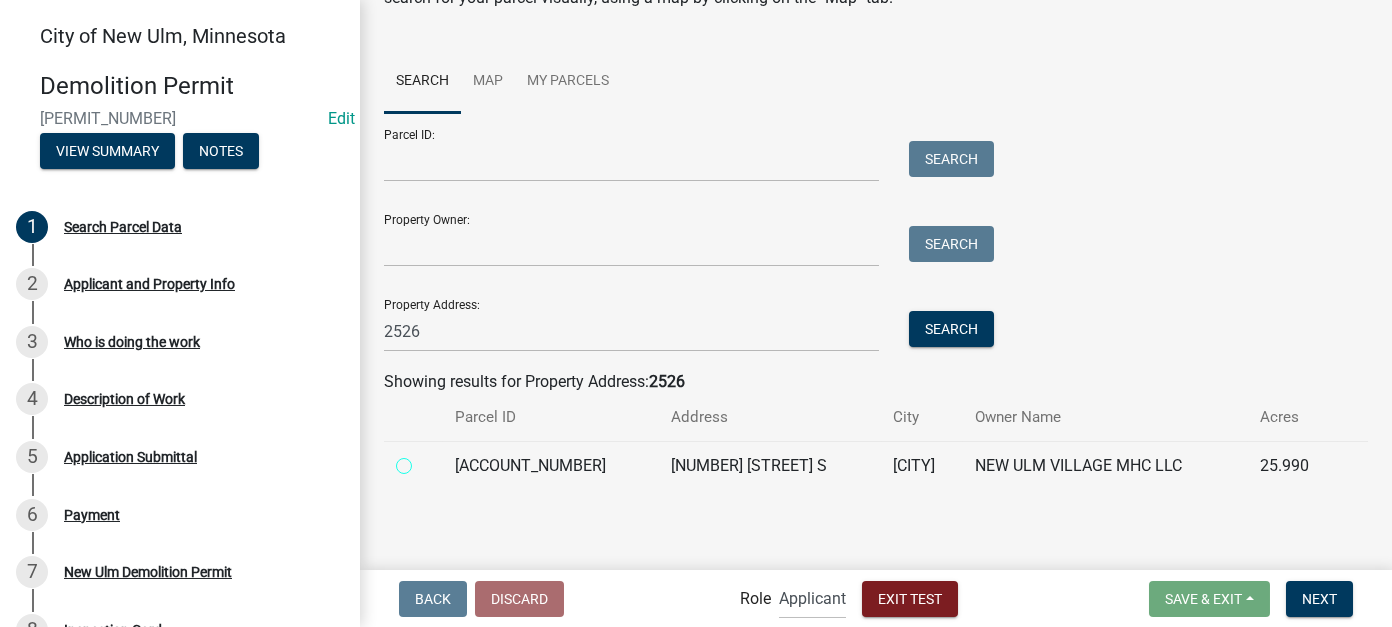 radio on "true" 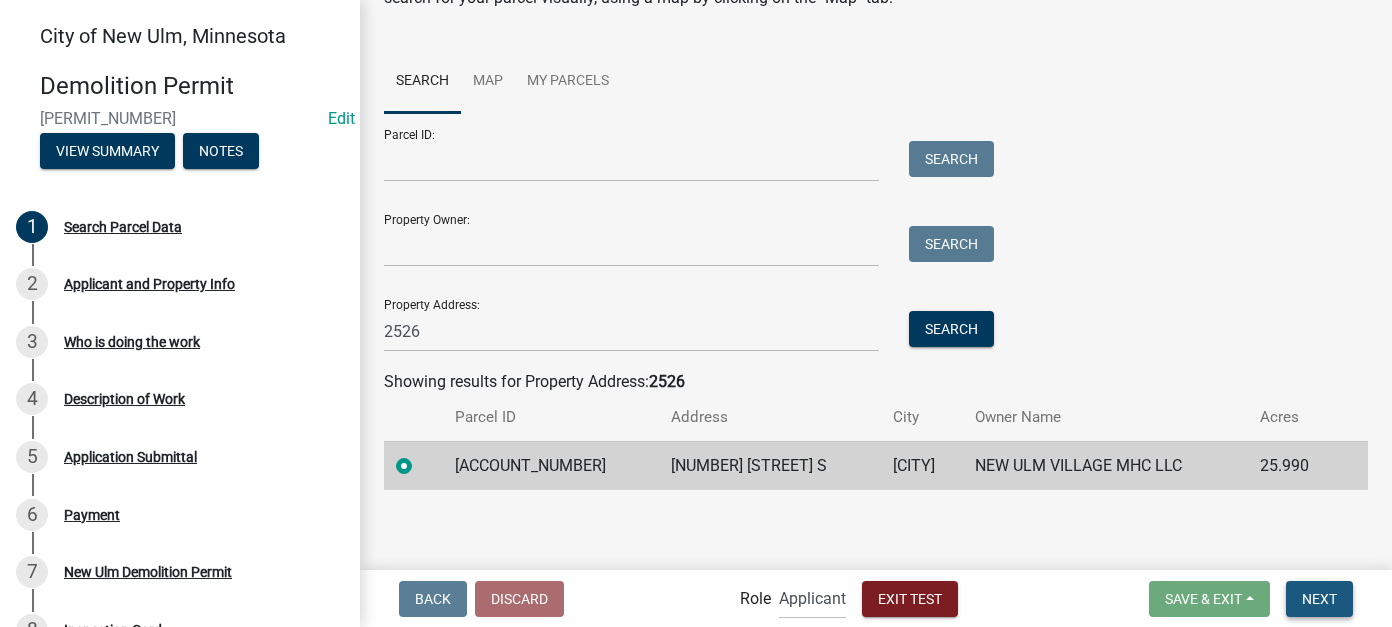 click on "Next" at bounding box center [1319, 598] 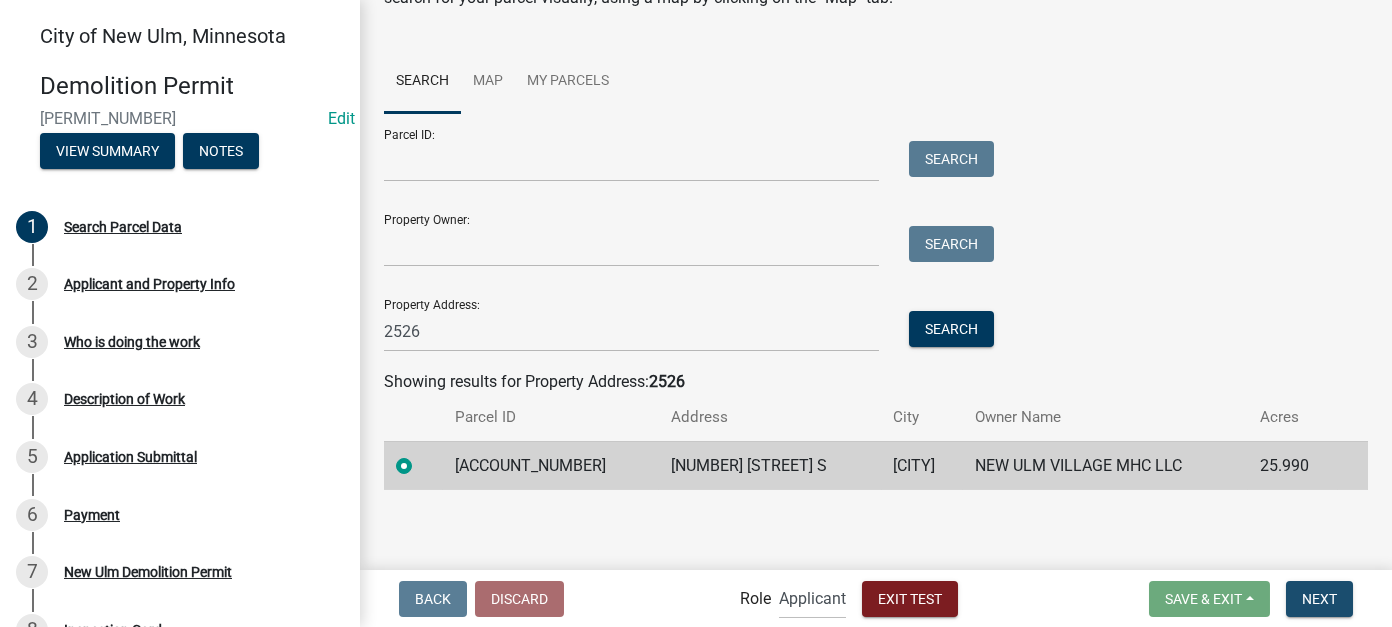 scroll, scrollTop: 0, scrollLeft: 0, axis: both 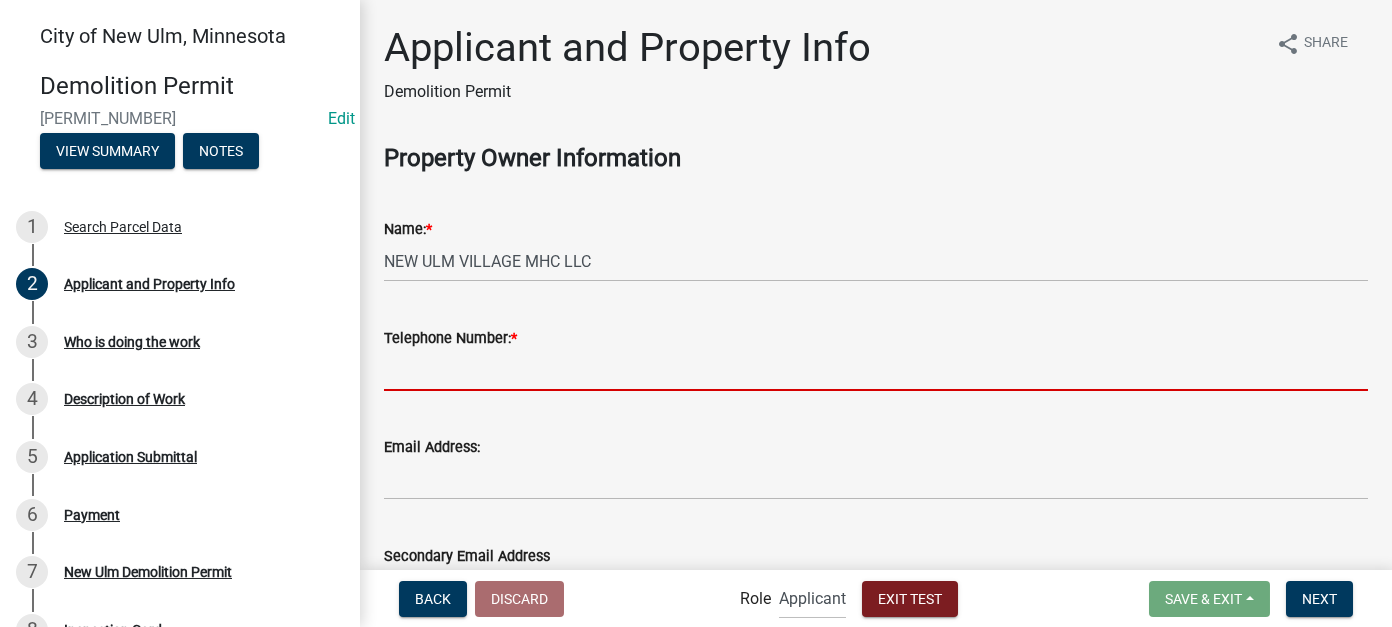 click on "Telephone Number:  *" at bounding box center [876, 370] 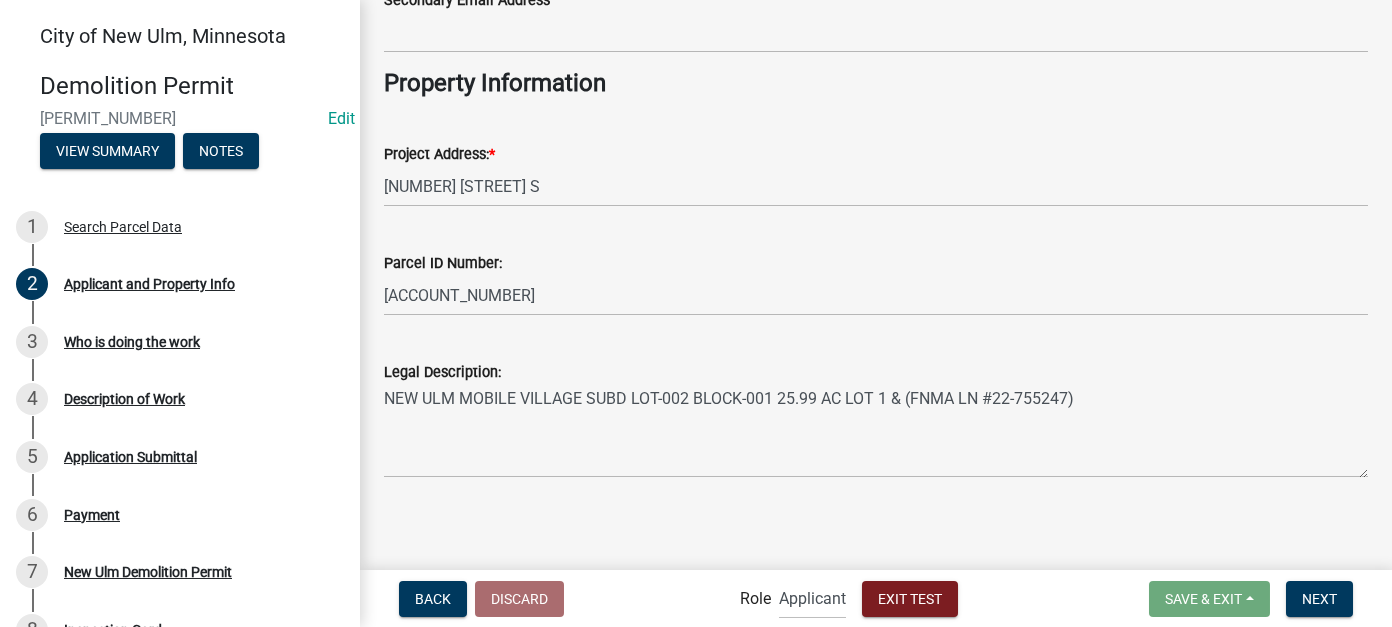 scroll, scrollTop: 560, scrollLeft: 0, axis: vertical 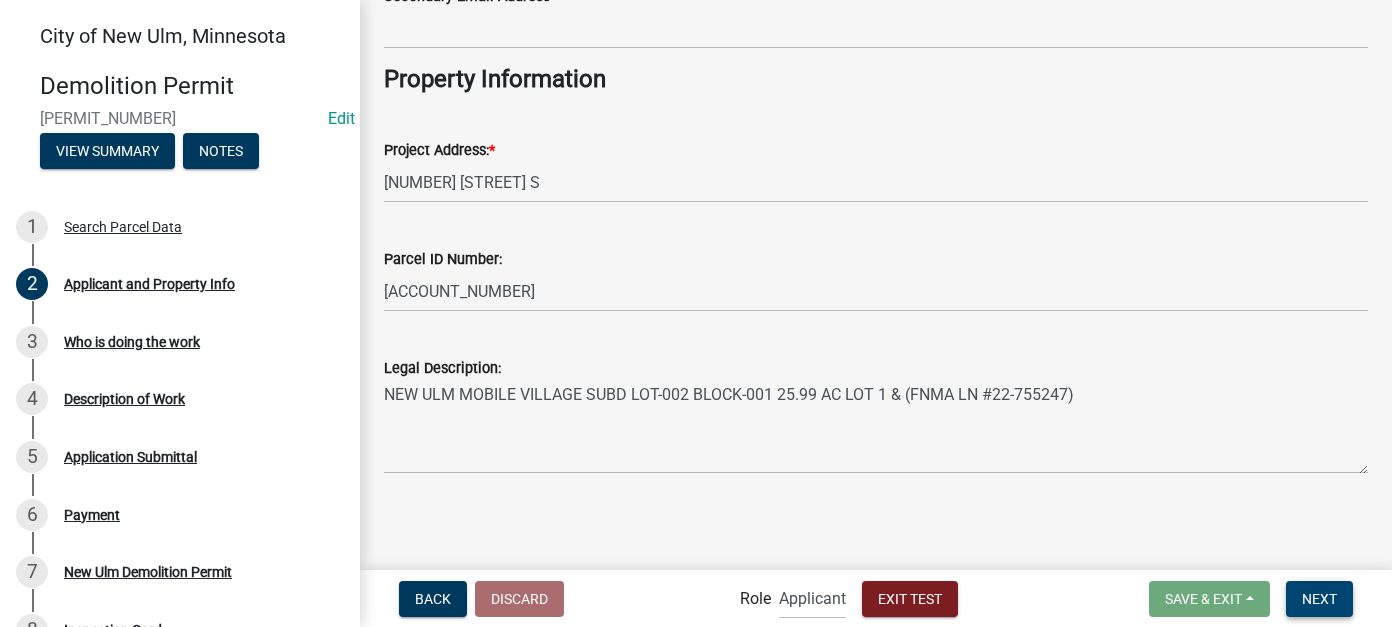 click on "Next" at bounding box center [1319, 598] 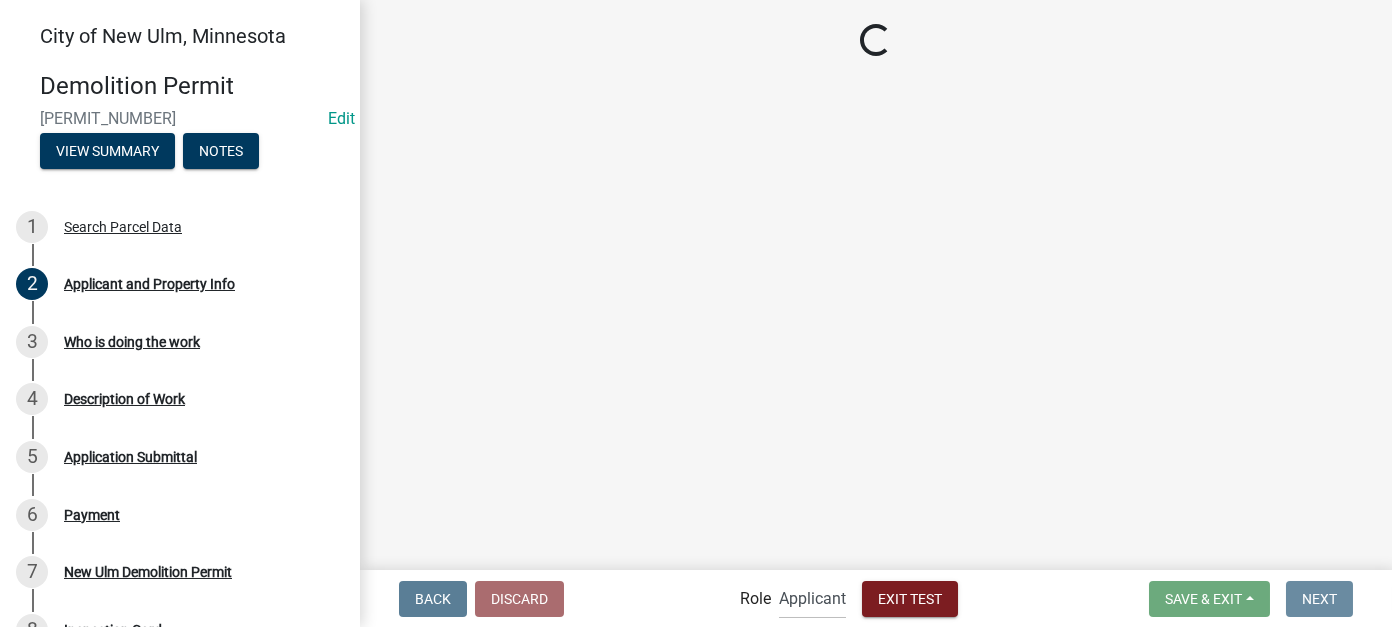 scroll, scrollTop: 0, scrollLeft: 0, axis: both 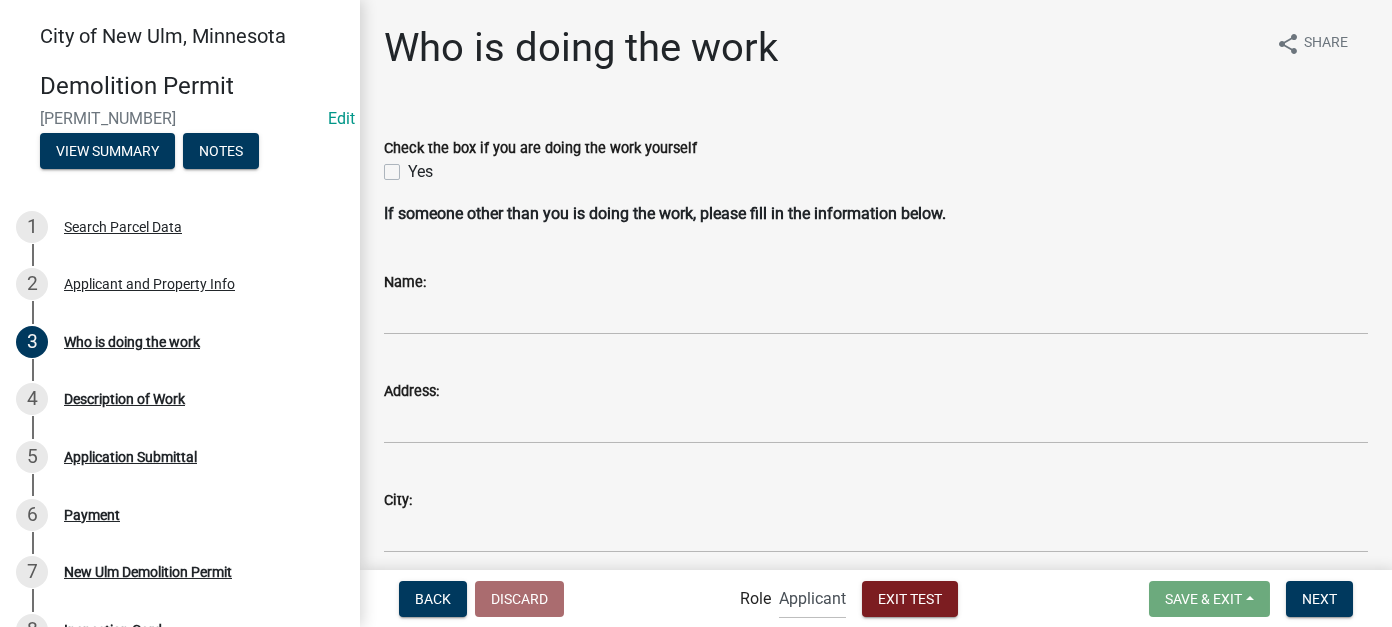 click on "Yes" 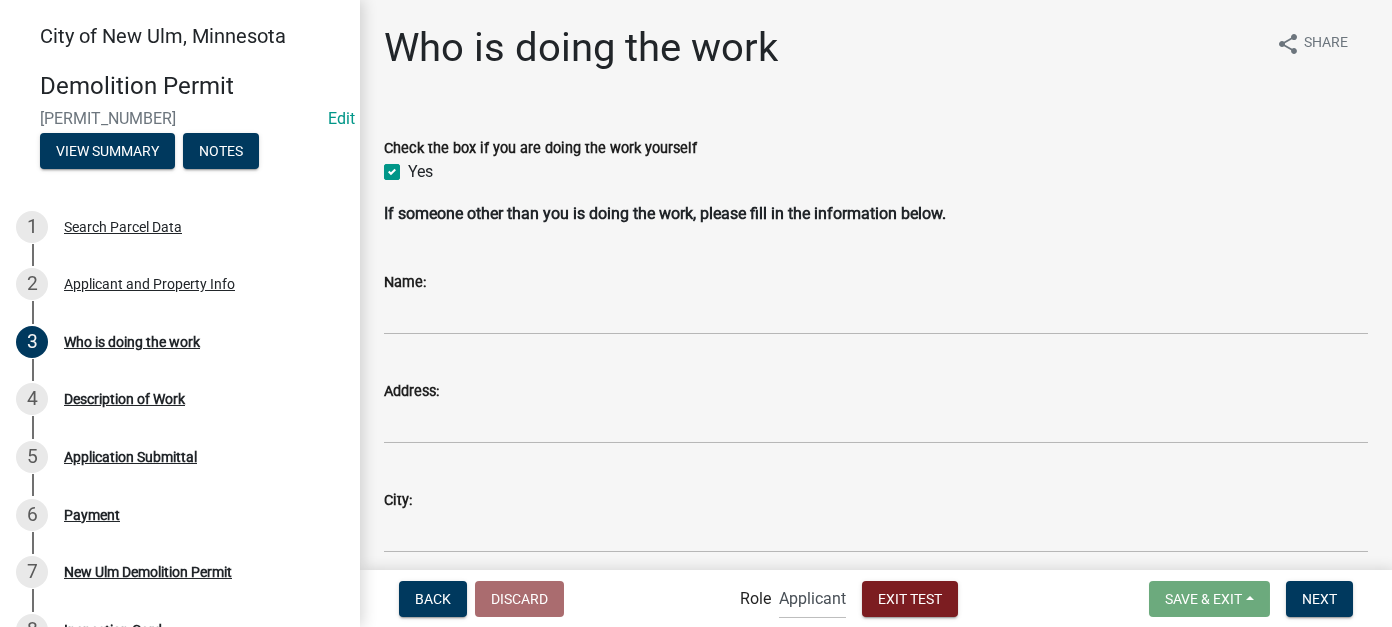 checkbox on "true" 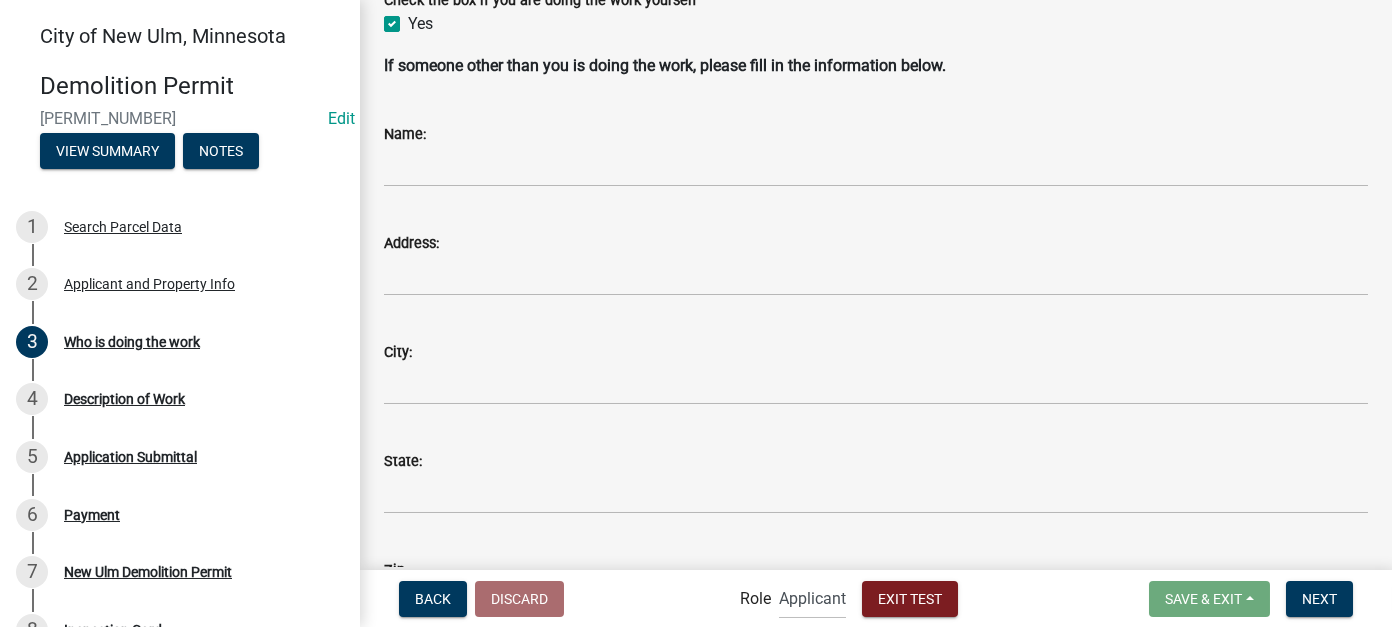 scroll, scrollTop: 515, scrollLeft: 0, axis: vertical 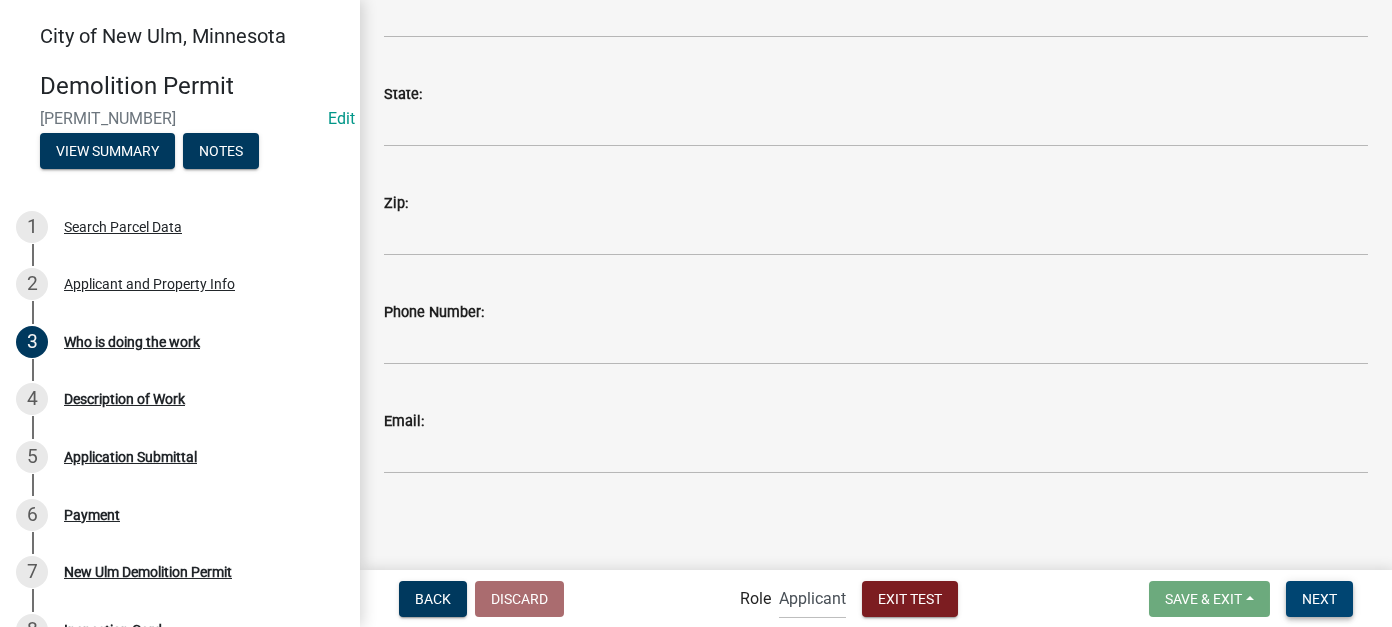click on "Next" at bounding box center [1319, 599] 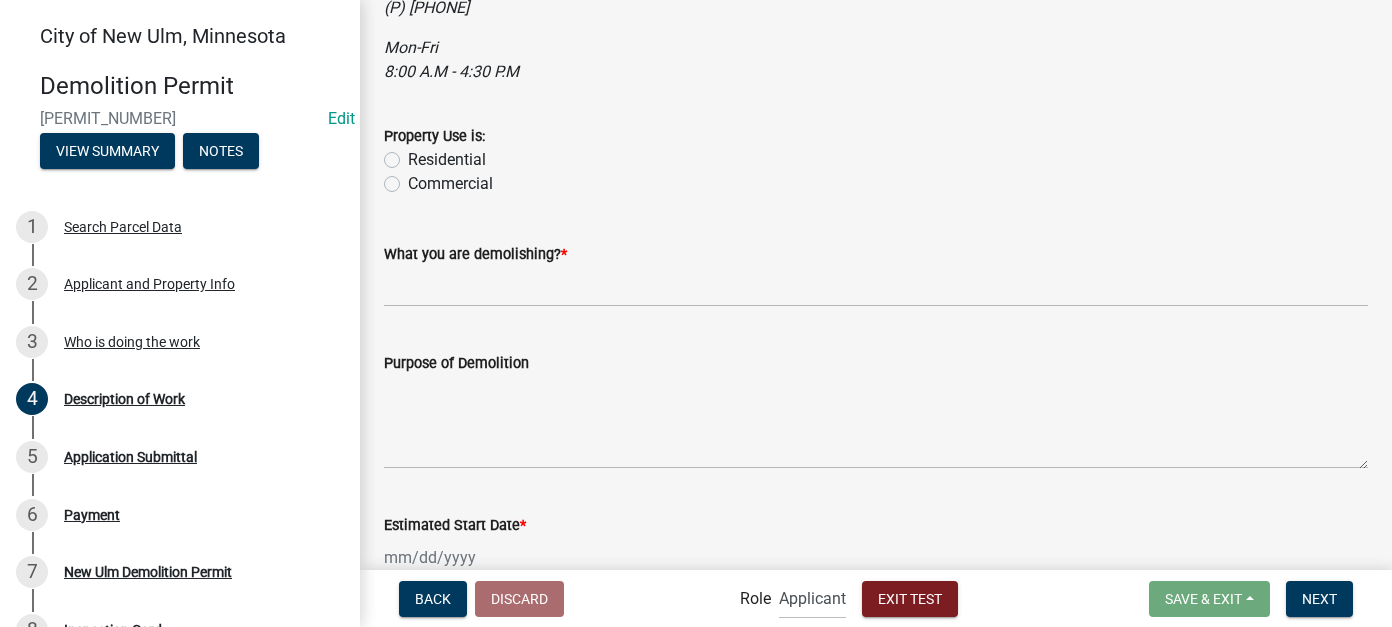 scroll, scrollTop: 300, scrollLeft: 0, axis: vertical 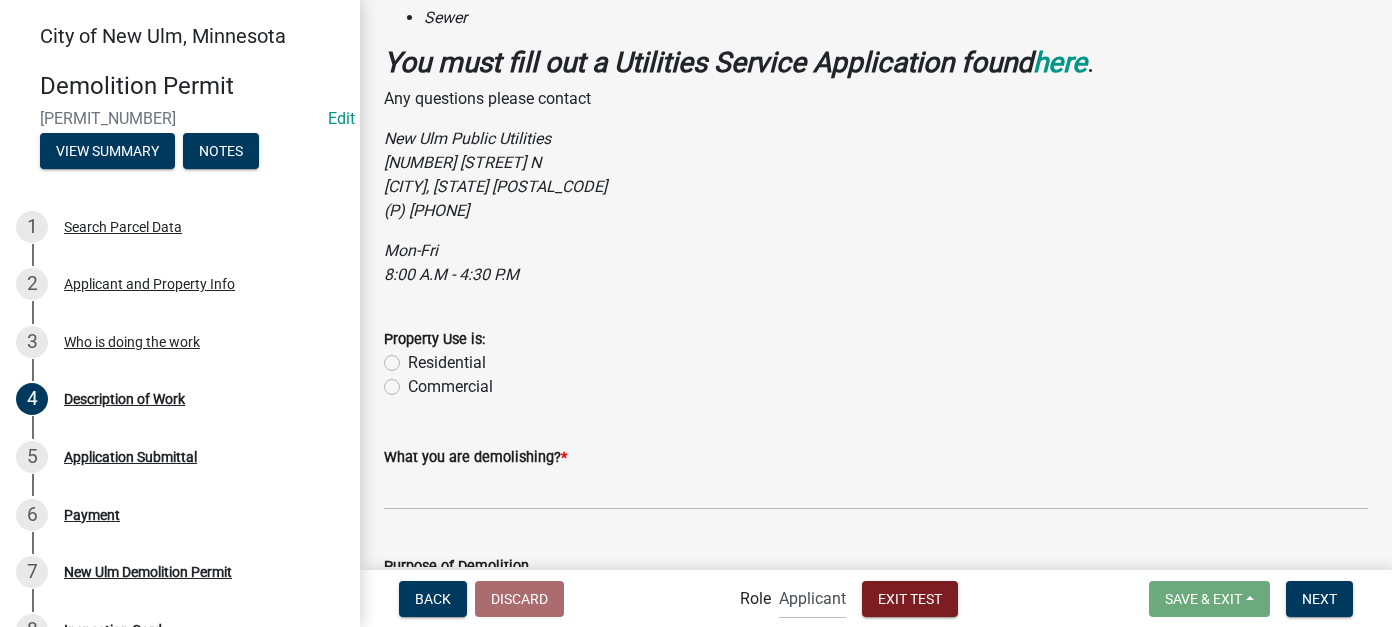 click on "Residential" 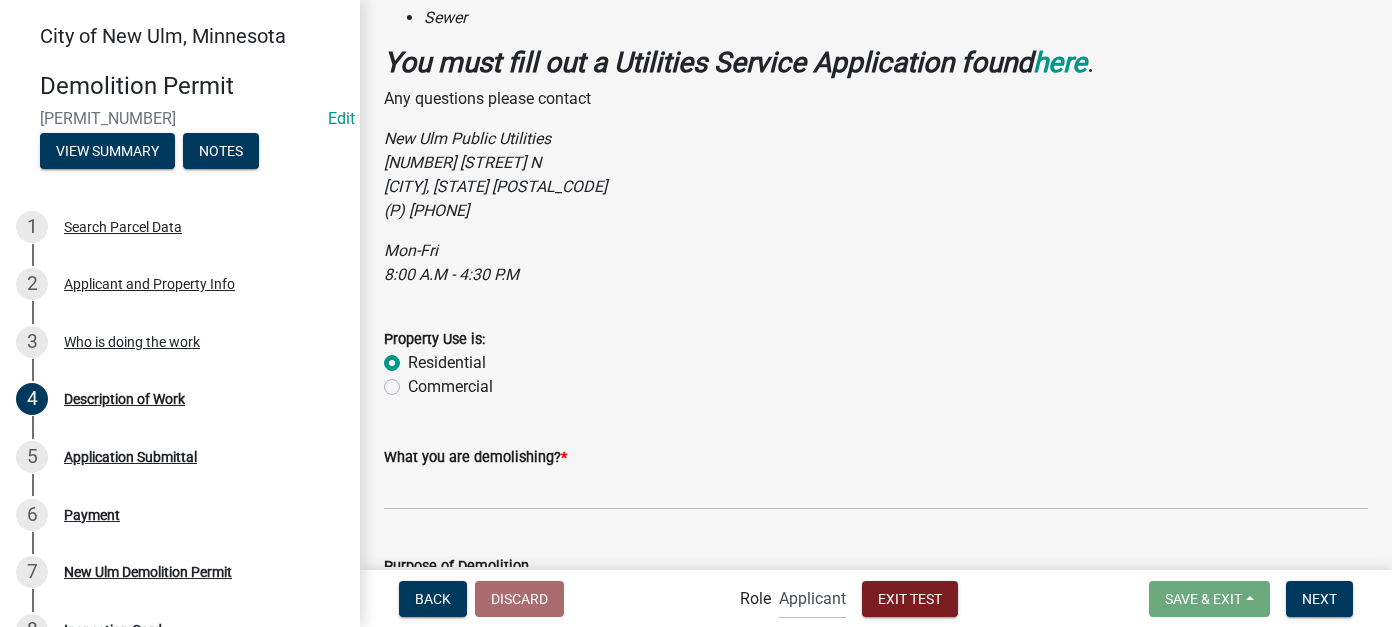 radio on "true" 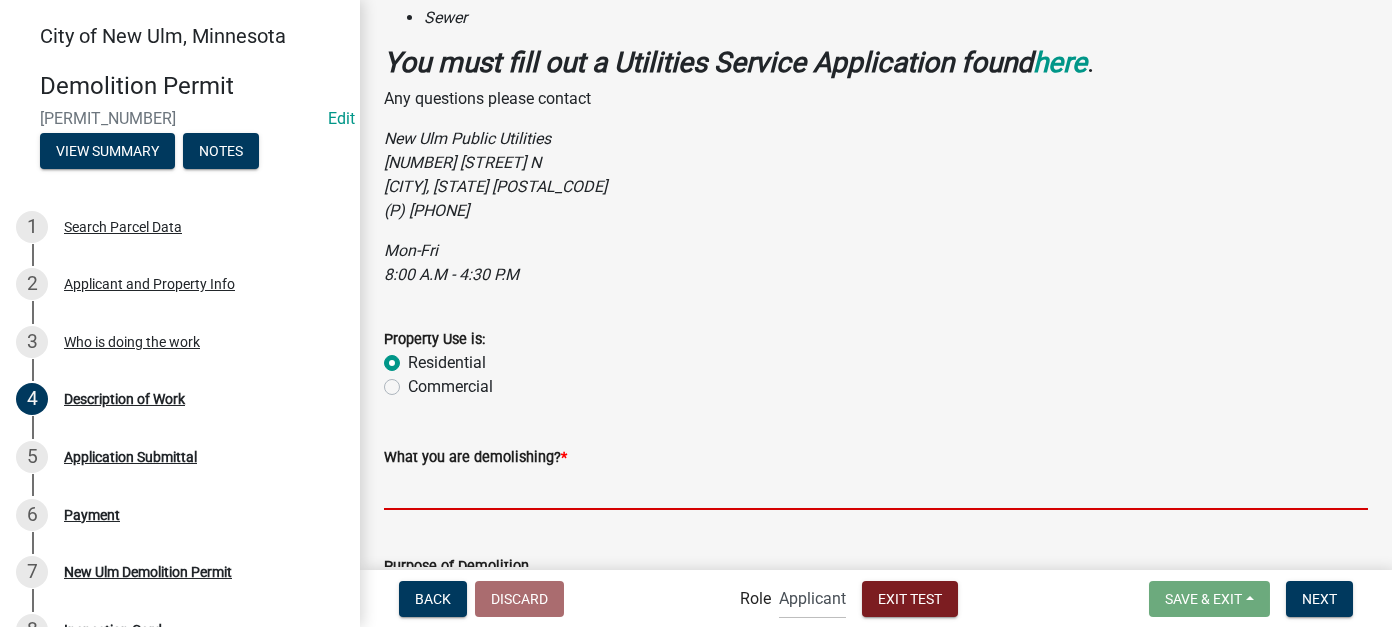 click on "What you are demolishing?  *" at bounding box center (876, 489) 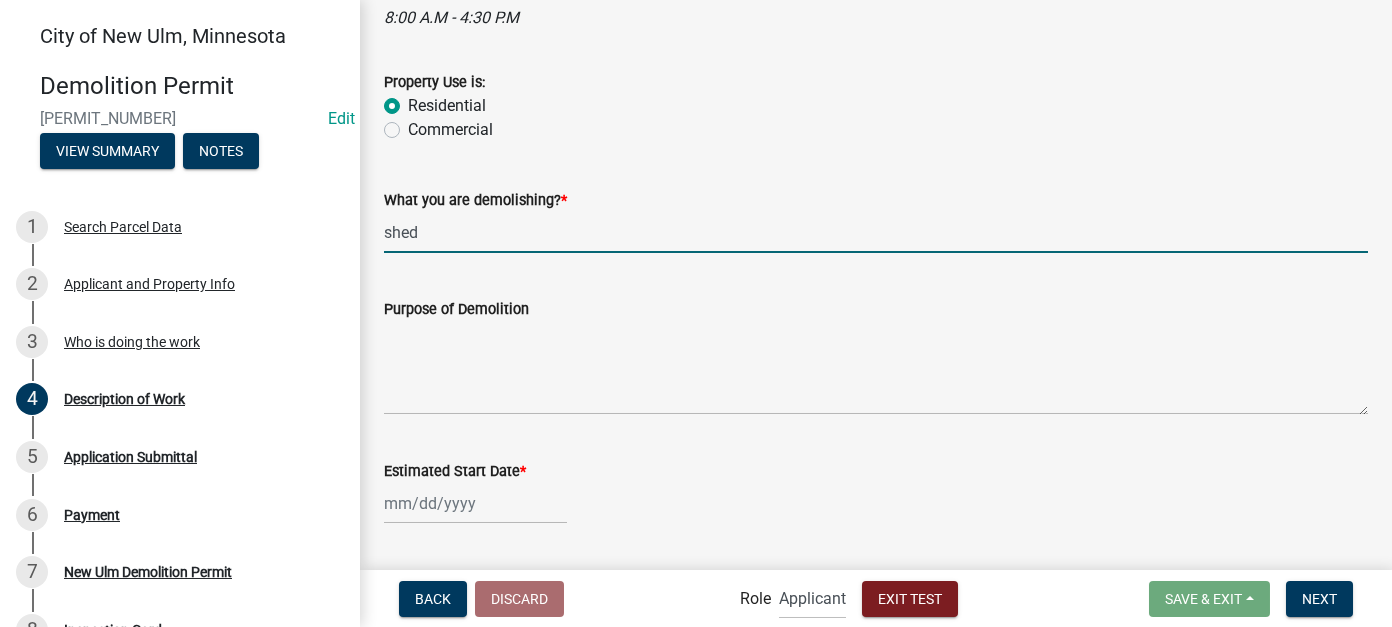 scroll, scrollTop: 600, scrollLeft: 0, axis: vertical 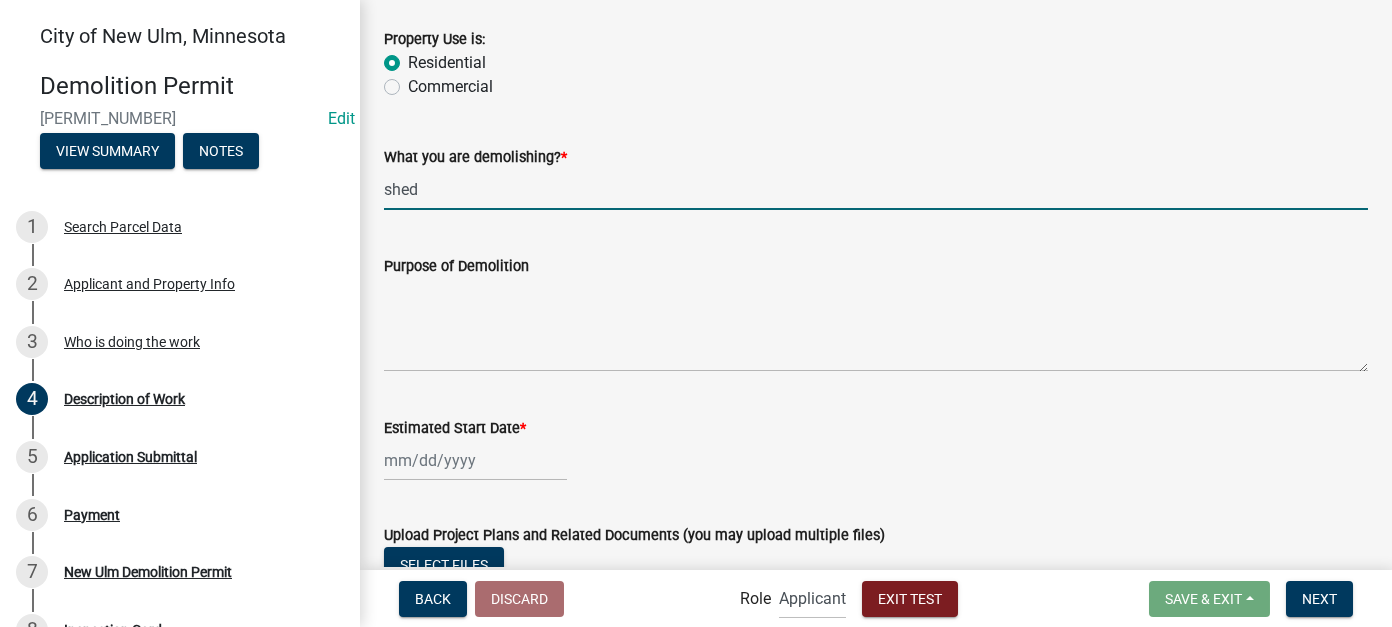 type on "shed" 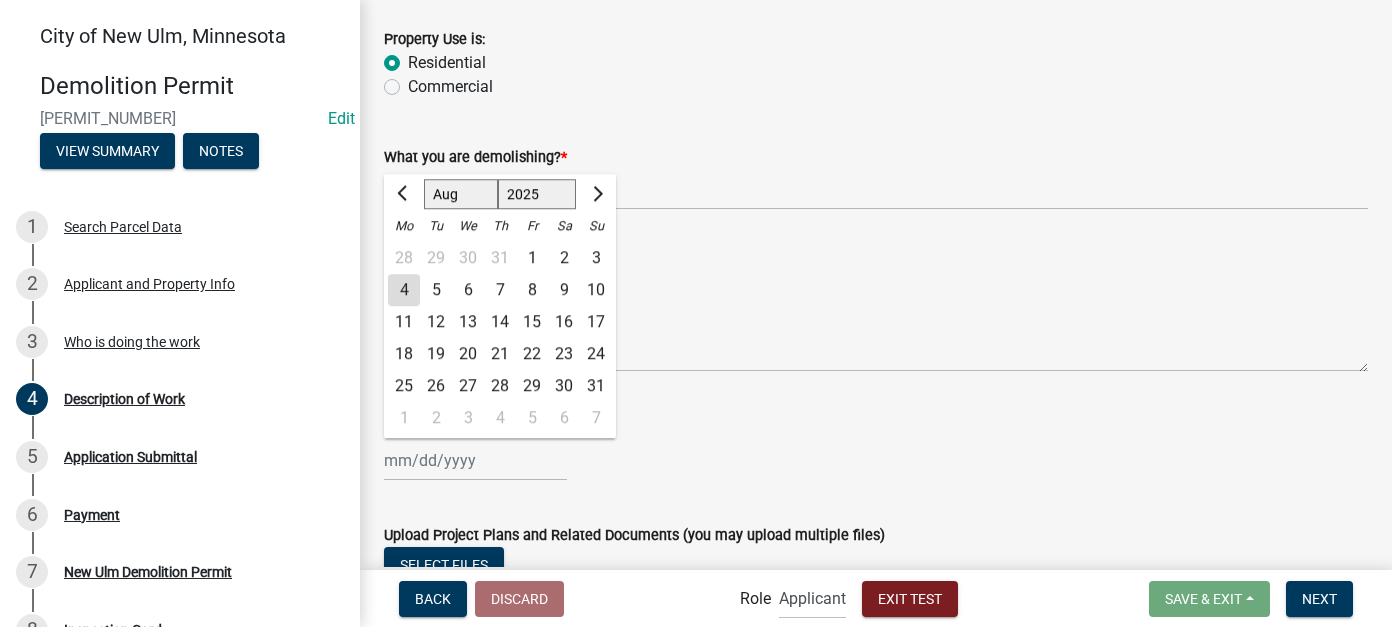 click on "4" 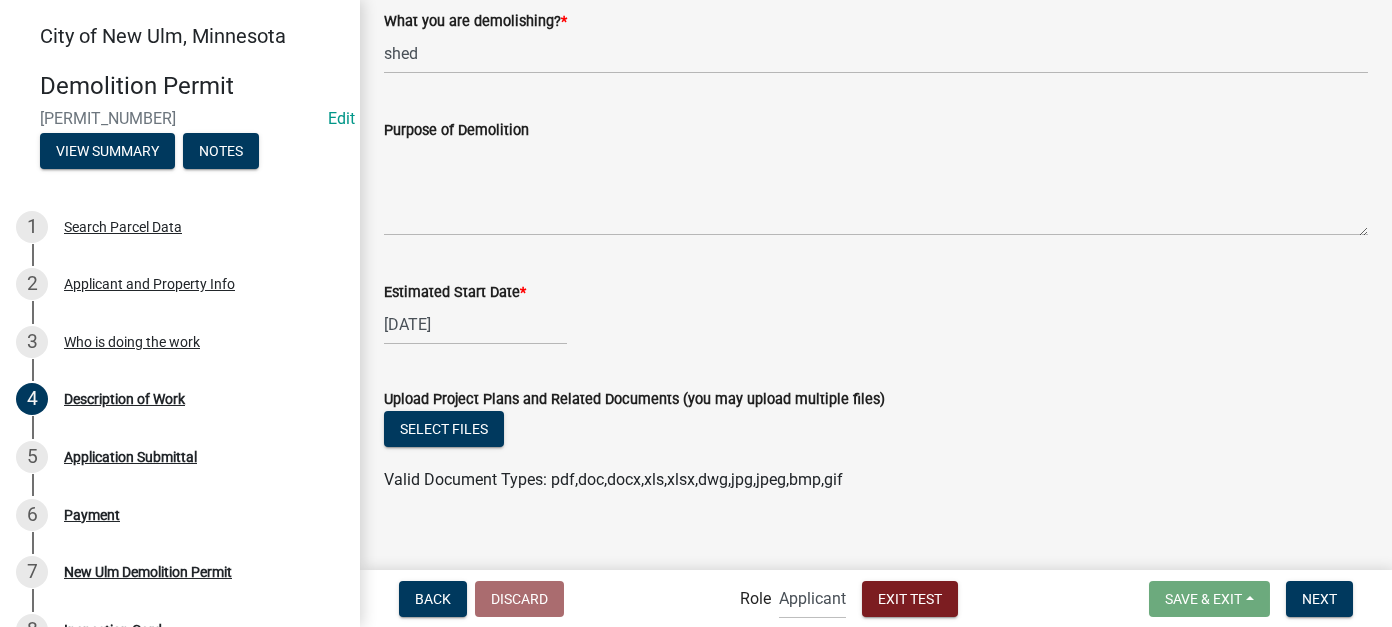 scroll, scrollTop: 756, scrollLeft: 0, axis: vertical 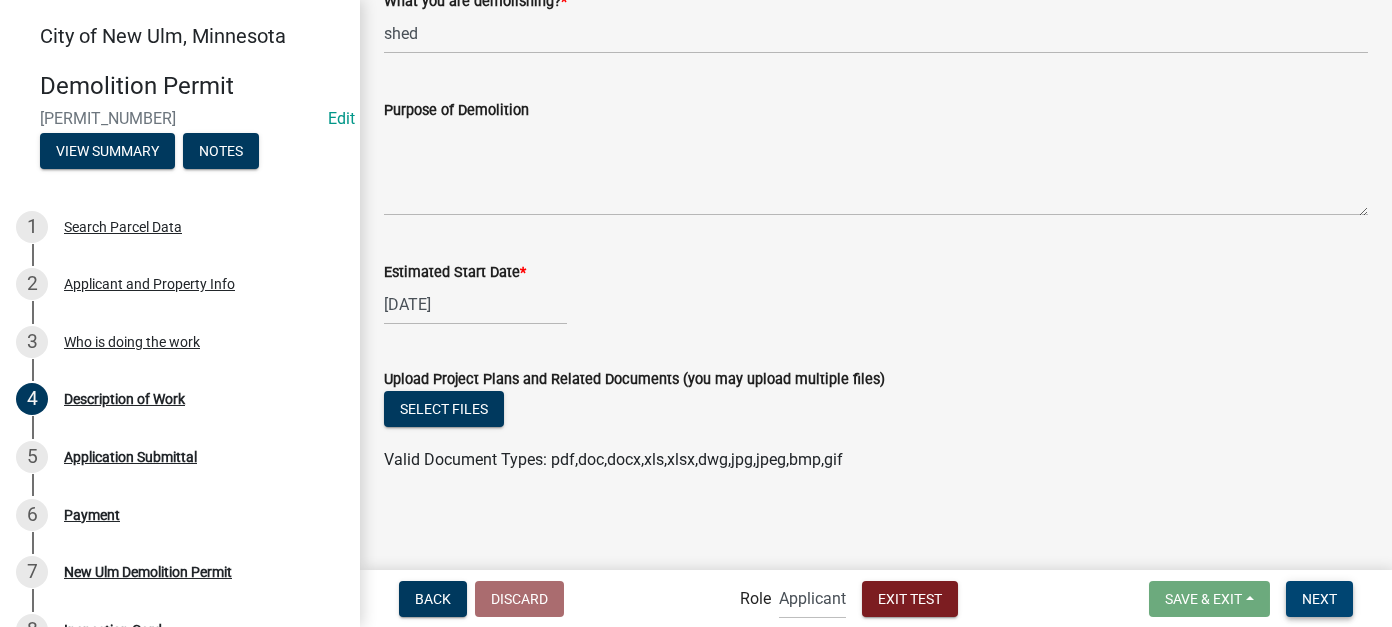 click on "Next" at bounding box center (1319, 599) 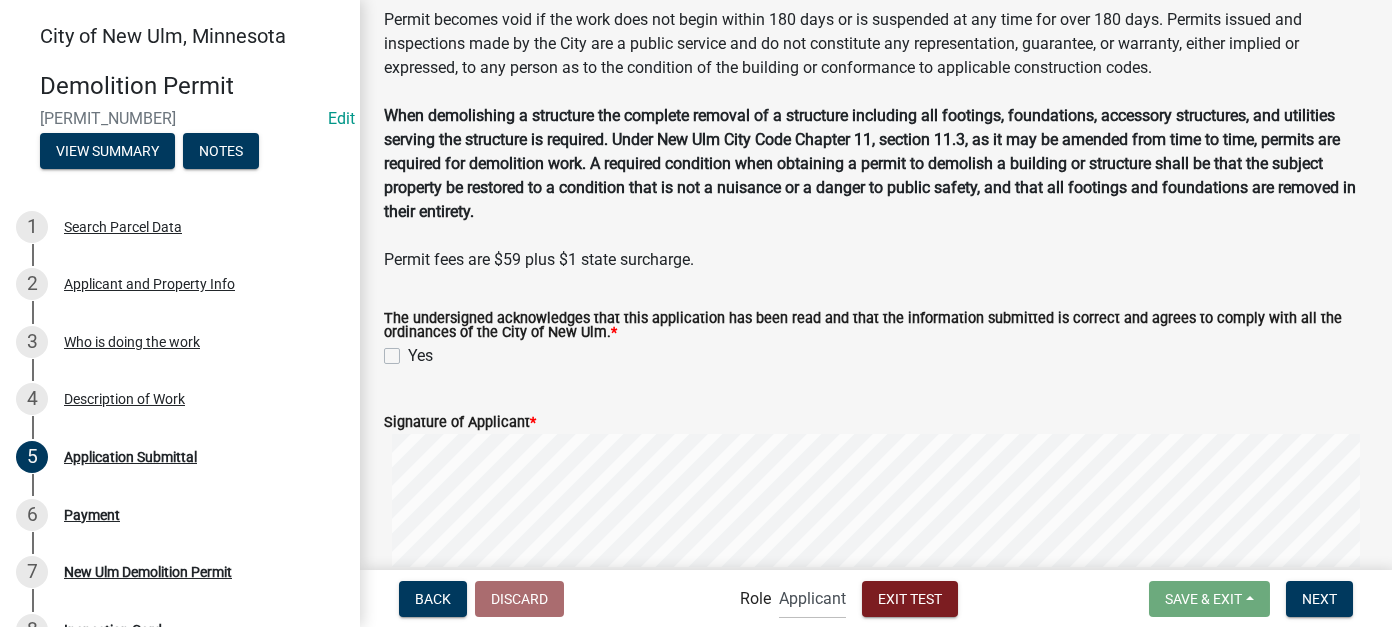 scroll, scrollTop: 400, scrollLeft: 0, axis: vertical 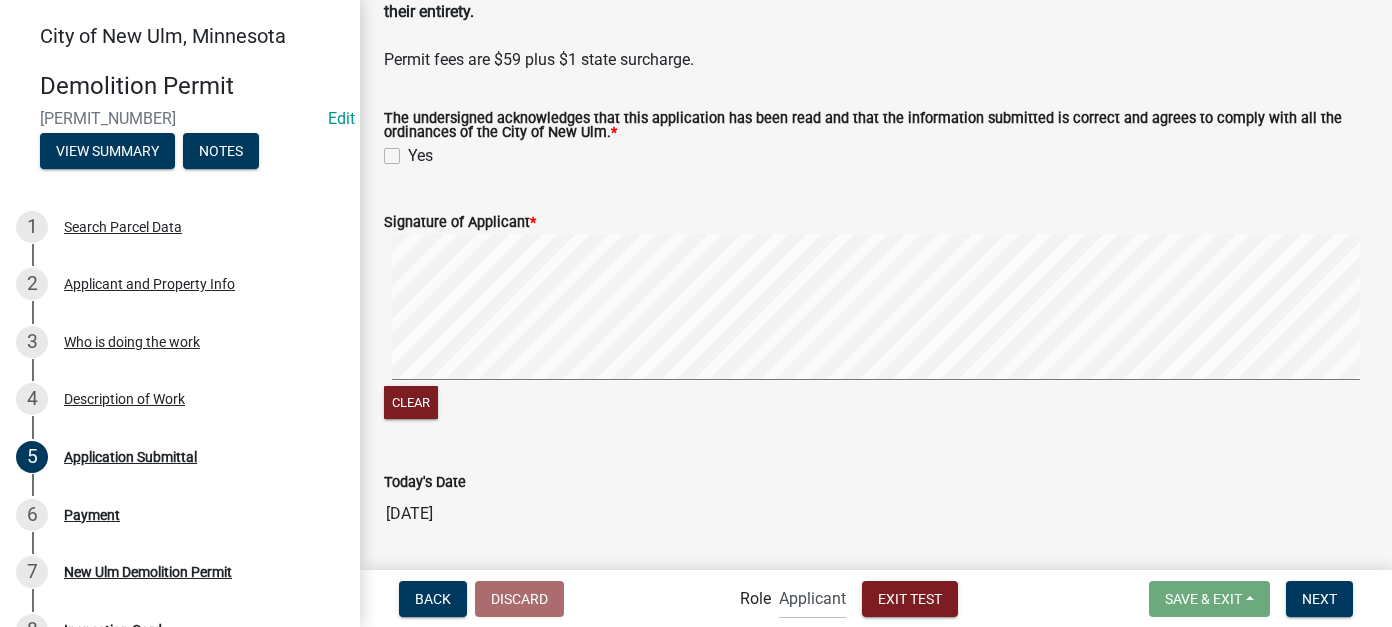 click on "Yes" 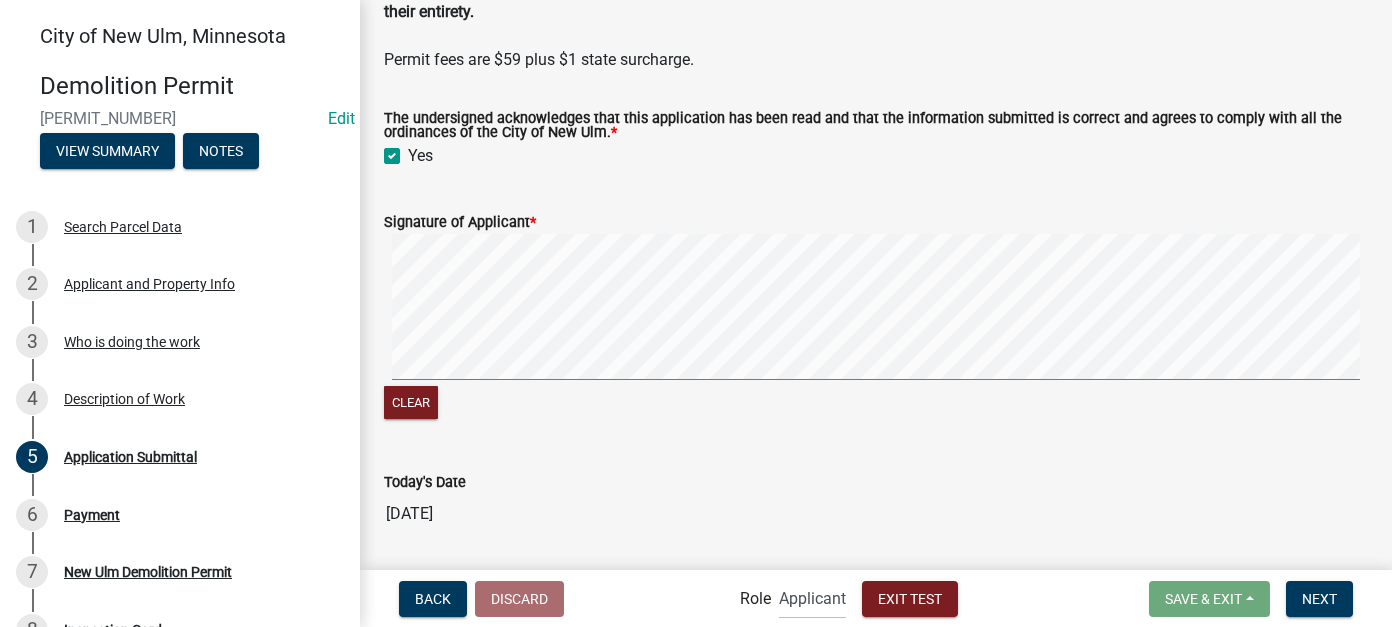checkbox on "true" 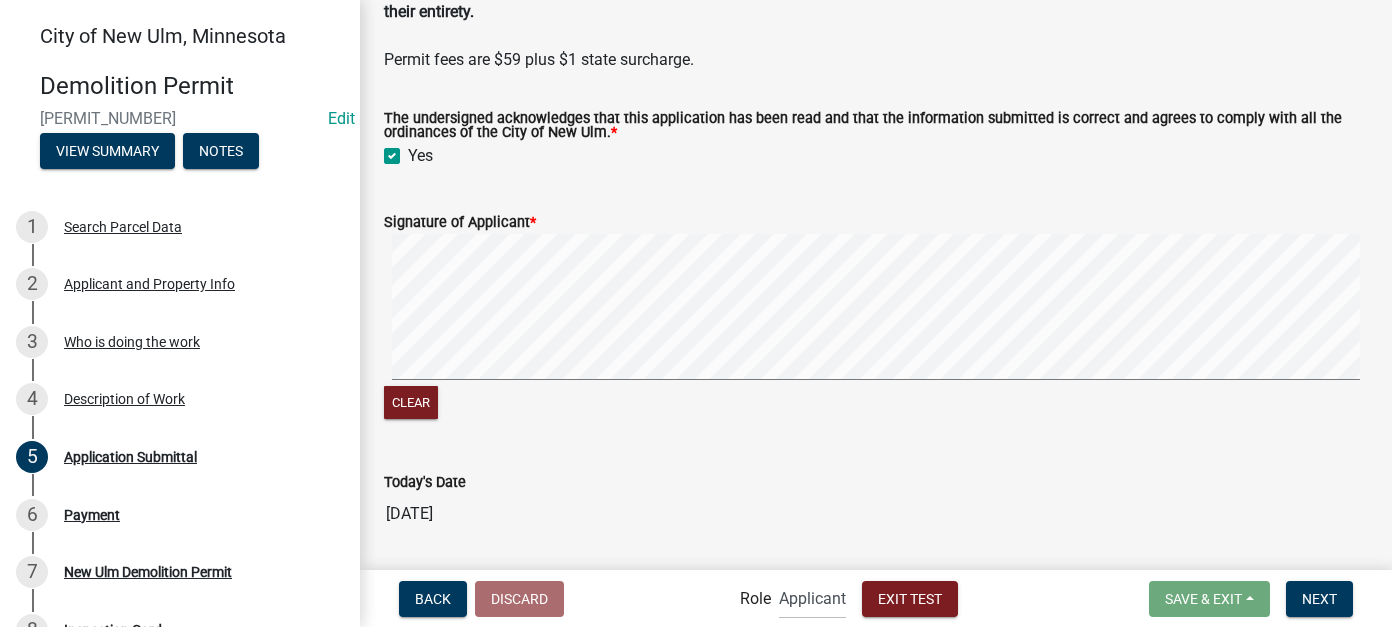 scroll, scrollTop: 681, scrollLeft: 0, axis: vertical 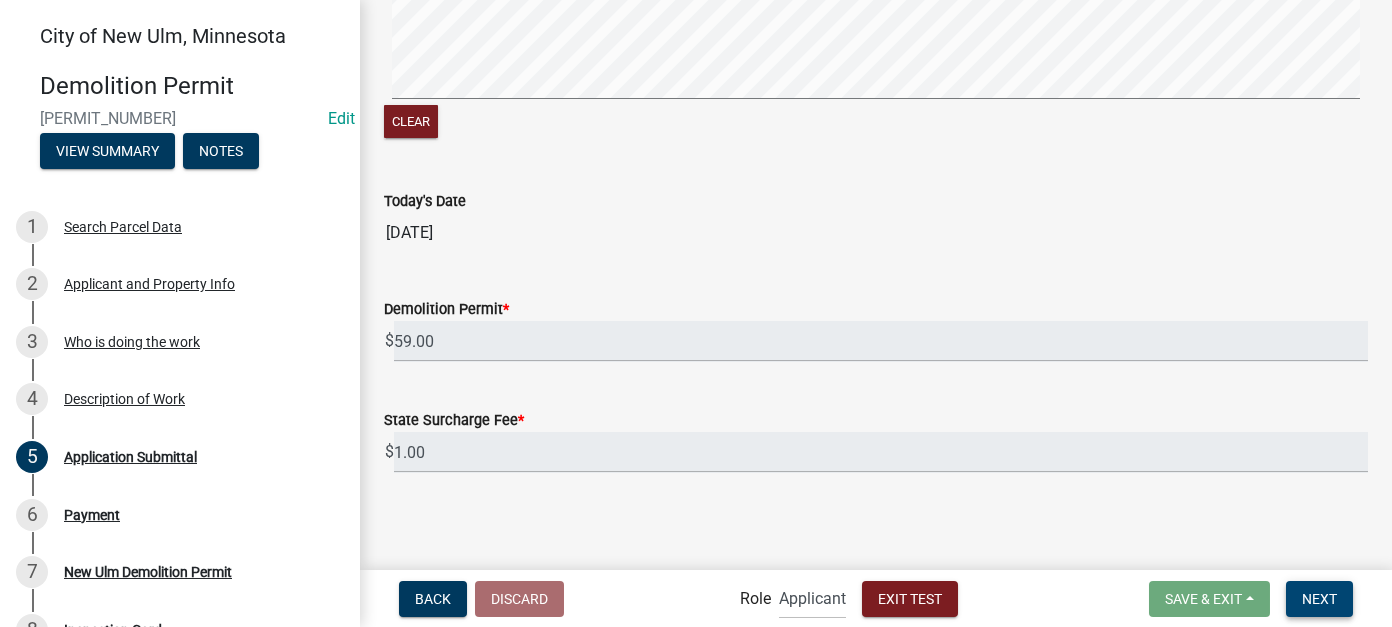 click on "Next" at bounding box center [1319, 598] 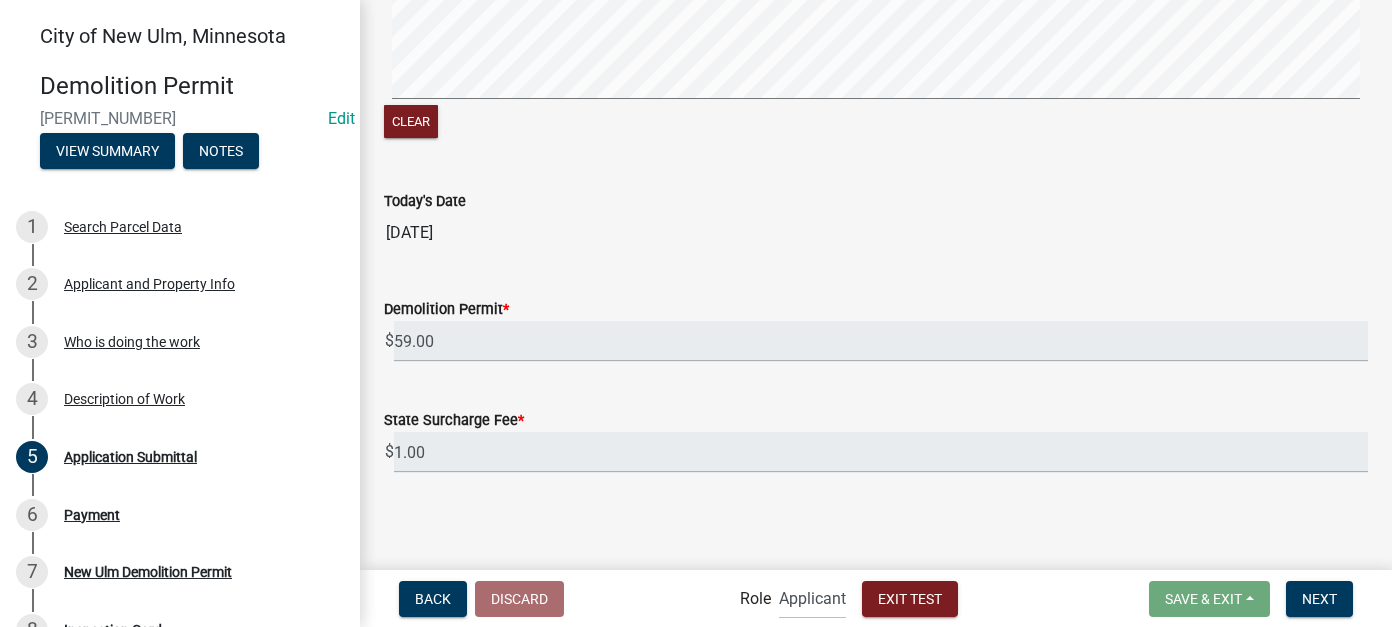 scroll, scrollTop: 0, scrollLeft: 0, axis: both 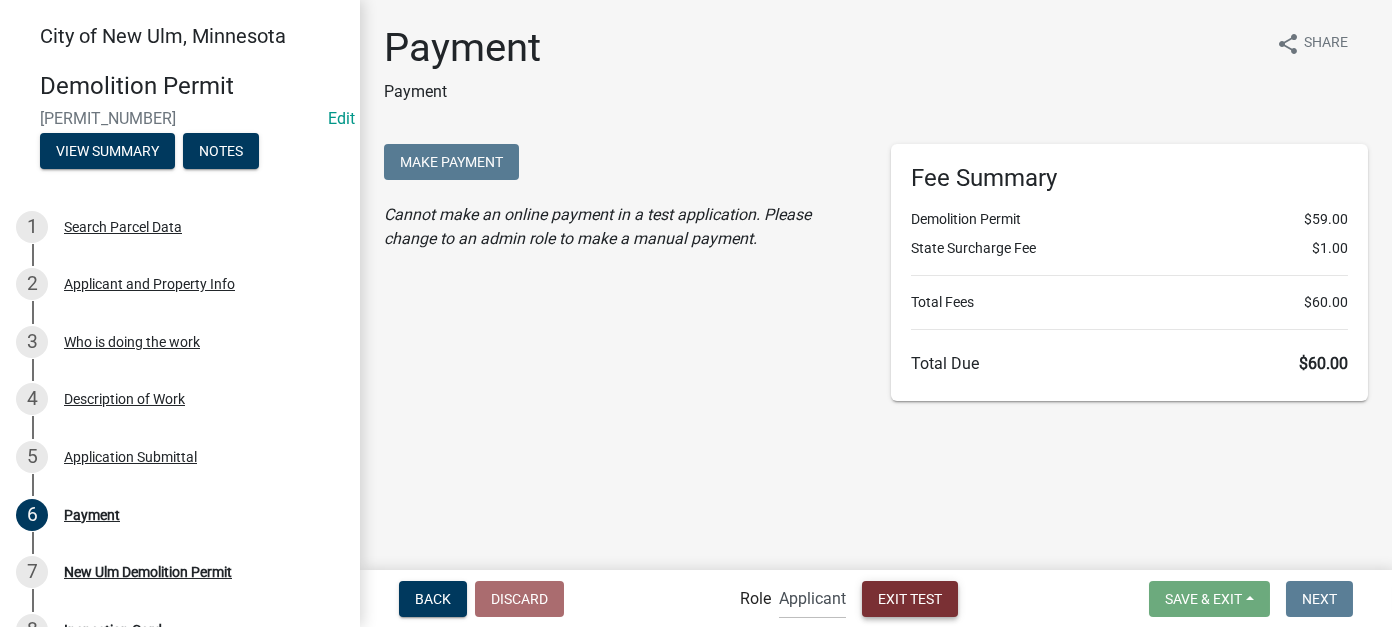 click on "Exit Test" at bounding box center [910, 598] 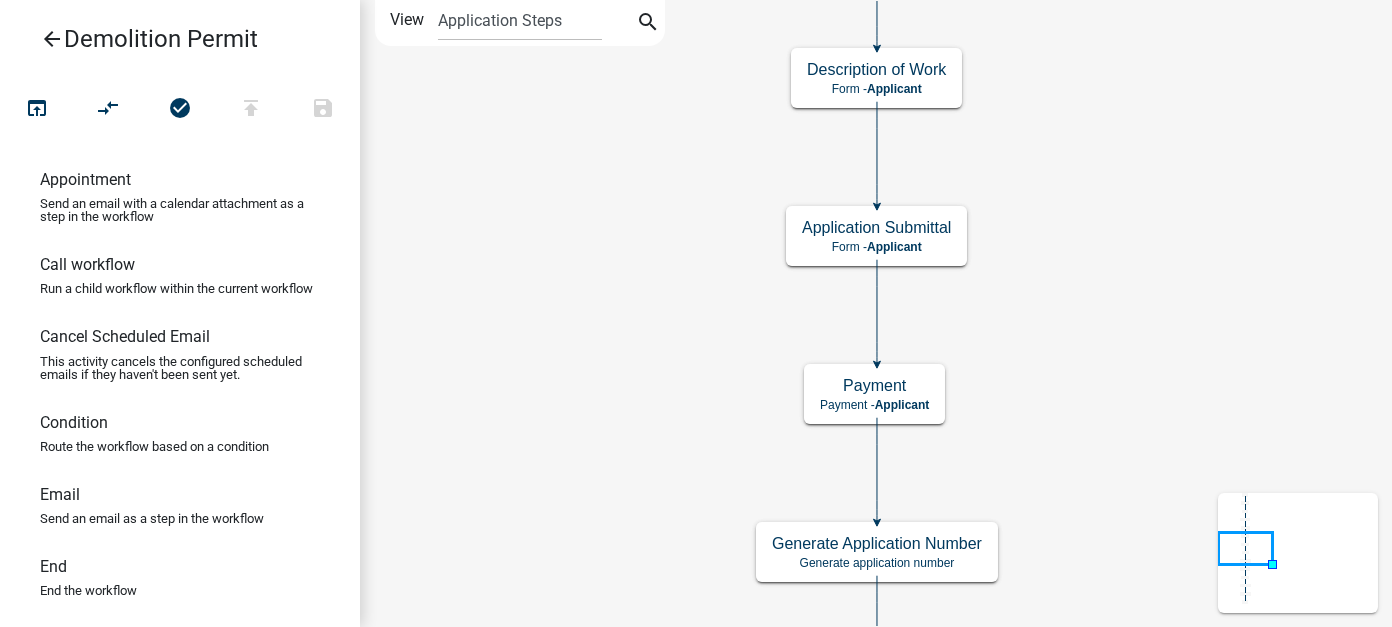 click on "Start
Start -  Applicant
Search Parcel Data
Parcel search -  Applicant
Applicant and Property Info
Form -  Applicant
Who is doing the work
Form -  Applicant
Description of Work  Applicant" 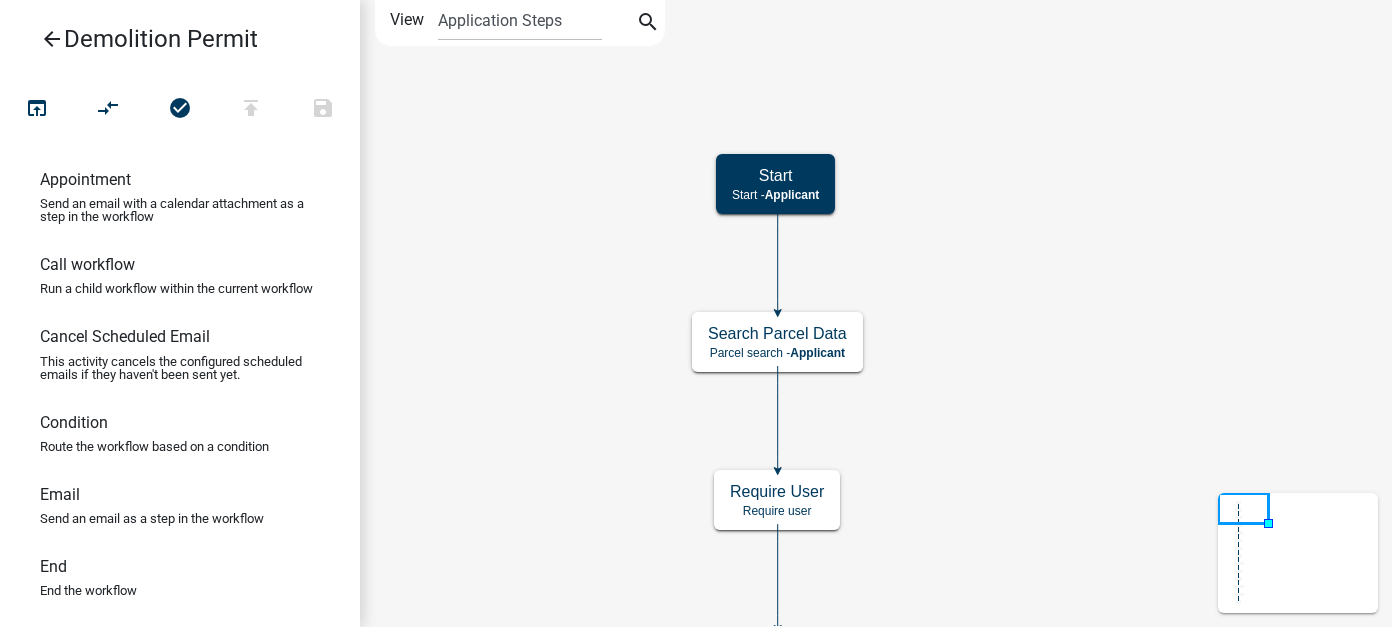 click on "arrow_back" at bounding box center (52, 41) 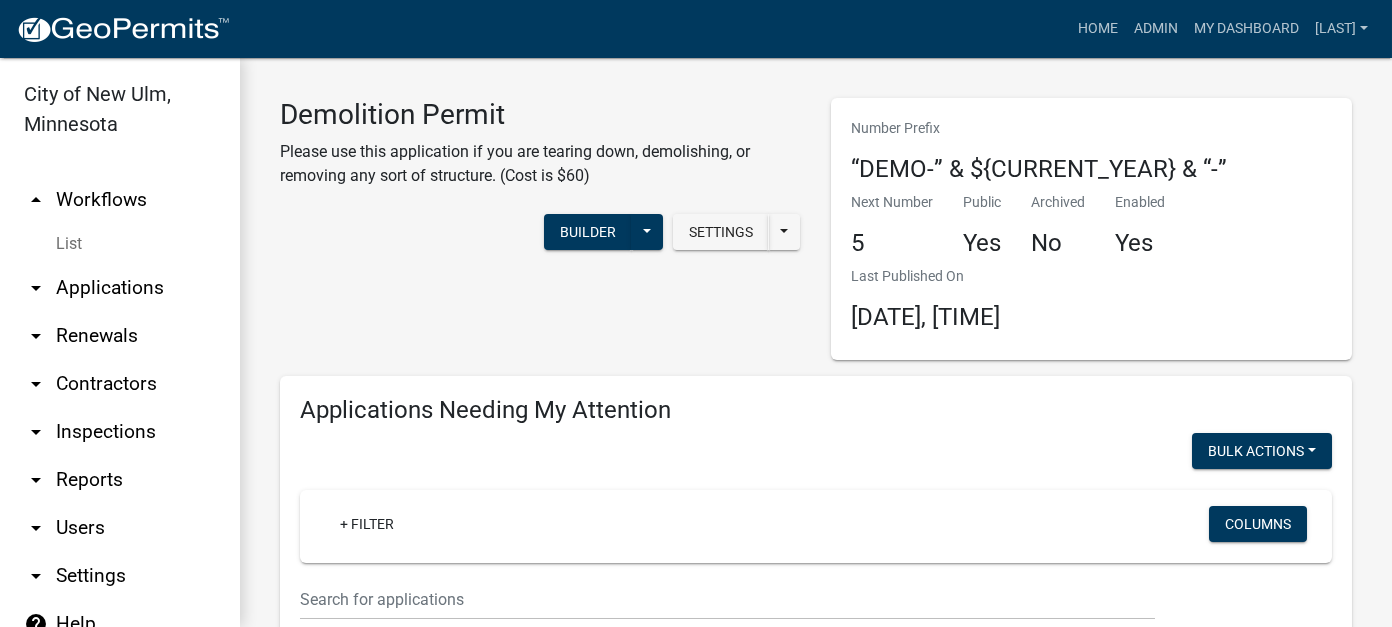 click on "arrow_drop_down   Applications" at bounding box center (120, 288) 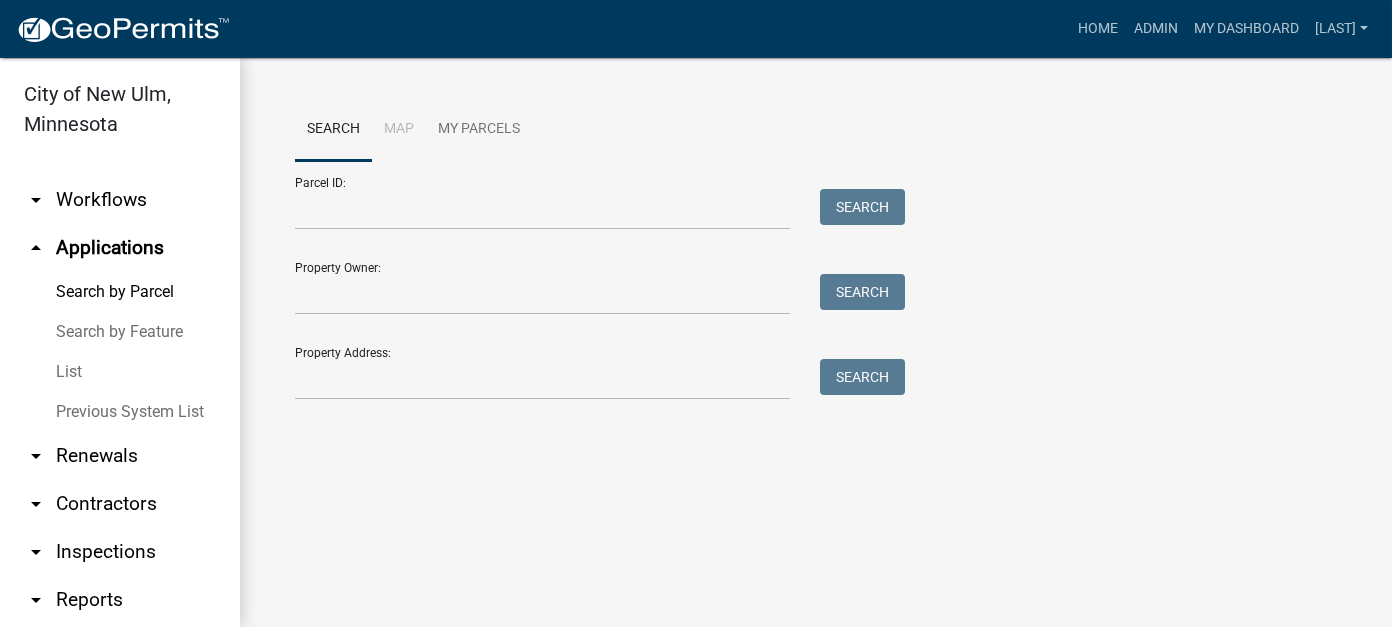 click on "Search by Parcel" at bounding box center [120, 292] 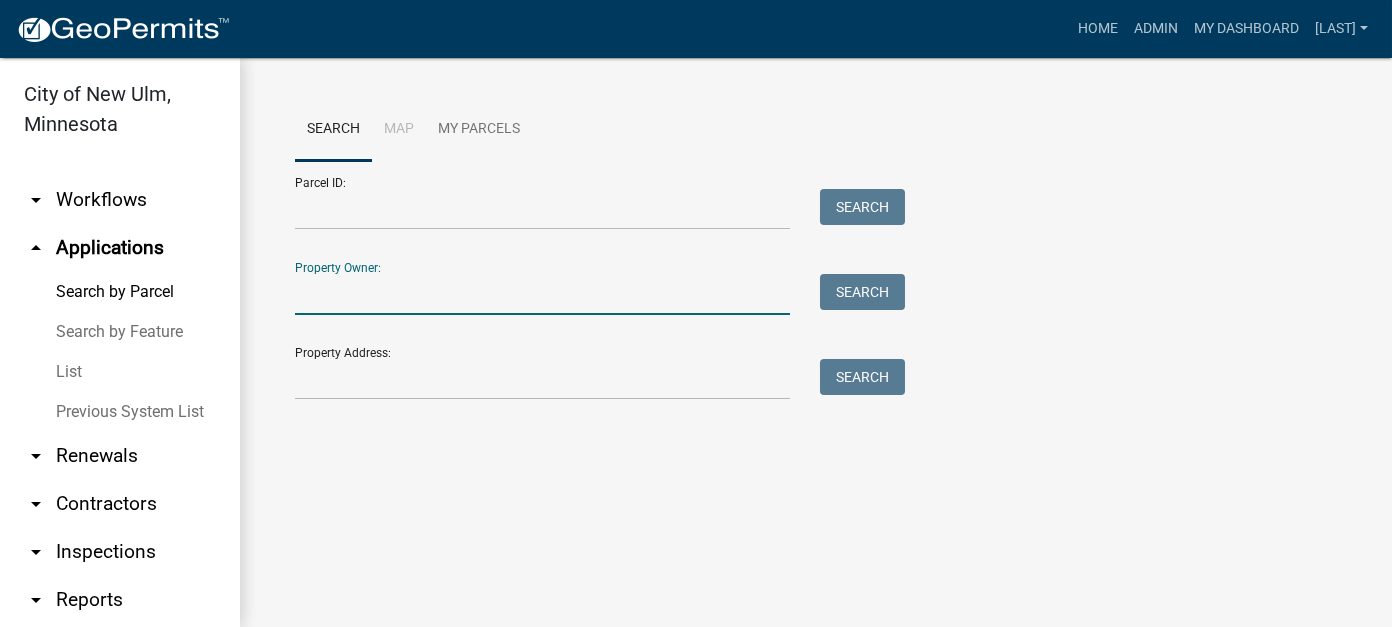 click on "Property Owner:" at bounding box center (542, 294) 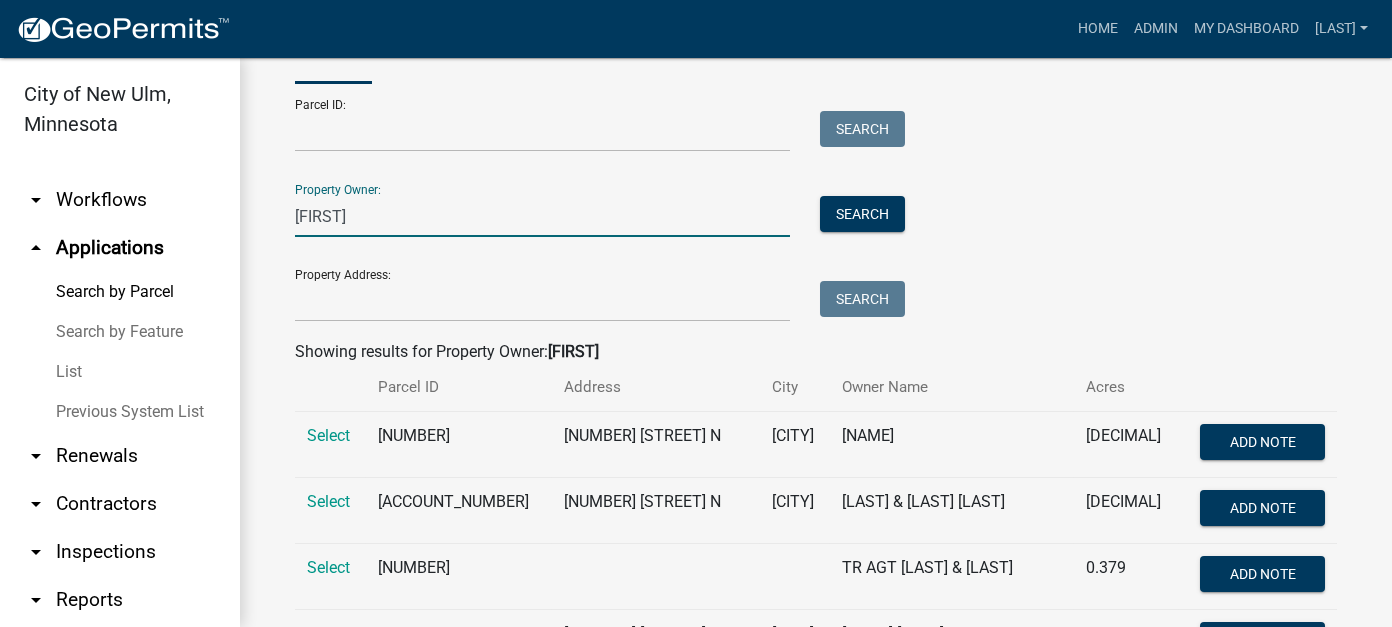 scroll, scrollTop: 0, scrollLeft: 0, axis: both 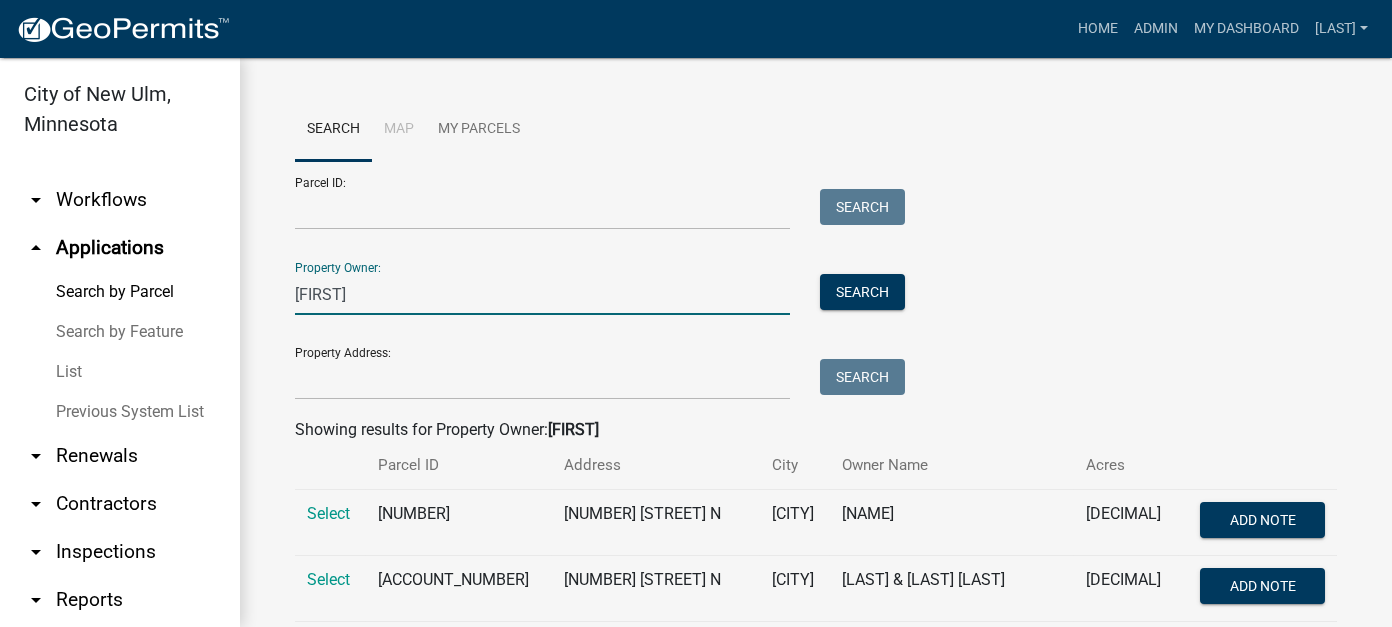 type on "leslie" 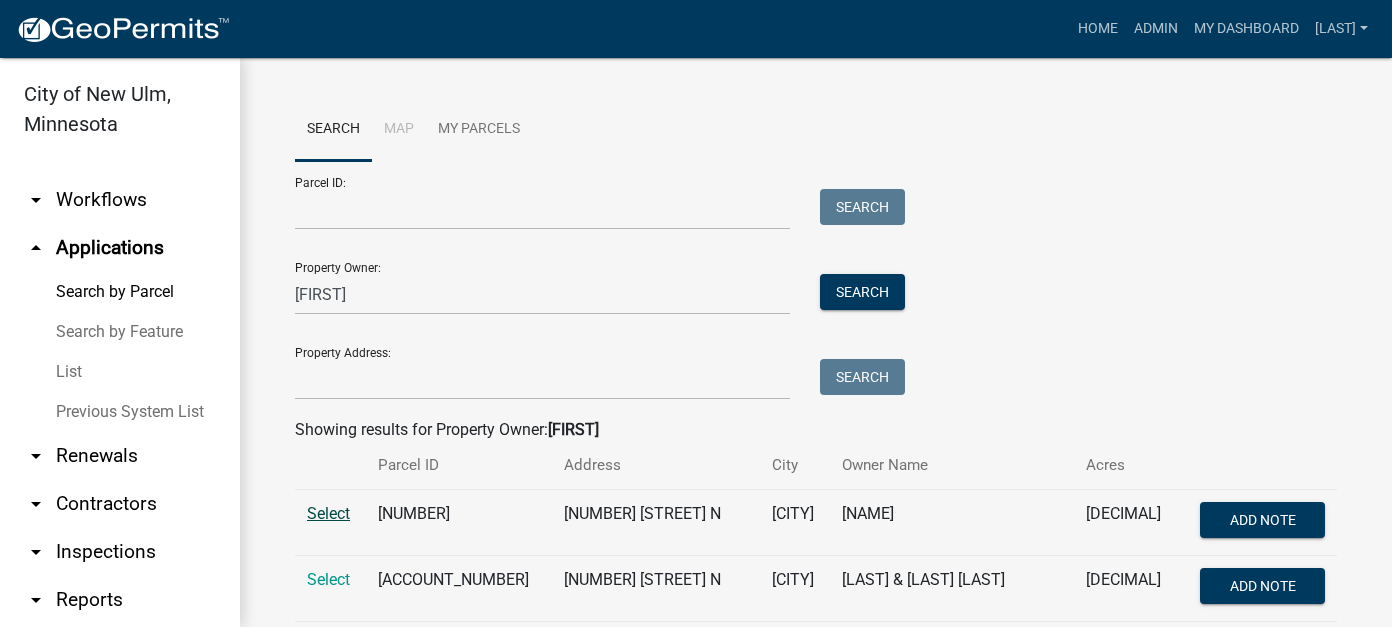 click on "Select" at bounding box center (328, 513) 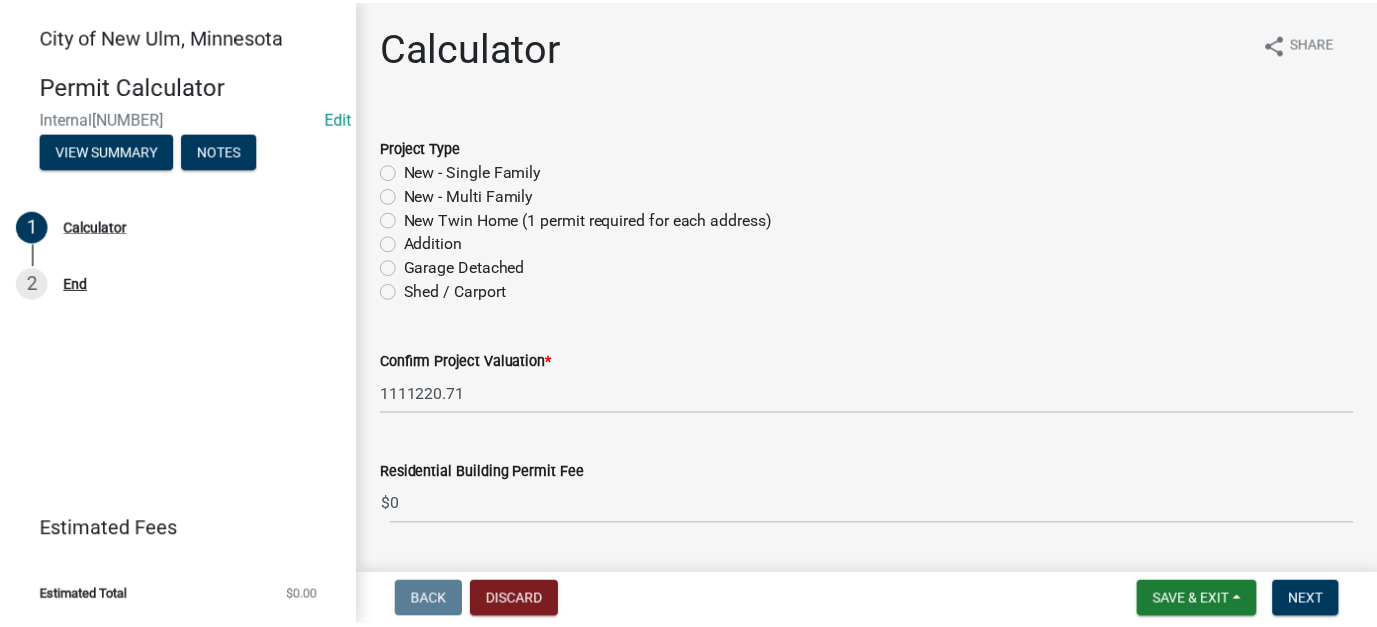 scroll, scrollTop: 0, scrollLeft: 0, axis: both 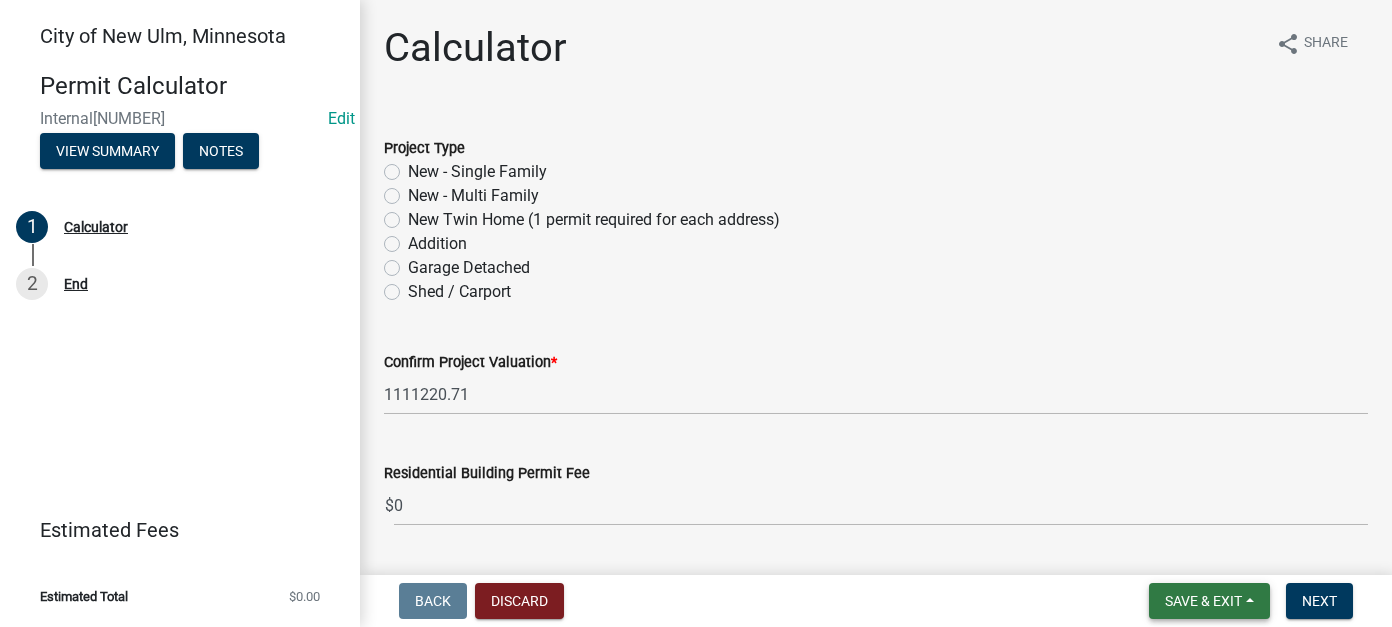 click on "Save & Exit" at bounding box center [1203, 601] 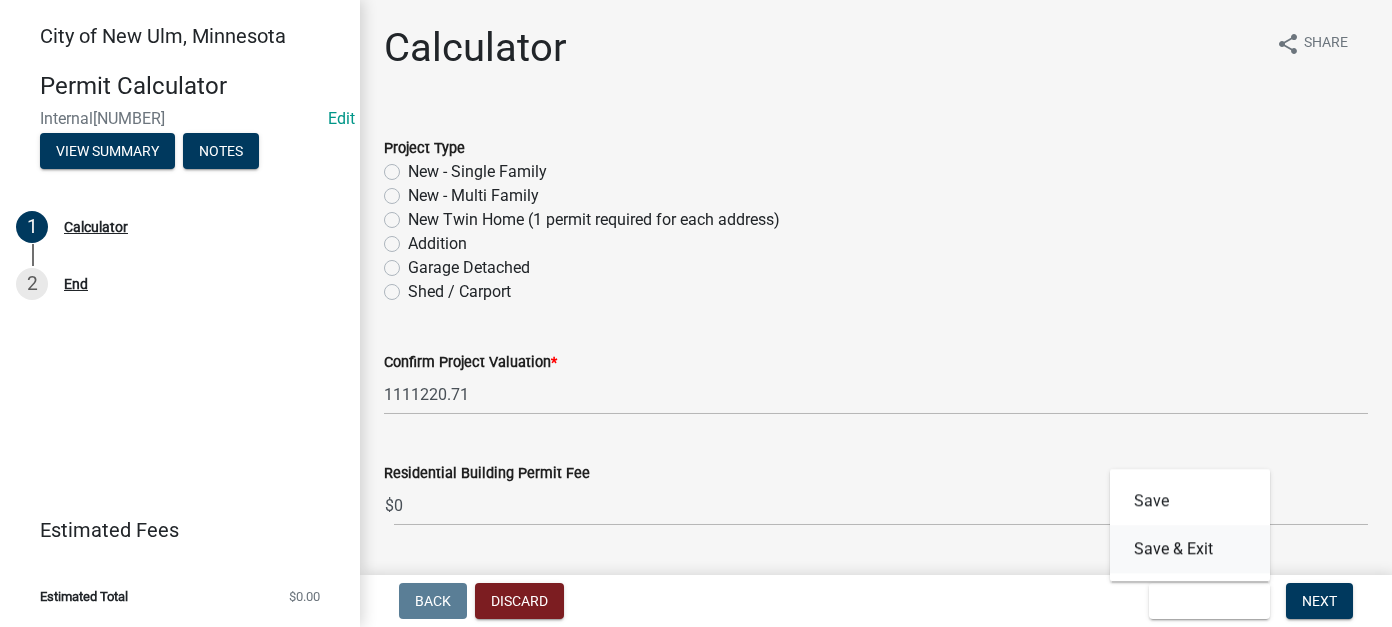 click on "Save & Exit" at bounding box center [1190, 549] 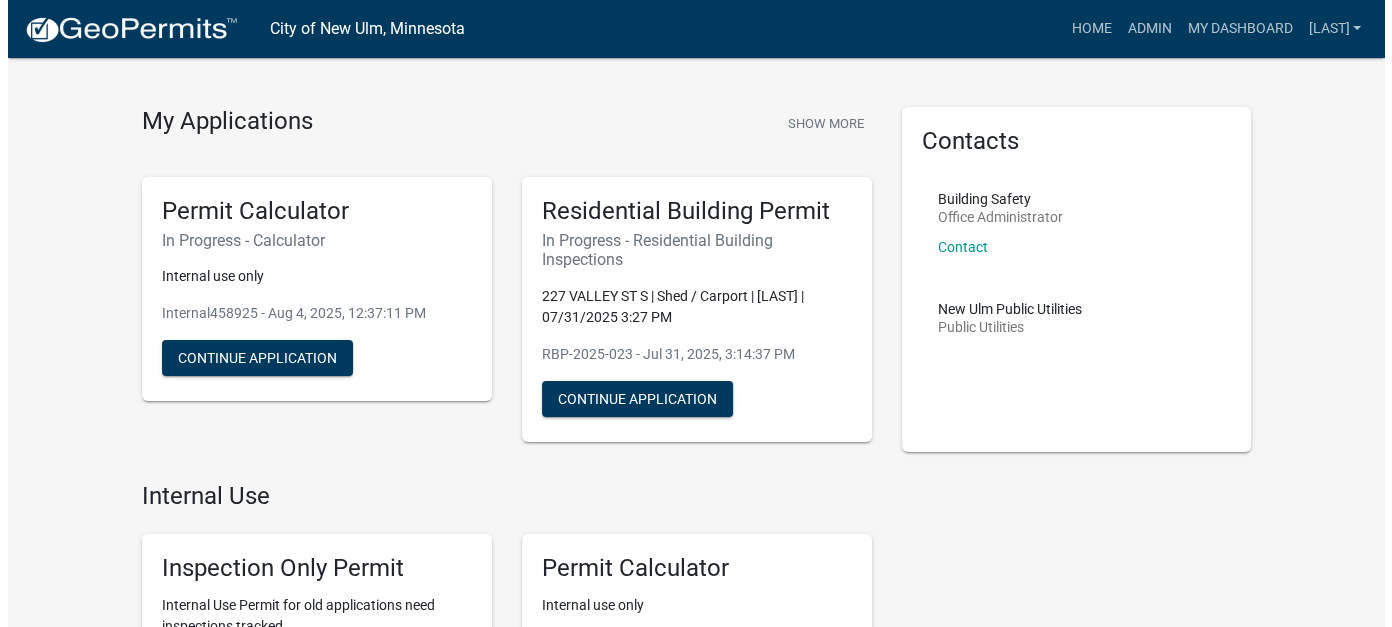 scroll, scrollTop: 0, scrollLeft: 0, axis: both 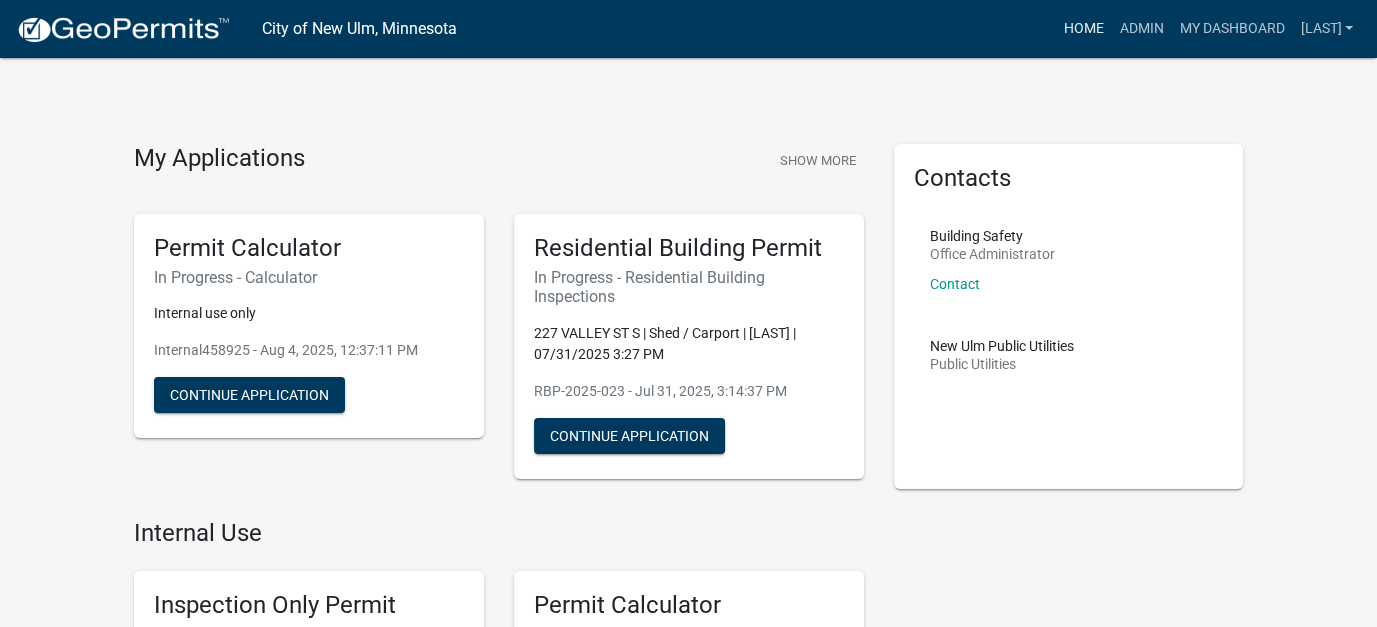 click on "Home" at bounding box center (1083, 29) 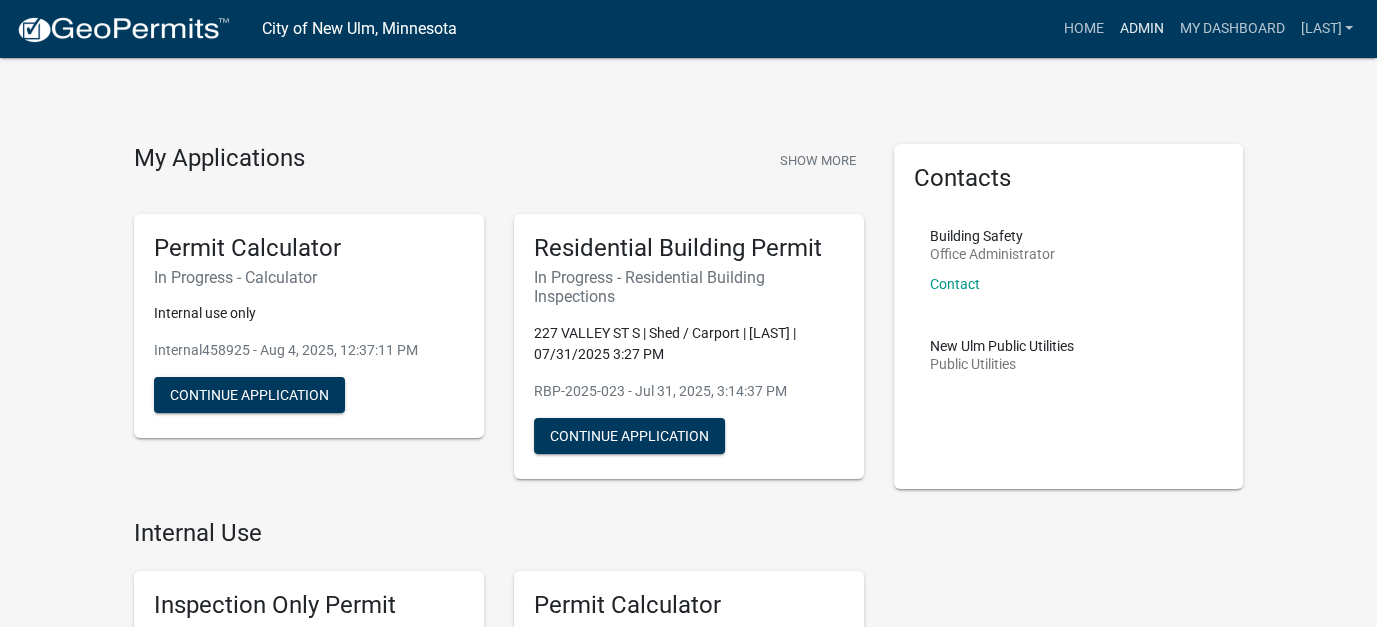 click on "Admin" at bounding box center (1141, 29) 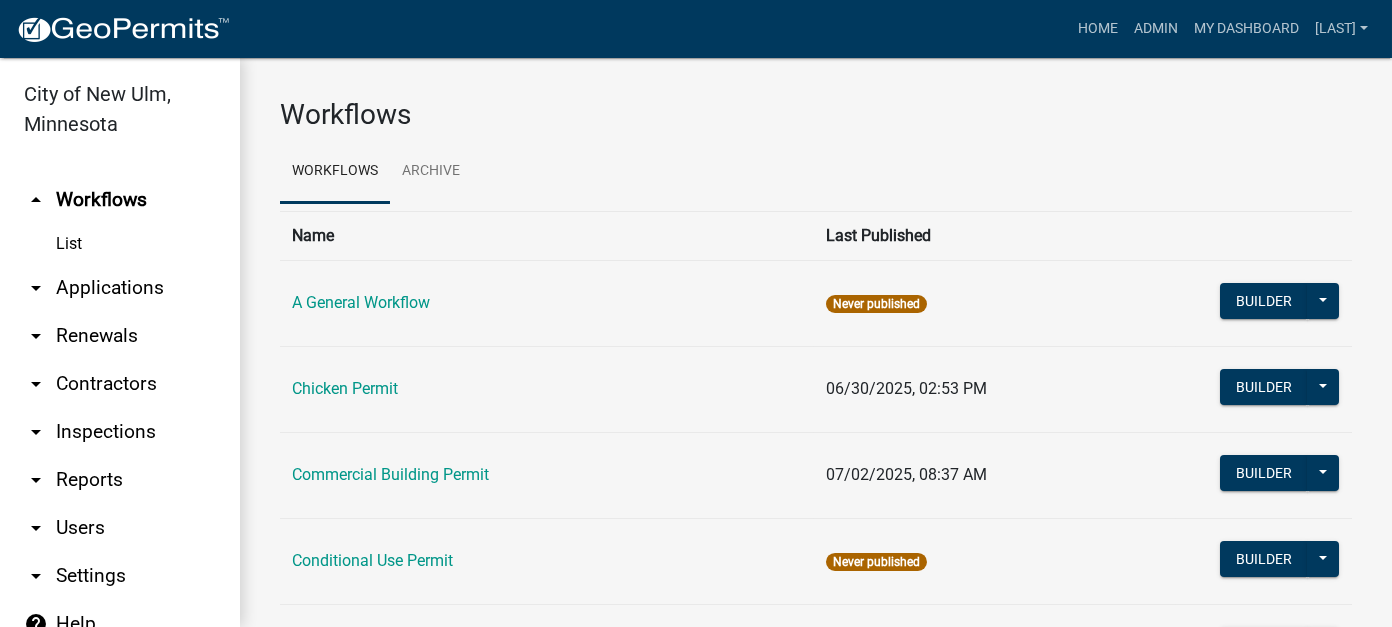 click on "arrow_drop_down   Applications" at bounding box center (120, 288) 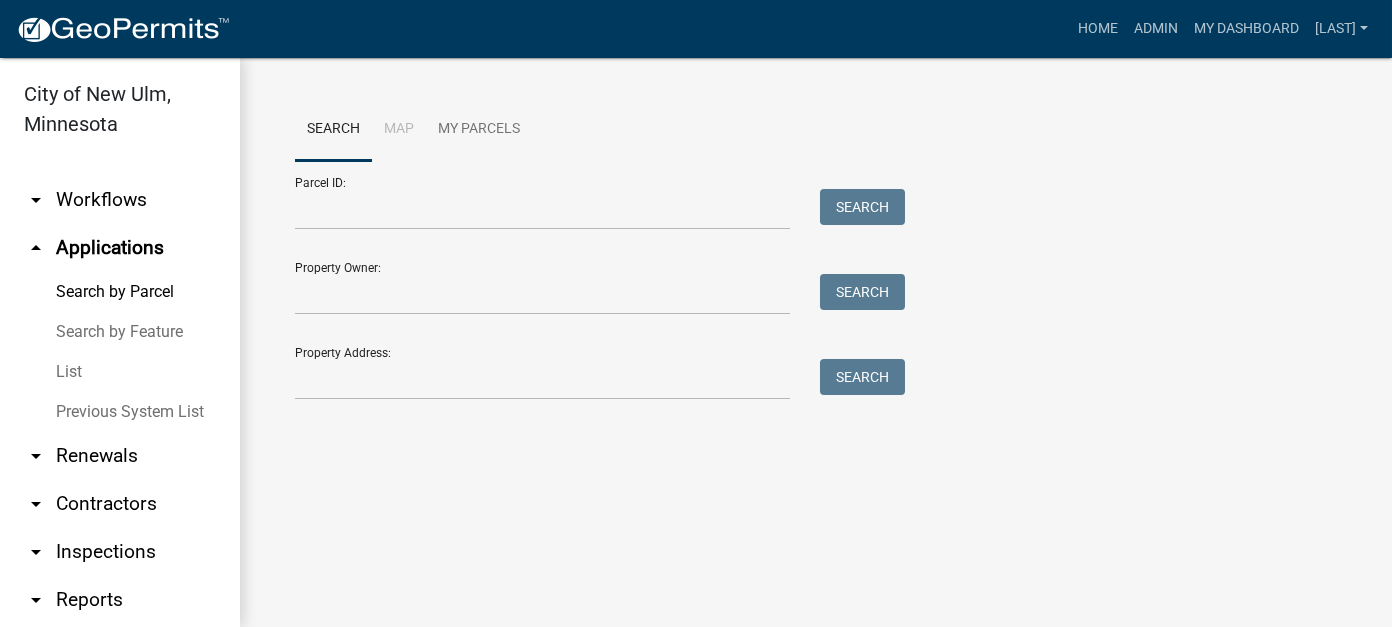 click on "List" at bounding box center [120, 372] 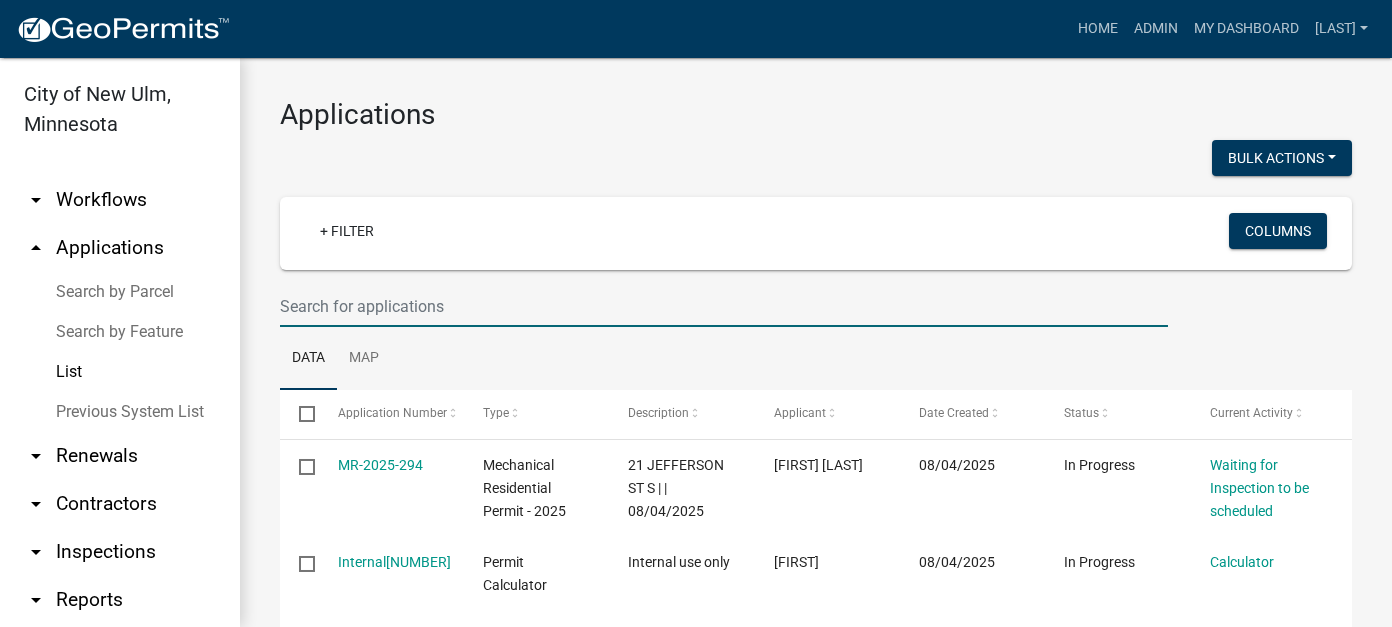 click at bounding box center [724, 306] 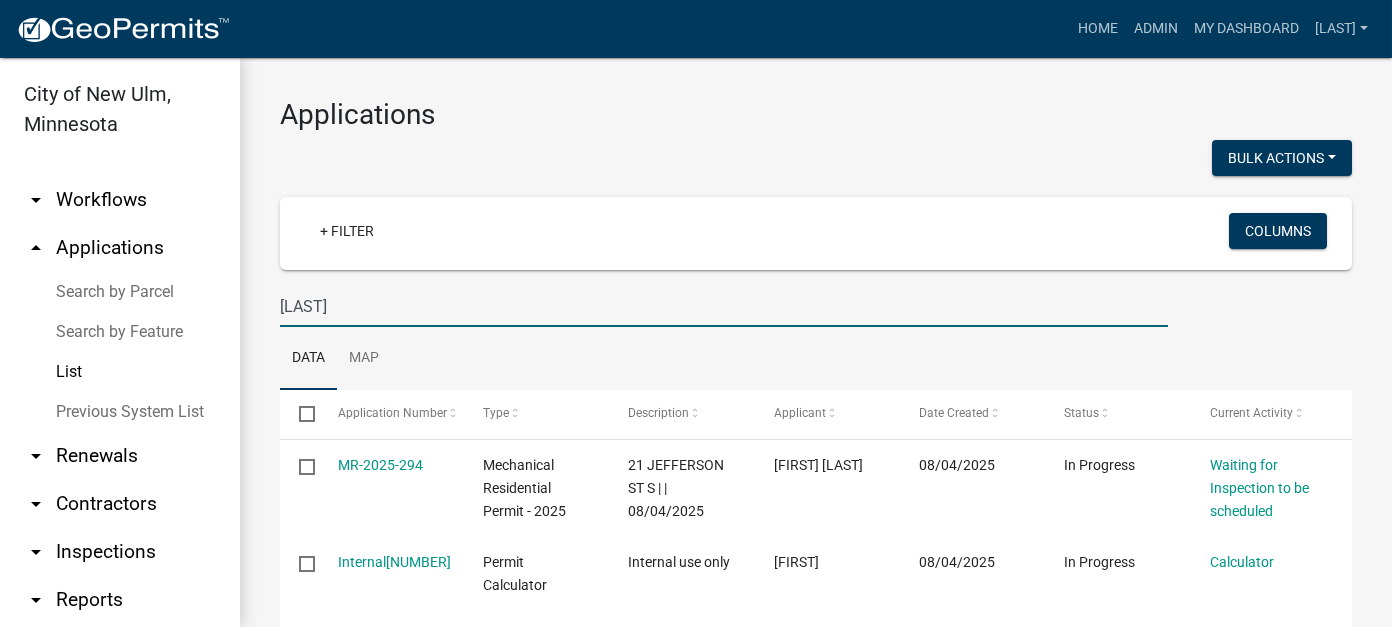 type on "[LAST]" 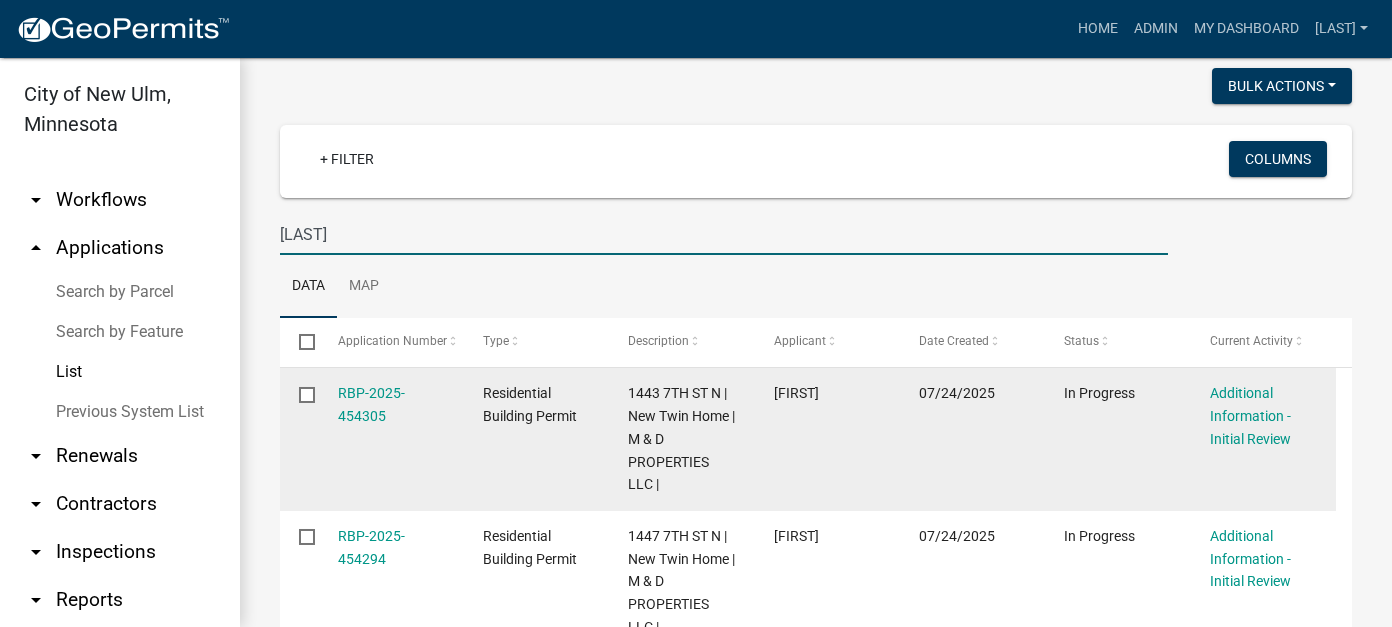 scroll, scrollTop: 100, scrollLeft: 0, axis: vertical 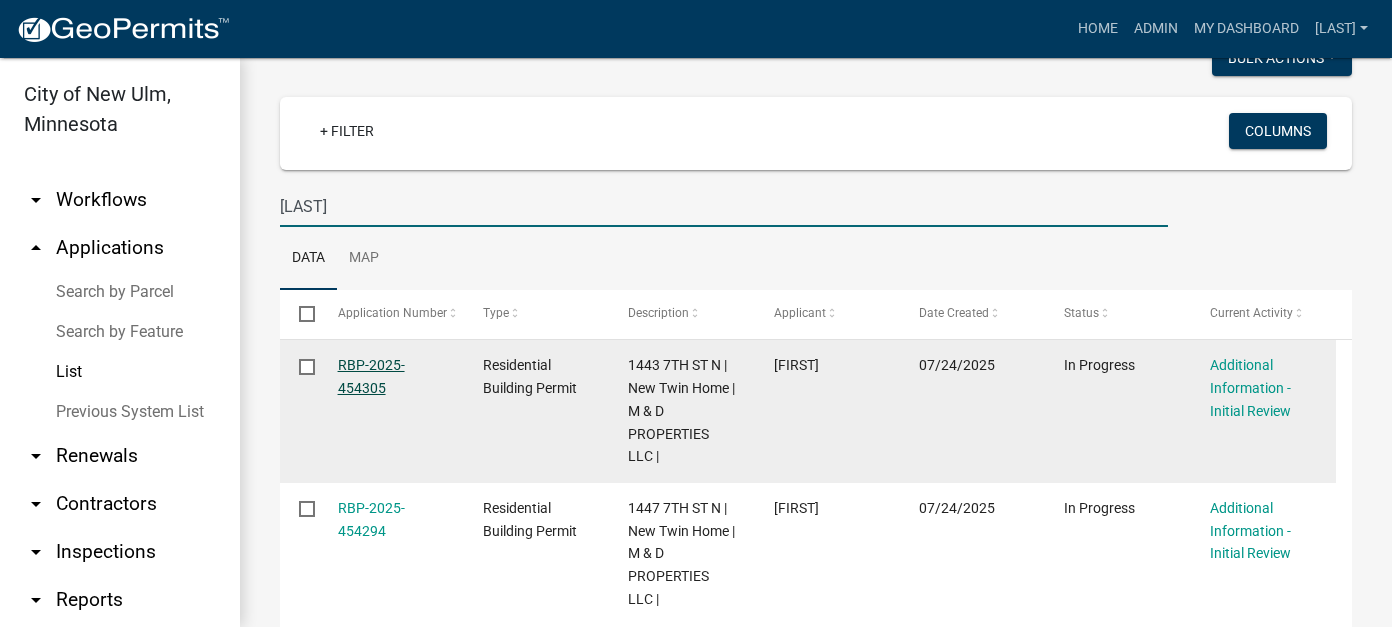 click on "RBP-2025-454305" 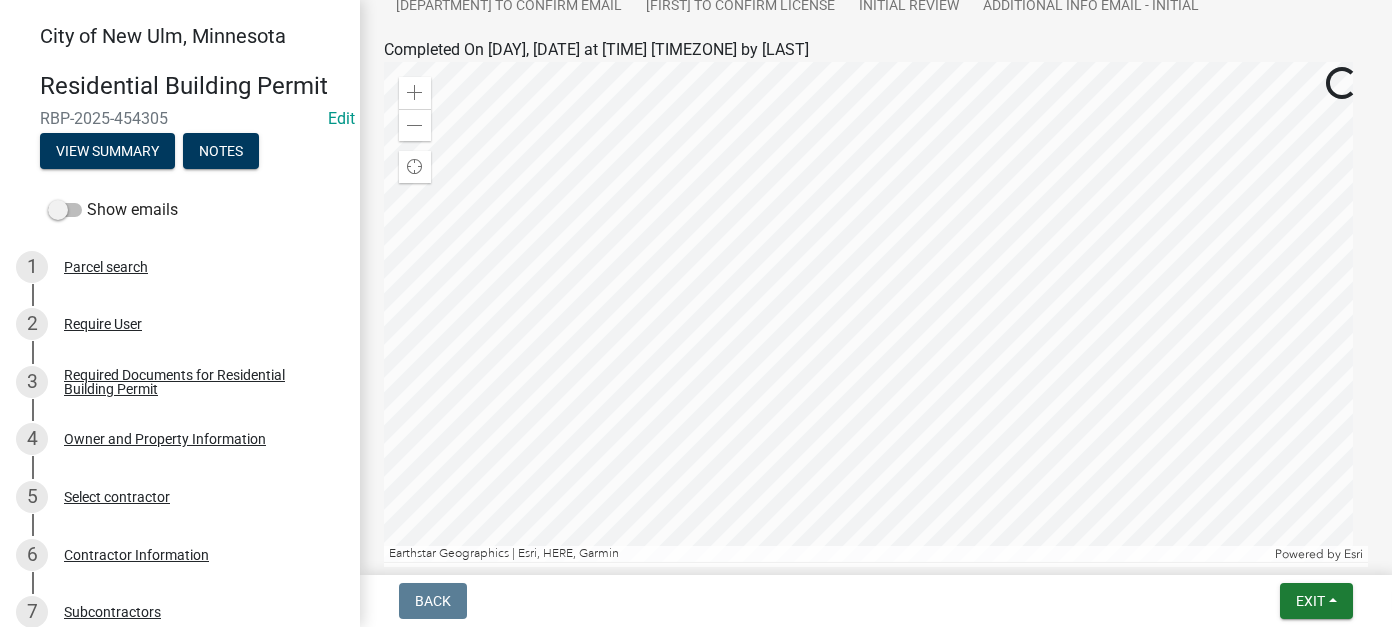 scroll, scrollTop: 375, scrollLeft: 0, axis: vertical 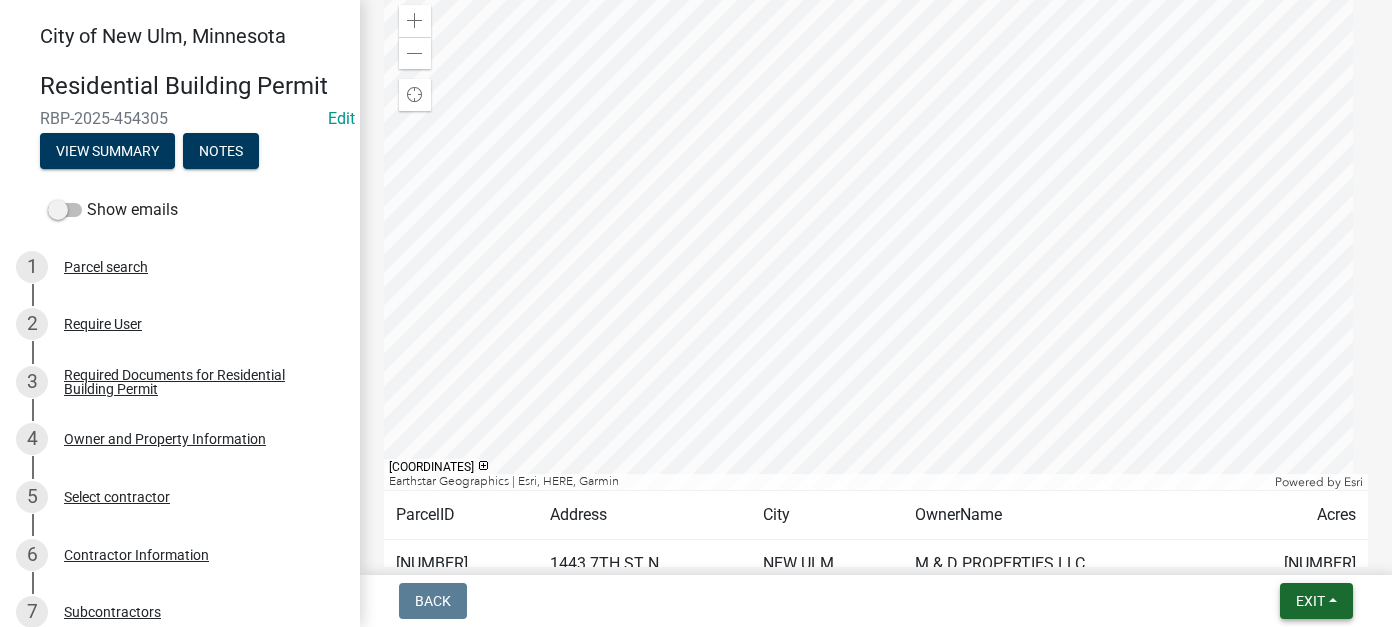 click on "Exit" at bounding box center (1310, 601) 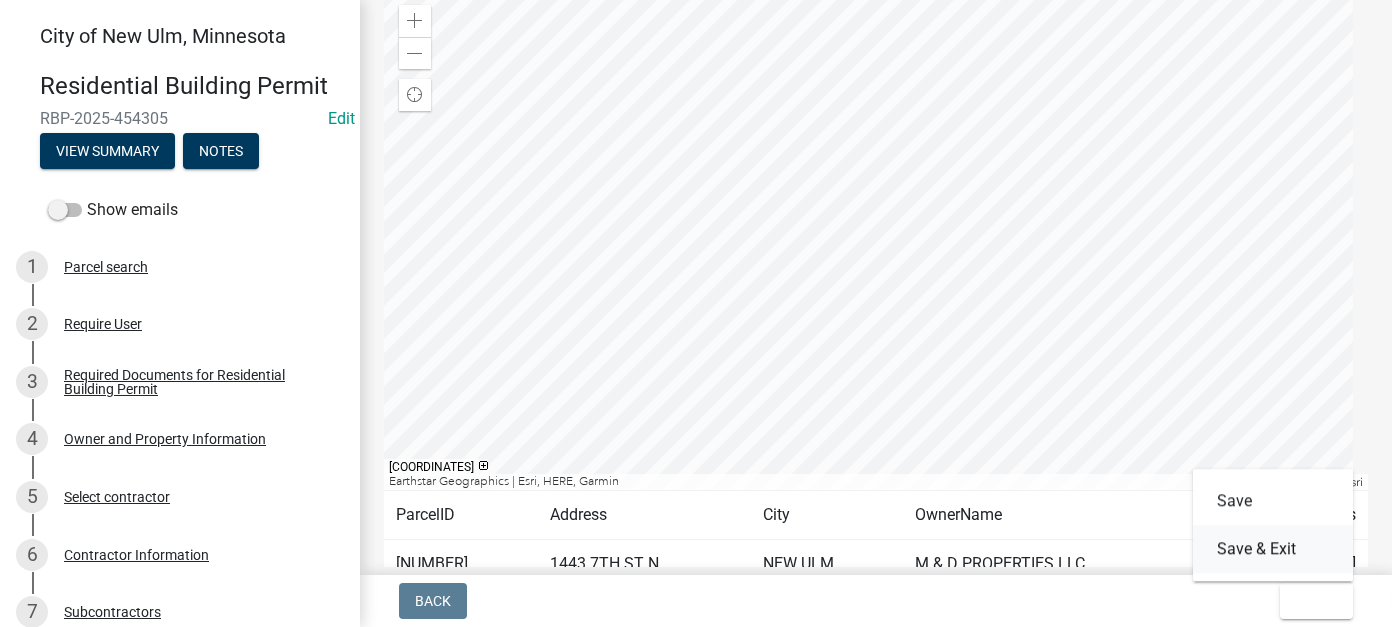 click on "Save & Exit" at bounding box center (1273, 549) 